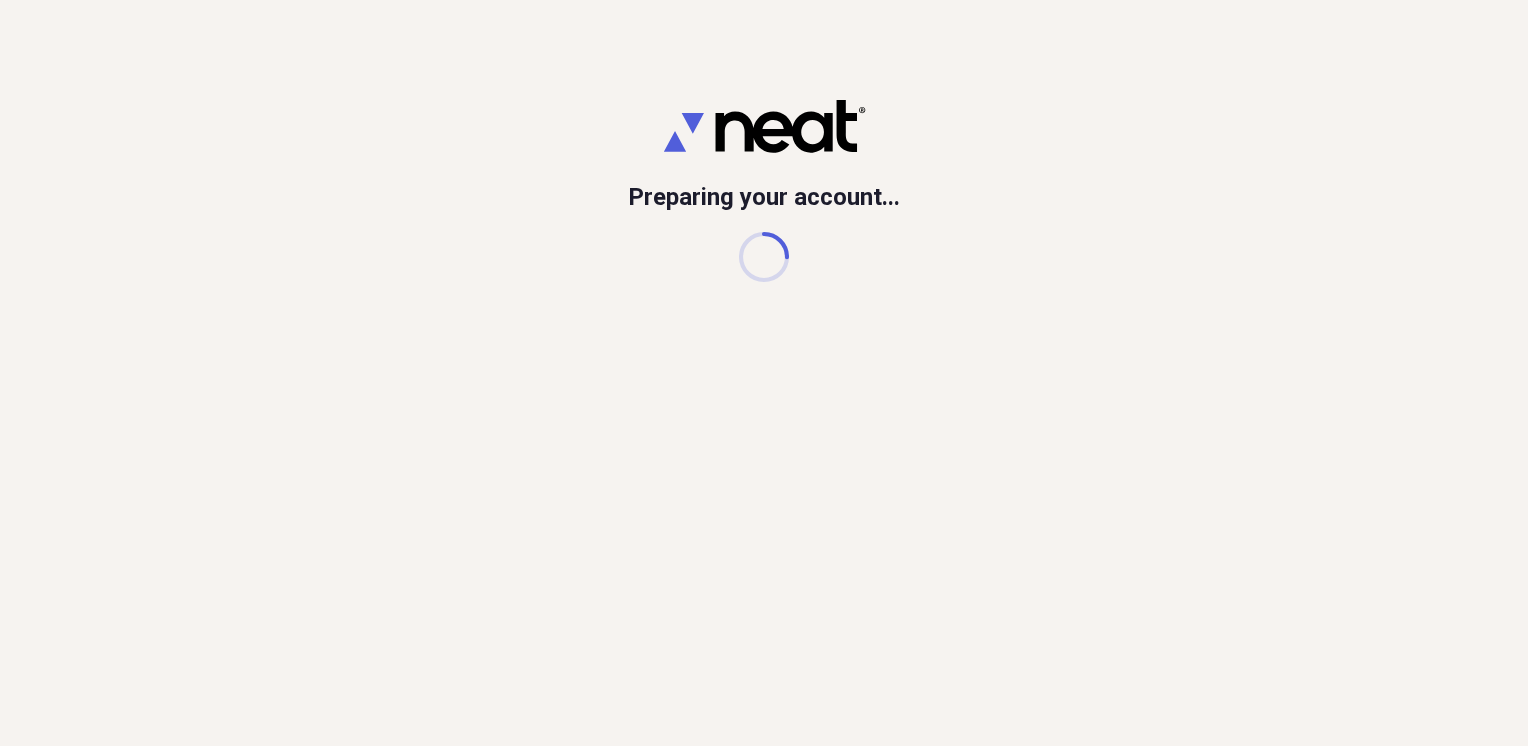 scroll, scrollTop: 0, scrollLeft: 0, axis: both 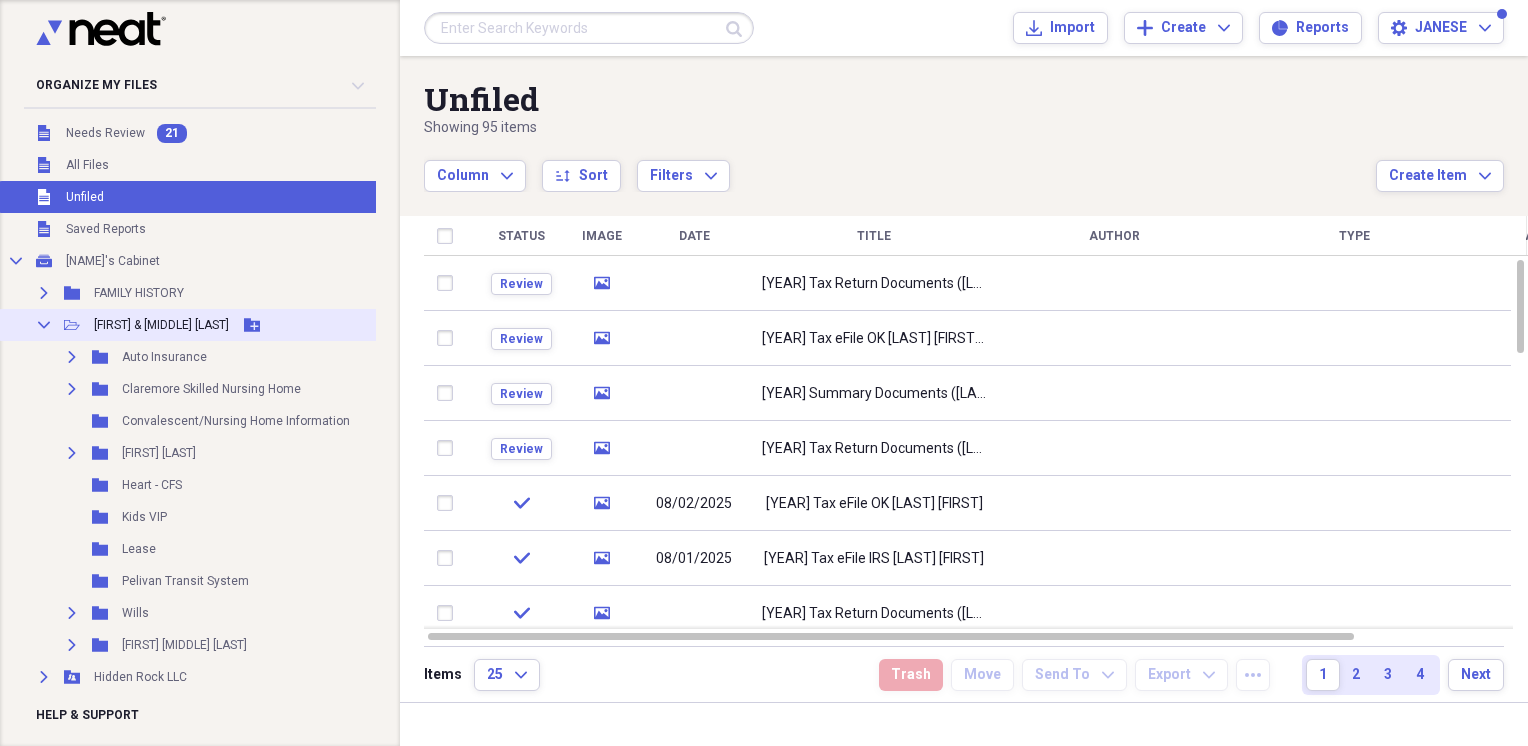 click on "Collapse" at bounding box center (44, 325) 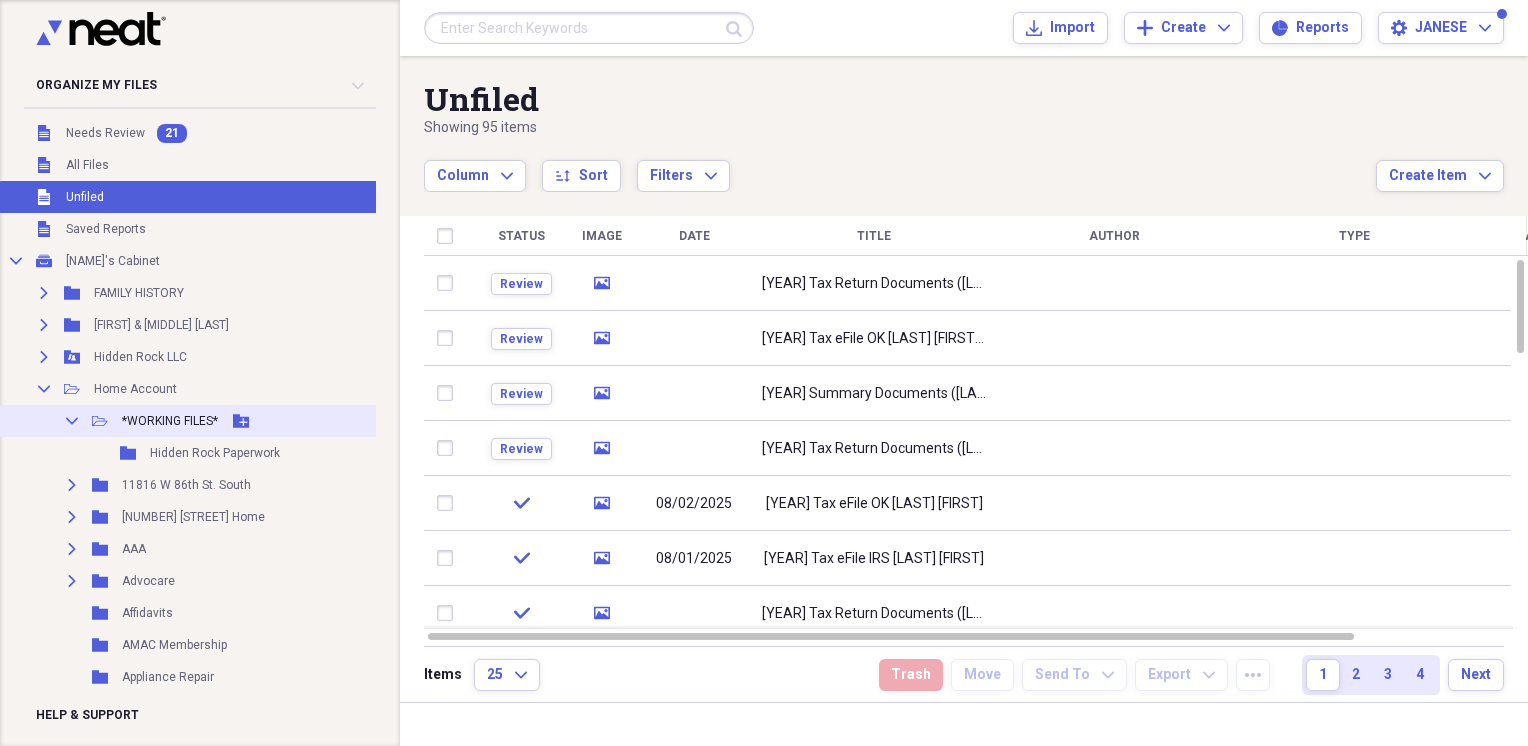 click on "*WORKING FILES*" at bounding box center (170, 421) 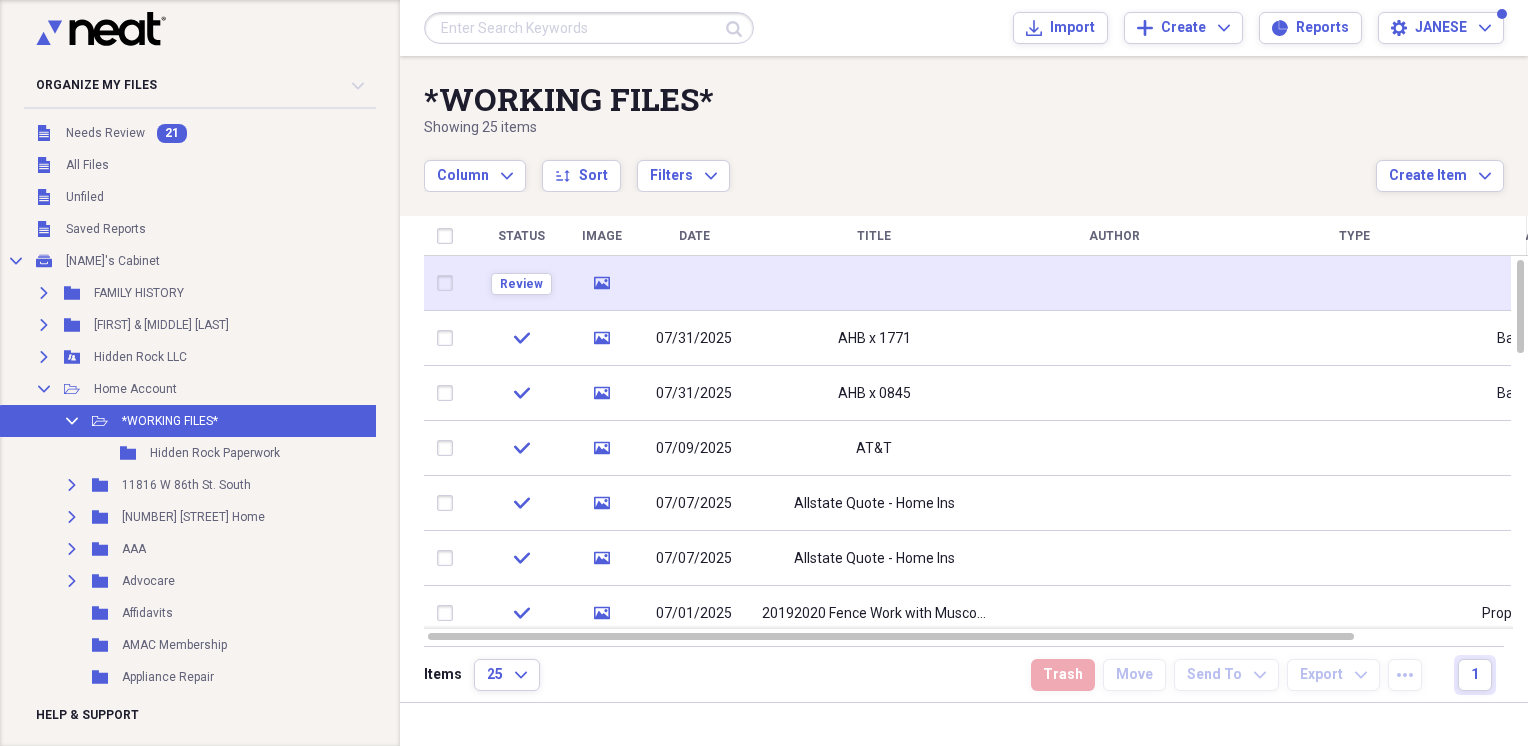click at bounding box center [874, 283] 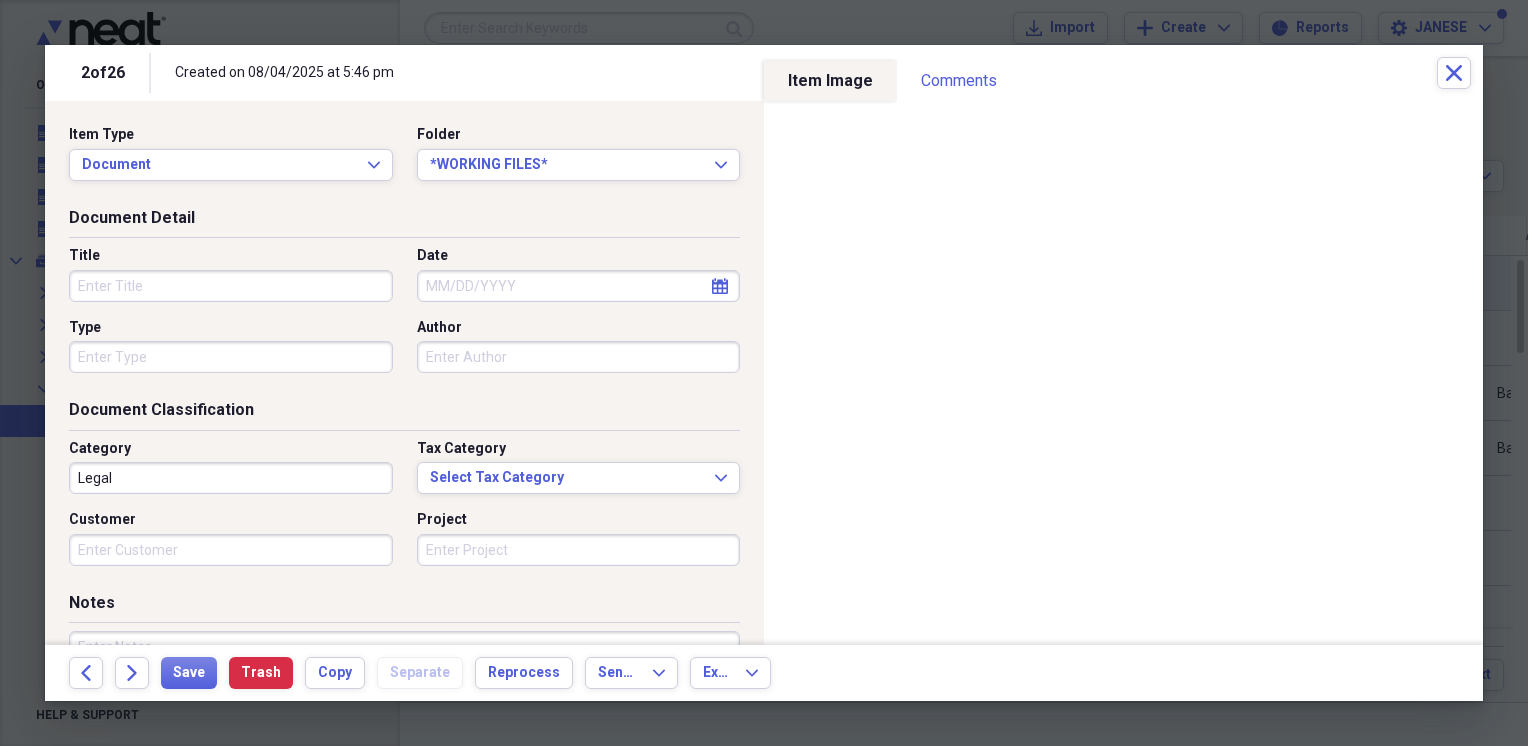 click on "Title" at bounding box center [231, 286] 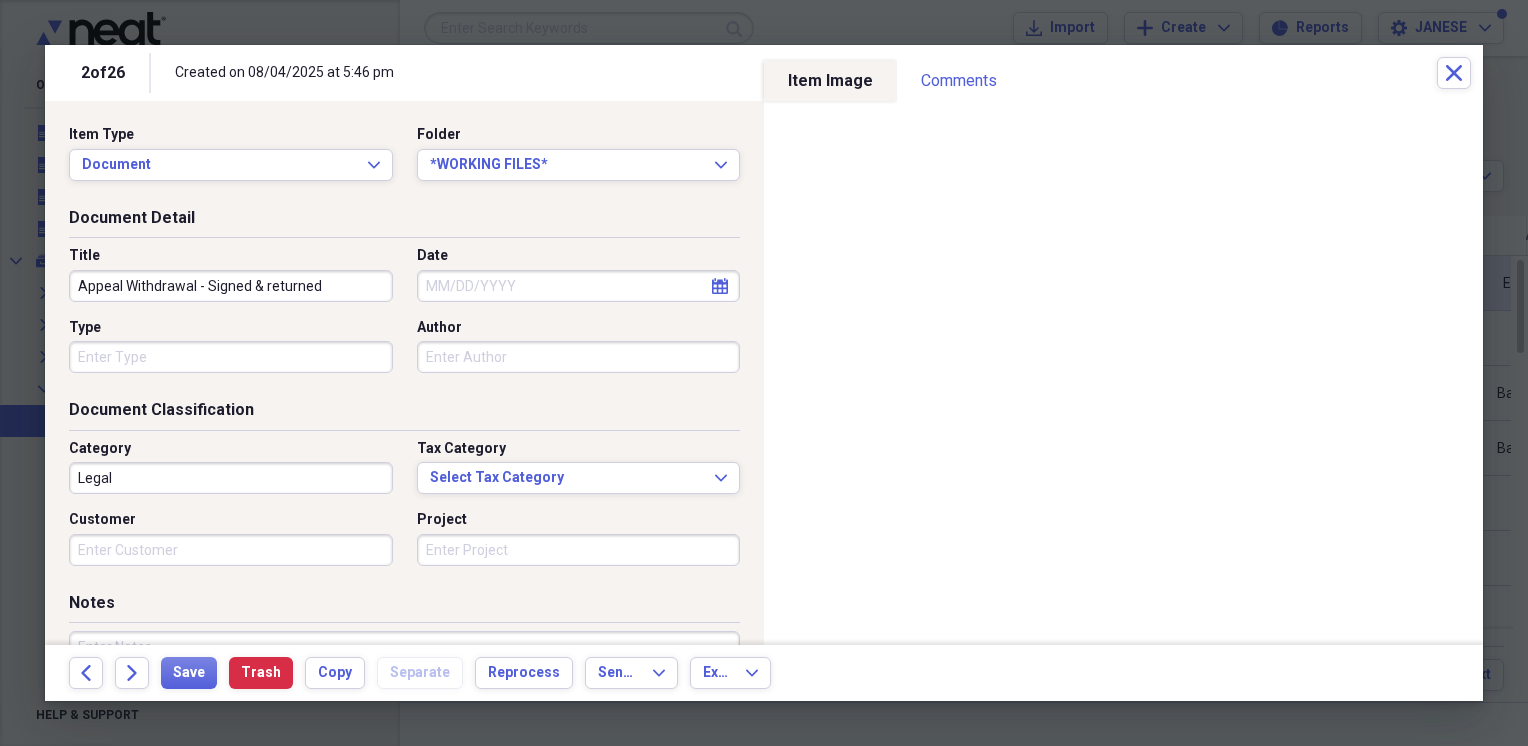 type on "Appeal Withdrawal - Signed & returned" 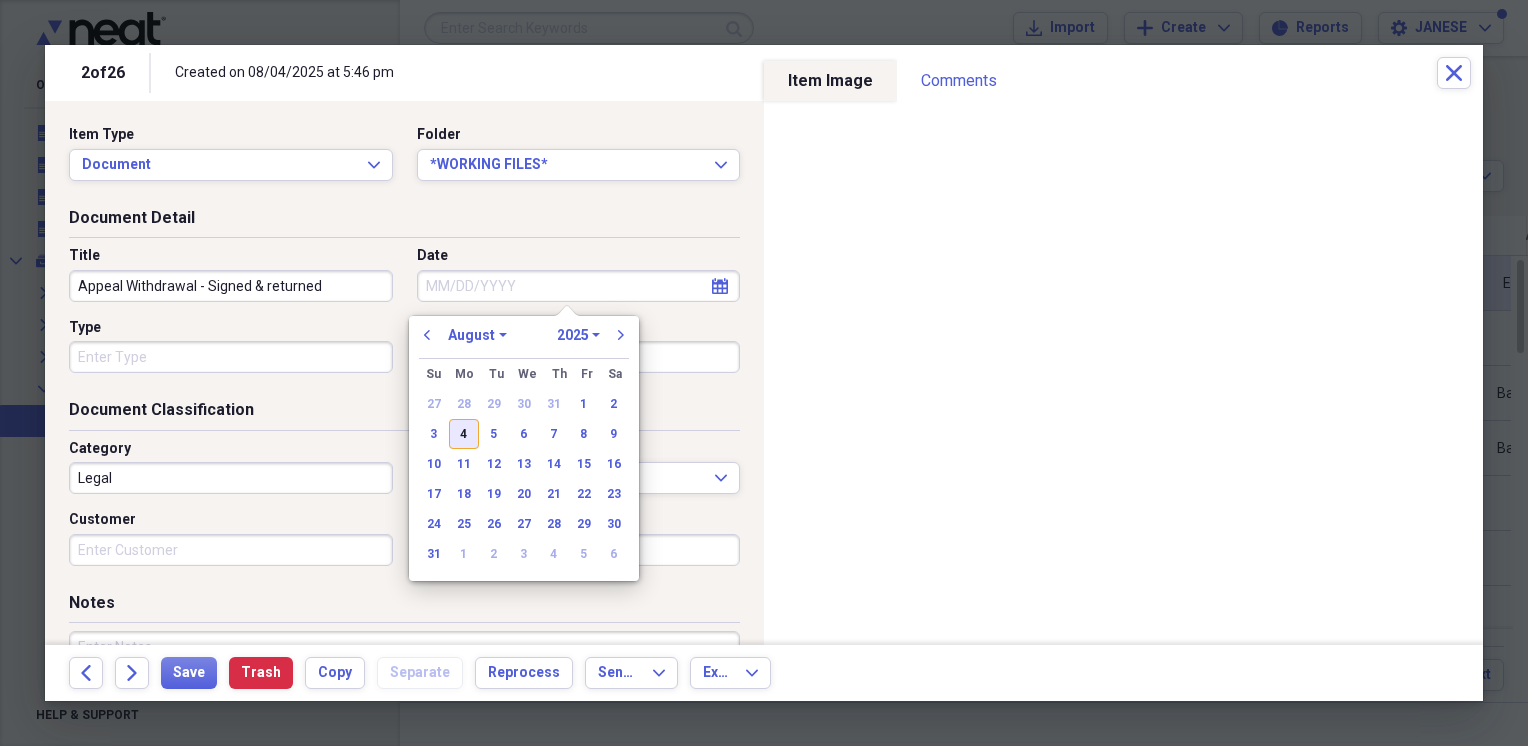 click on "4" at bounding box center [464, 434] 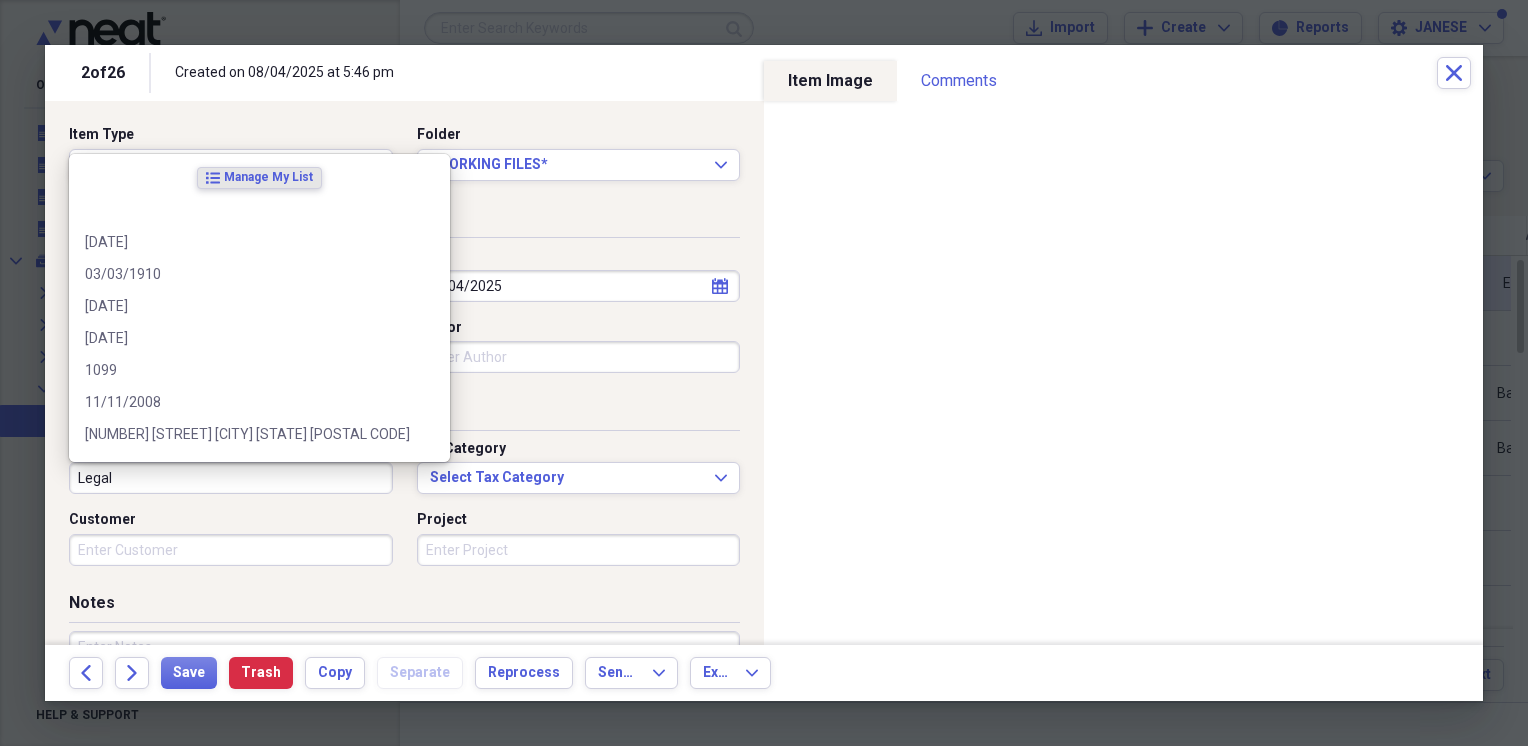 click on "Legal" at bounding box center [231, 478] 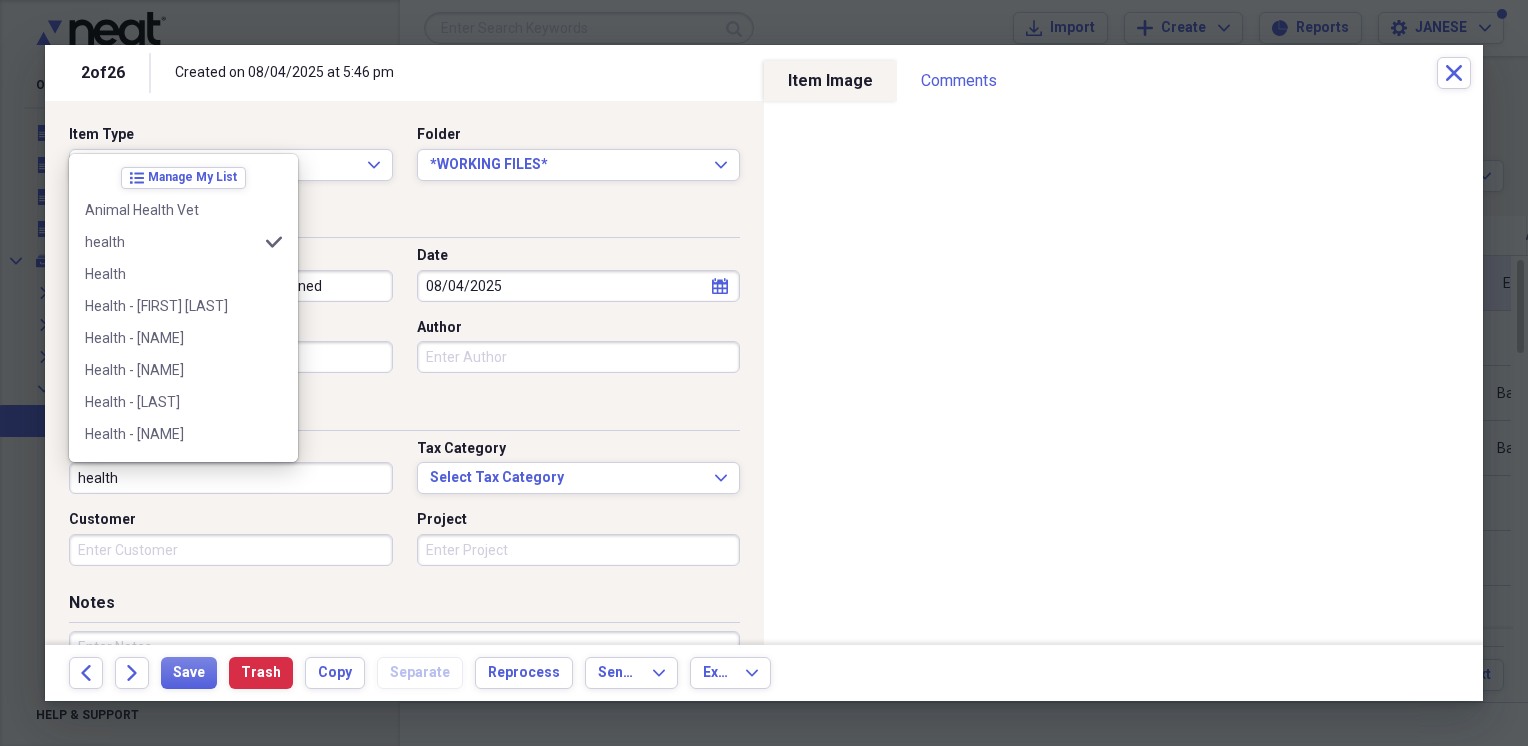 scroll, scrollTop: 92, scrollLeft: 0, axis: vertical 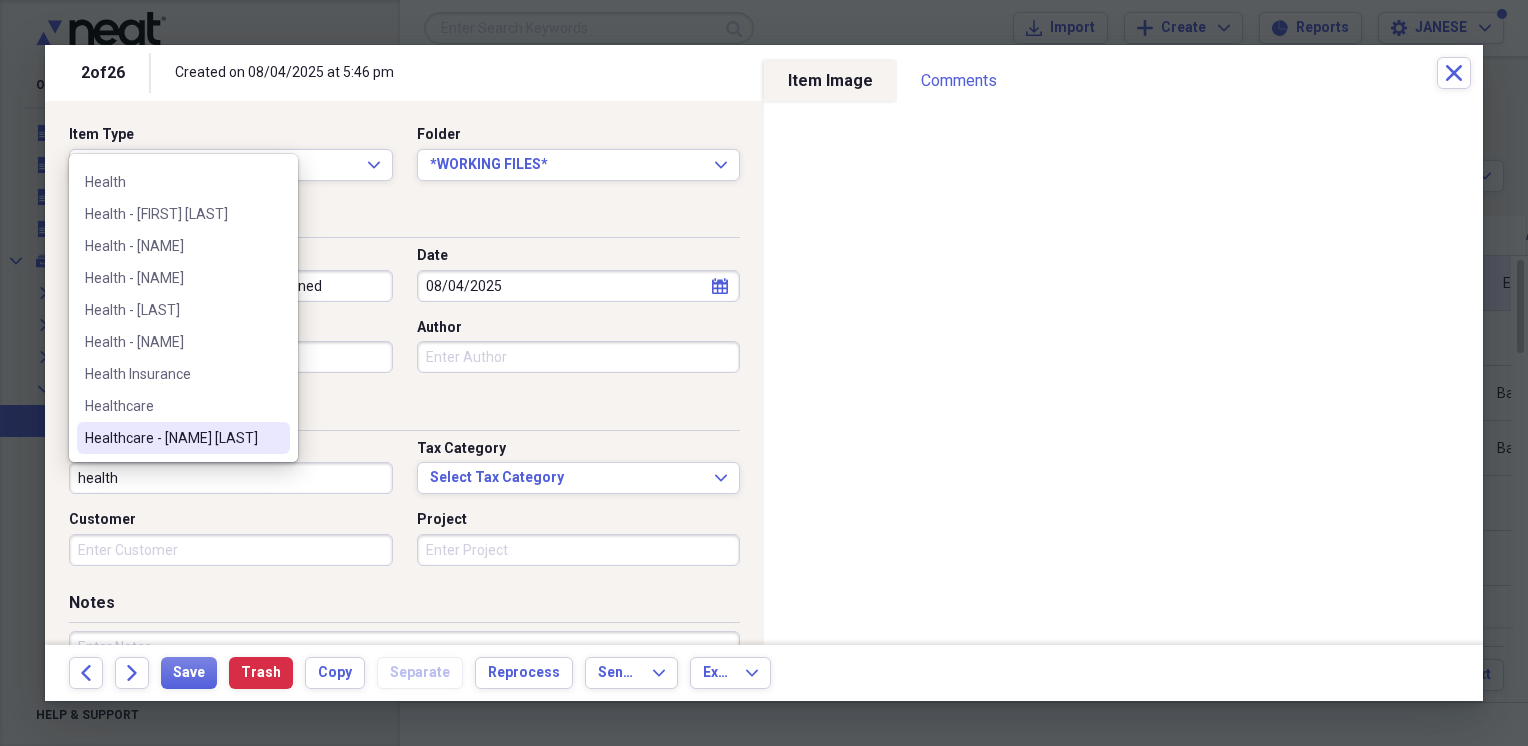click on "Healthcare - [NAME] [LAST]" at bounding box center (171, 438) 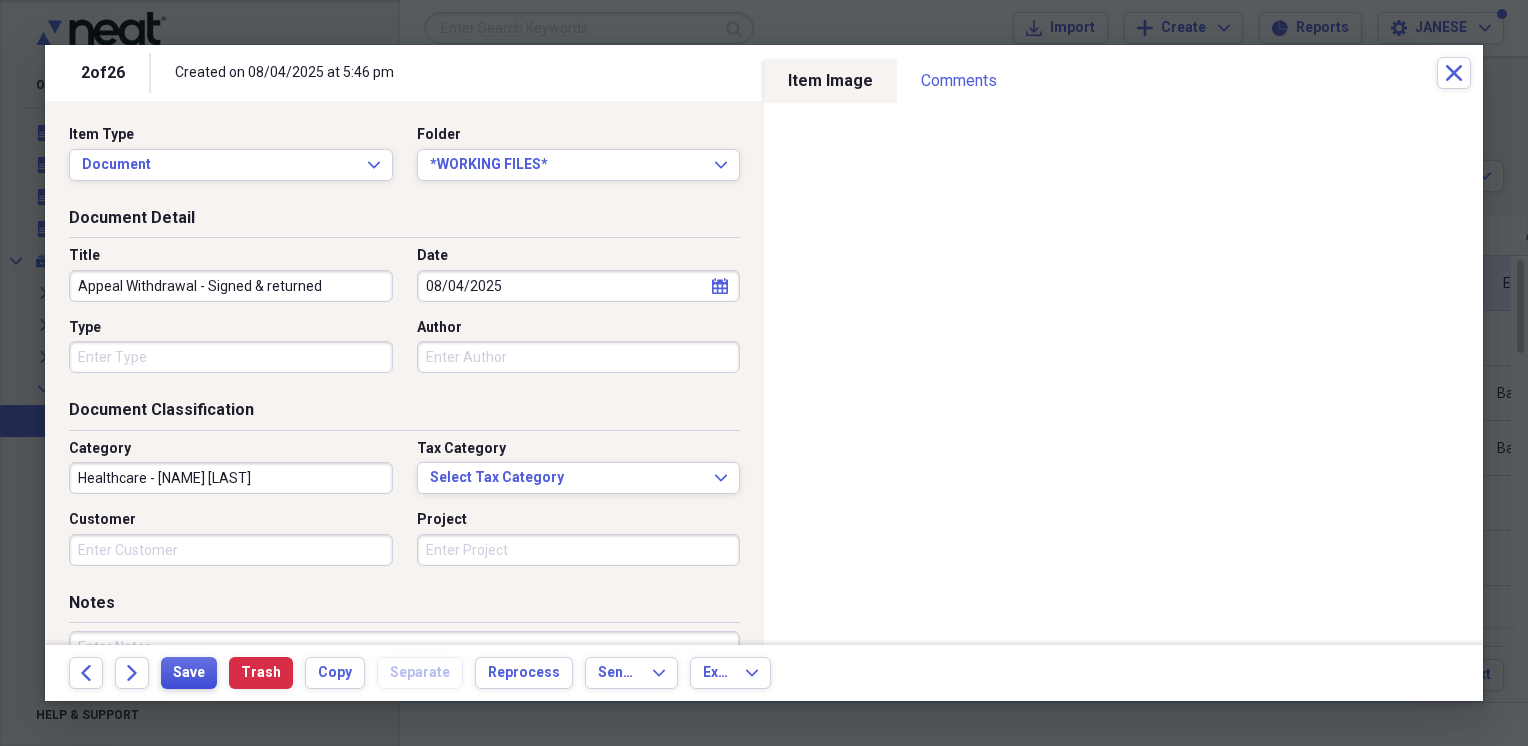 click on "Save" at bounding box center [189, 673] 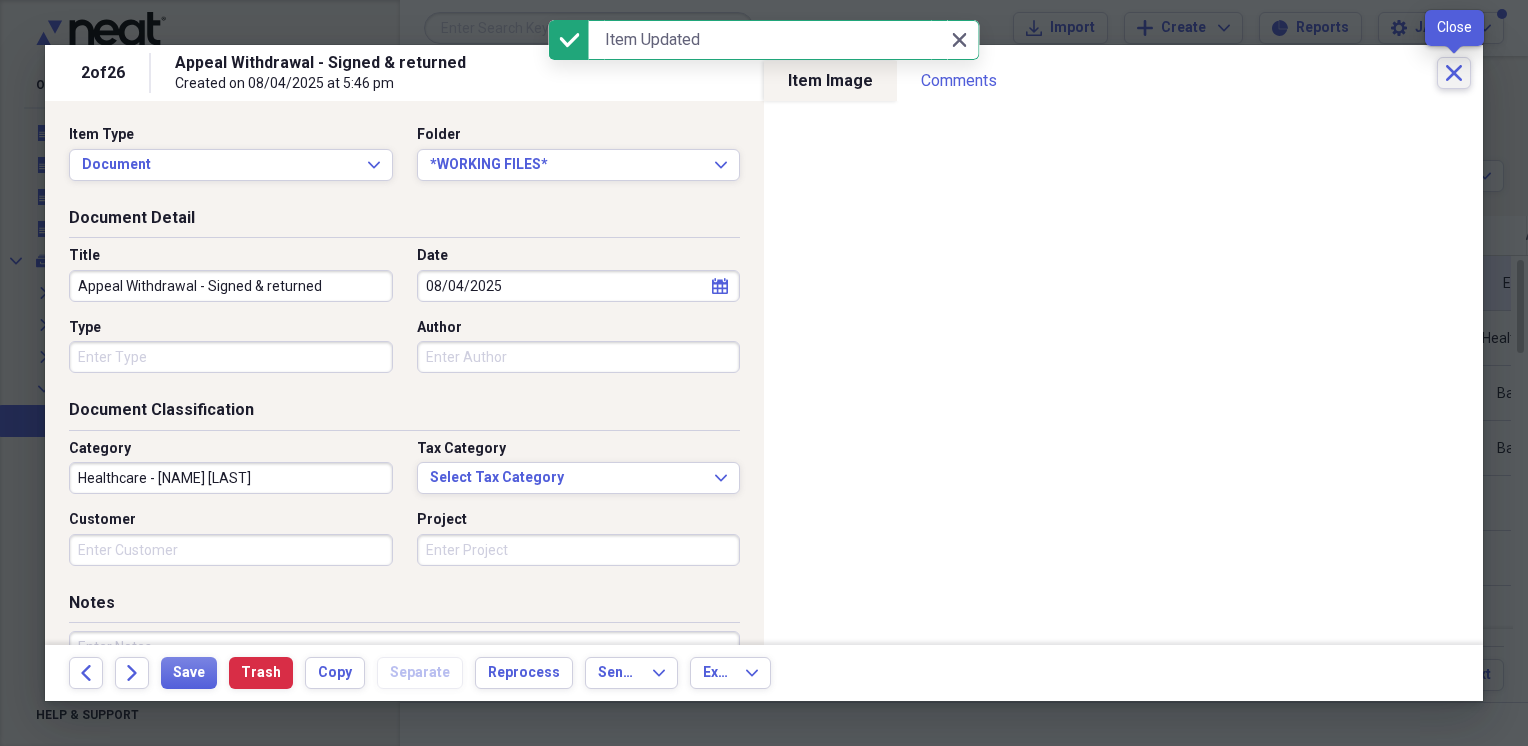 click on "Close" at bounding box center (1454, 73) 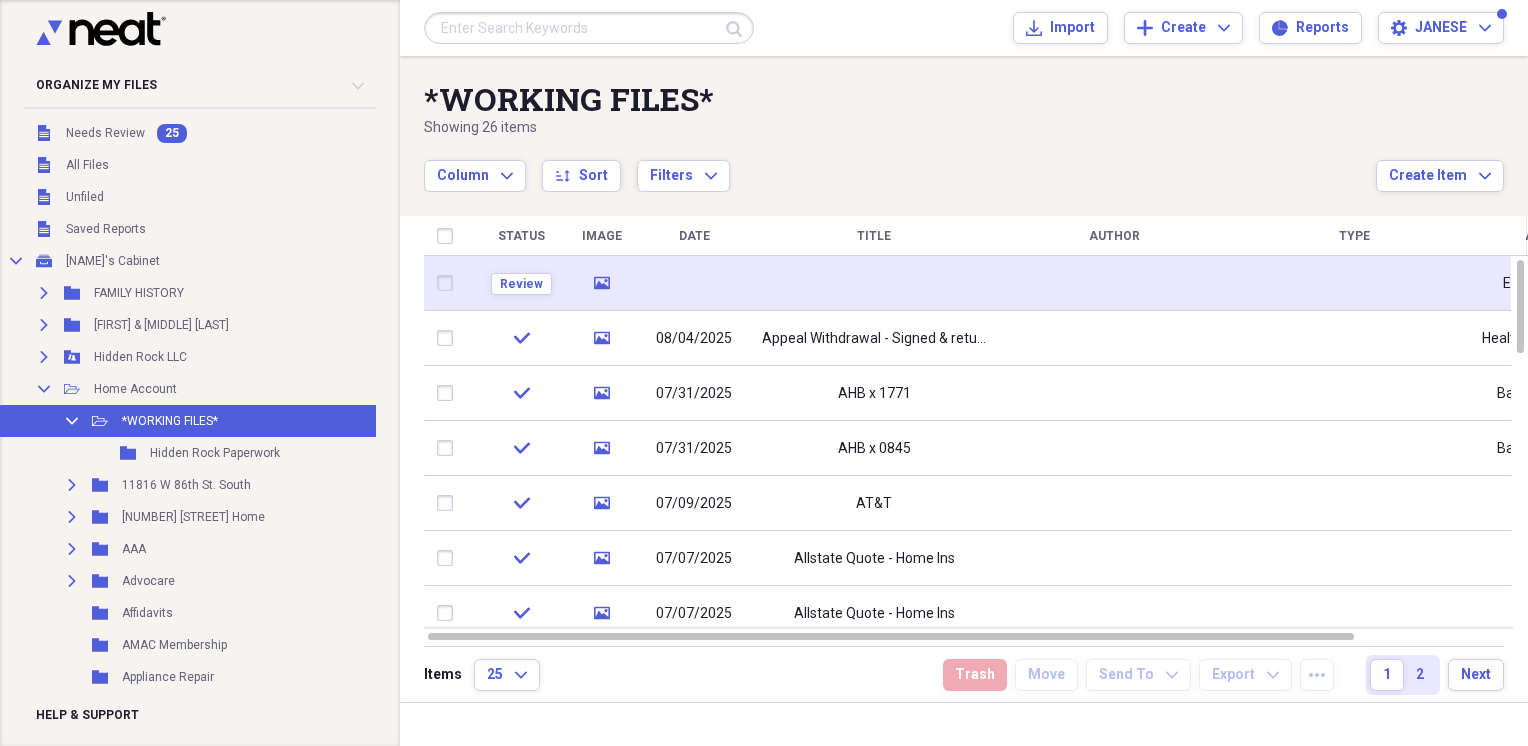 click at bounding box center [874, 283] 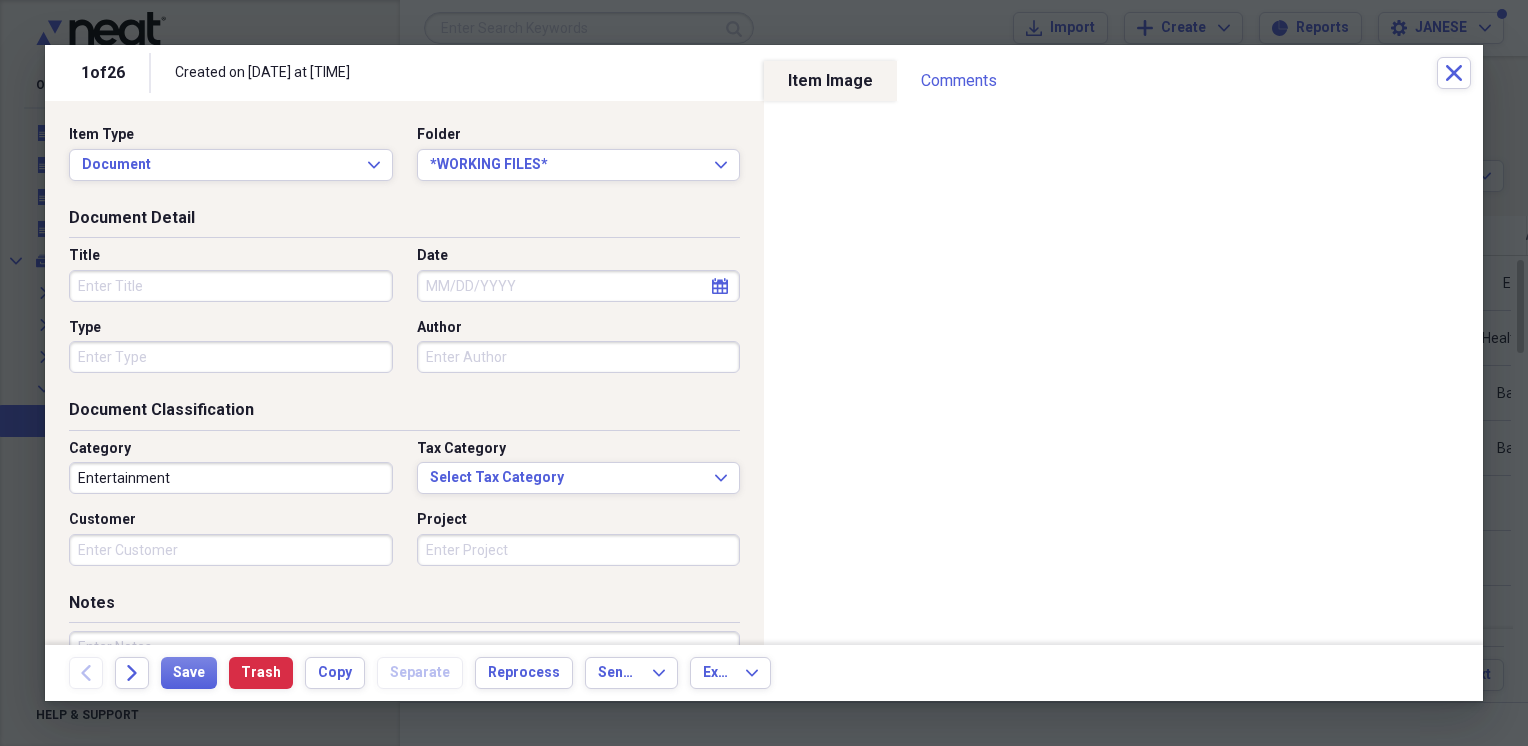 click on "Title" at bounding box center (231, 286) 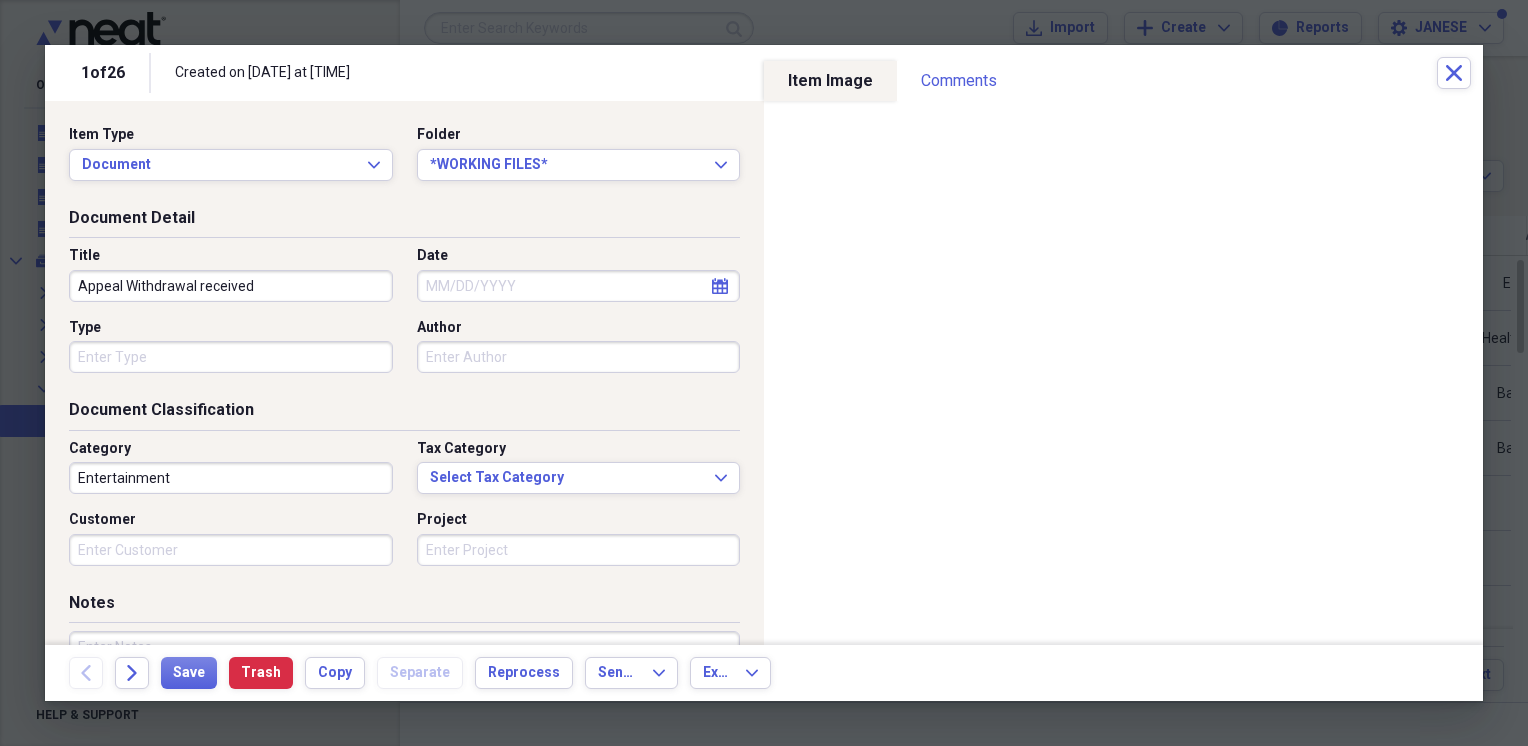 type on "Appeal Withdrawal received" 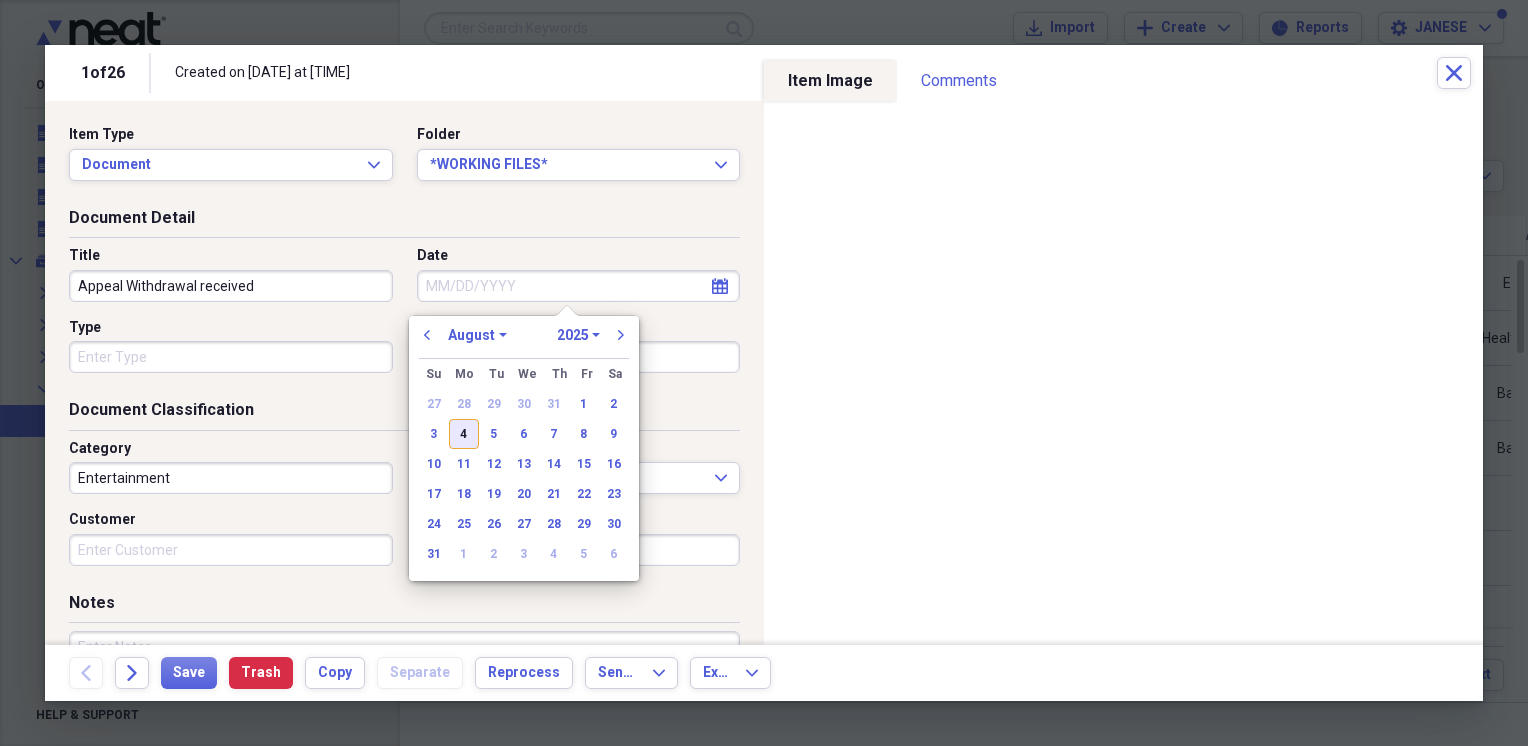 click on "4" at bounding box center (464, 434) 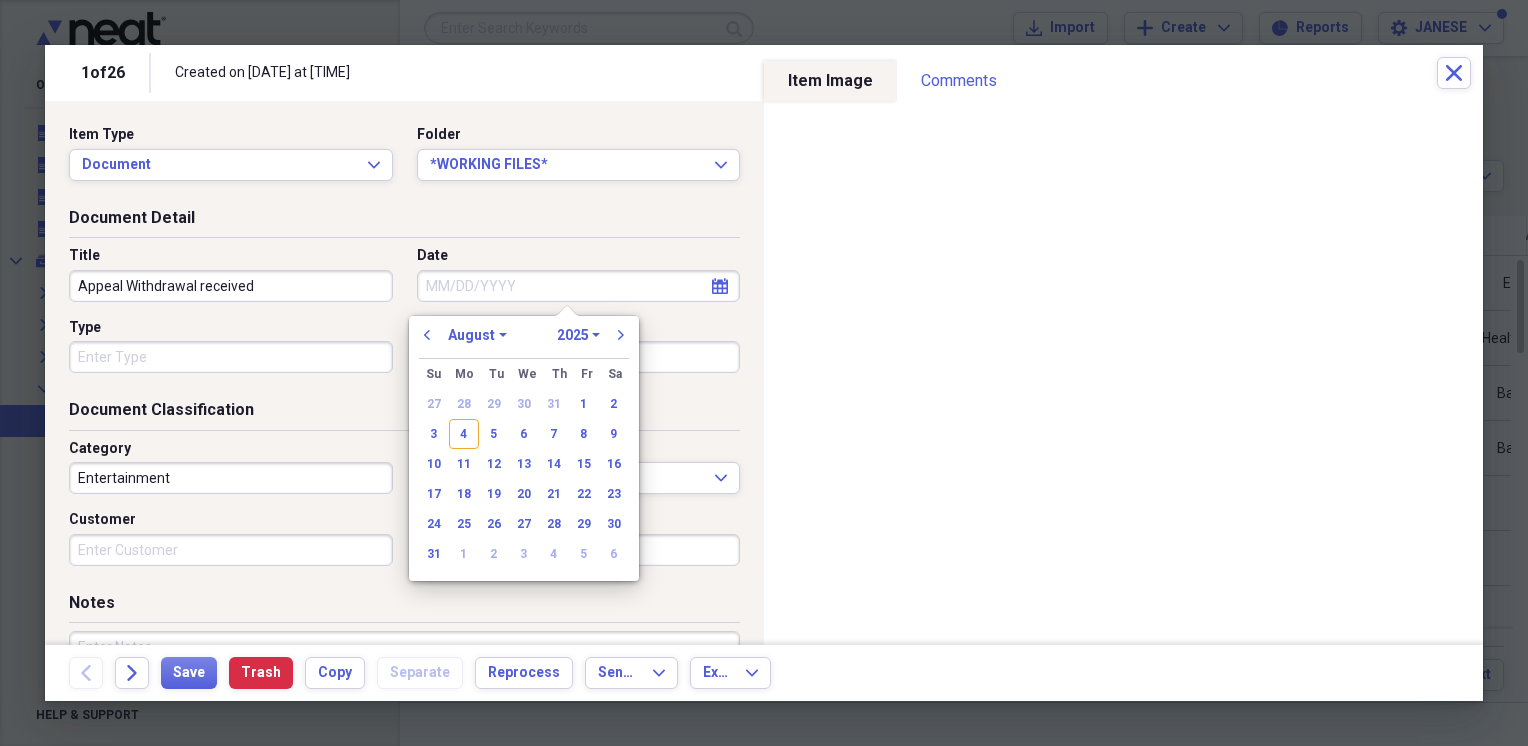 type on "08/04/2025" 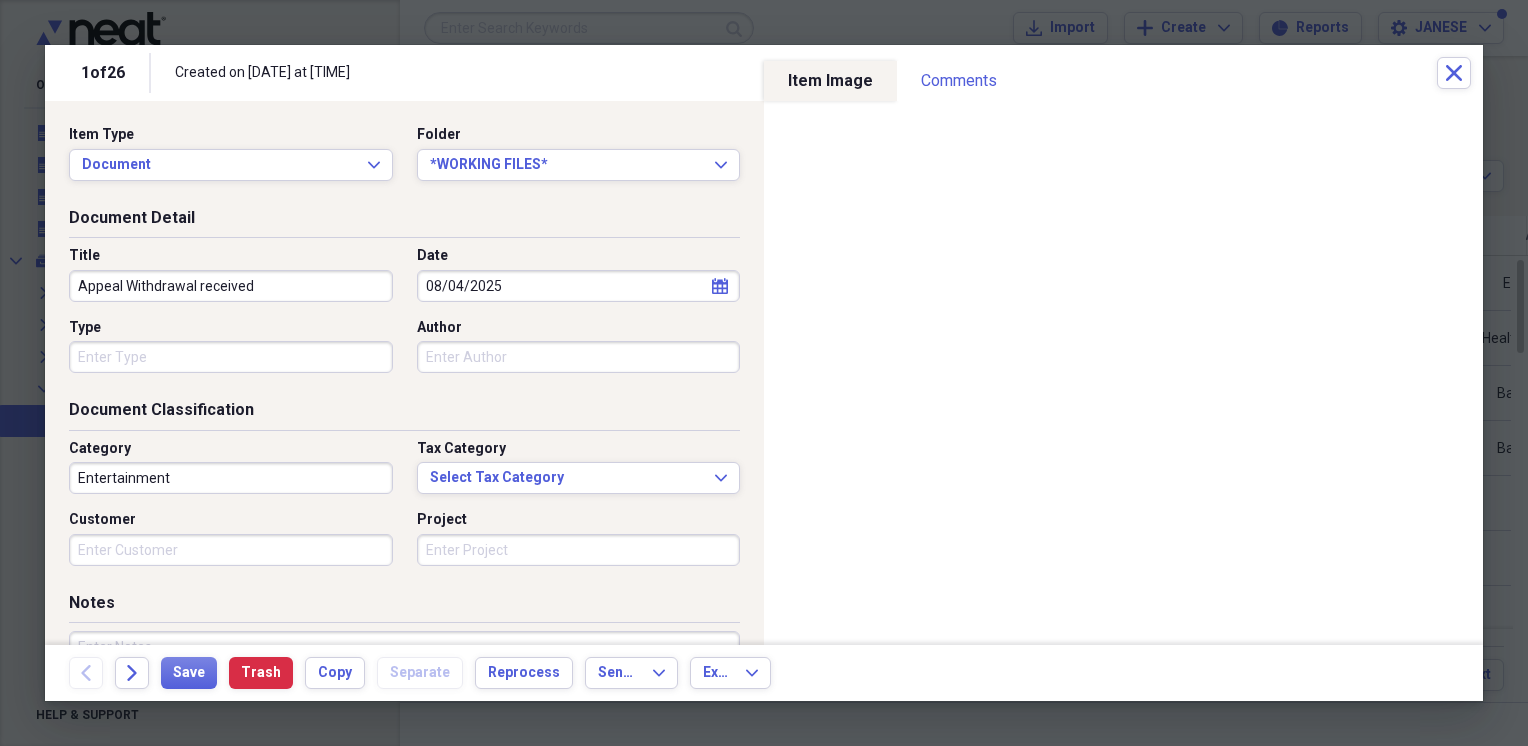 click on "Entertainment" at bounding box center [231, 478] 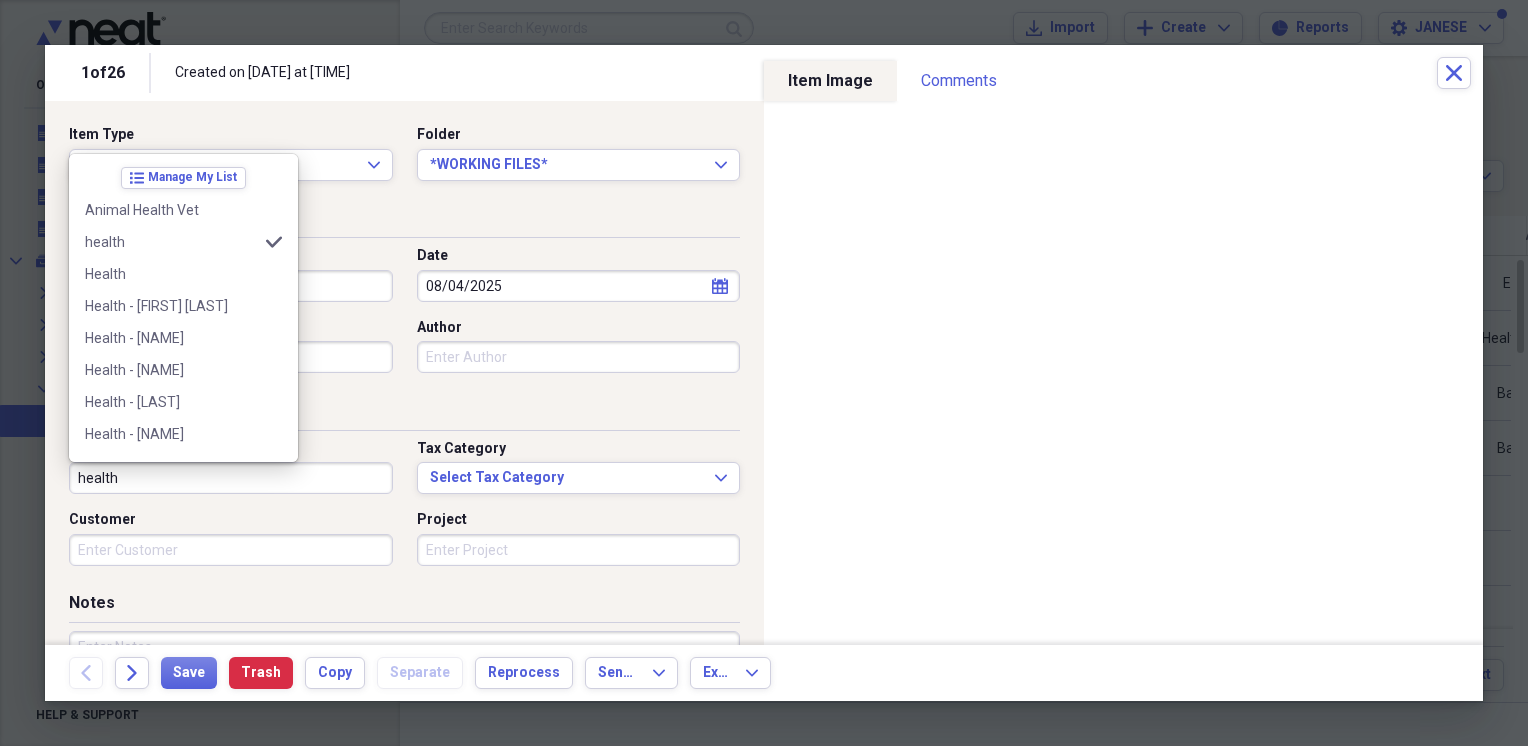 scroll, scrollTop: 92, scrollLeft: 0, axis: vertical 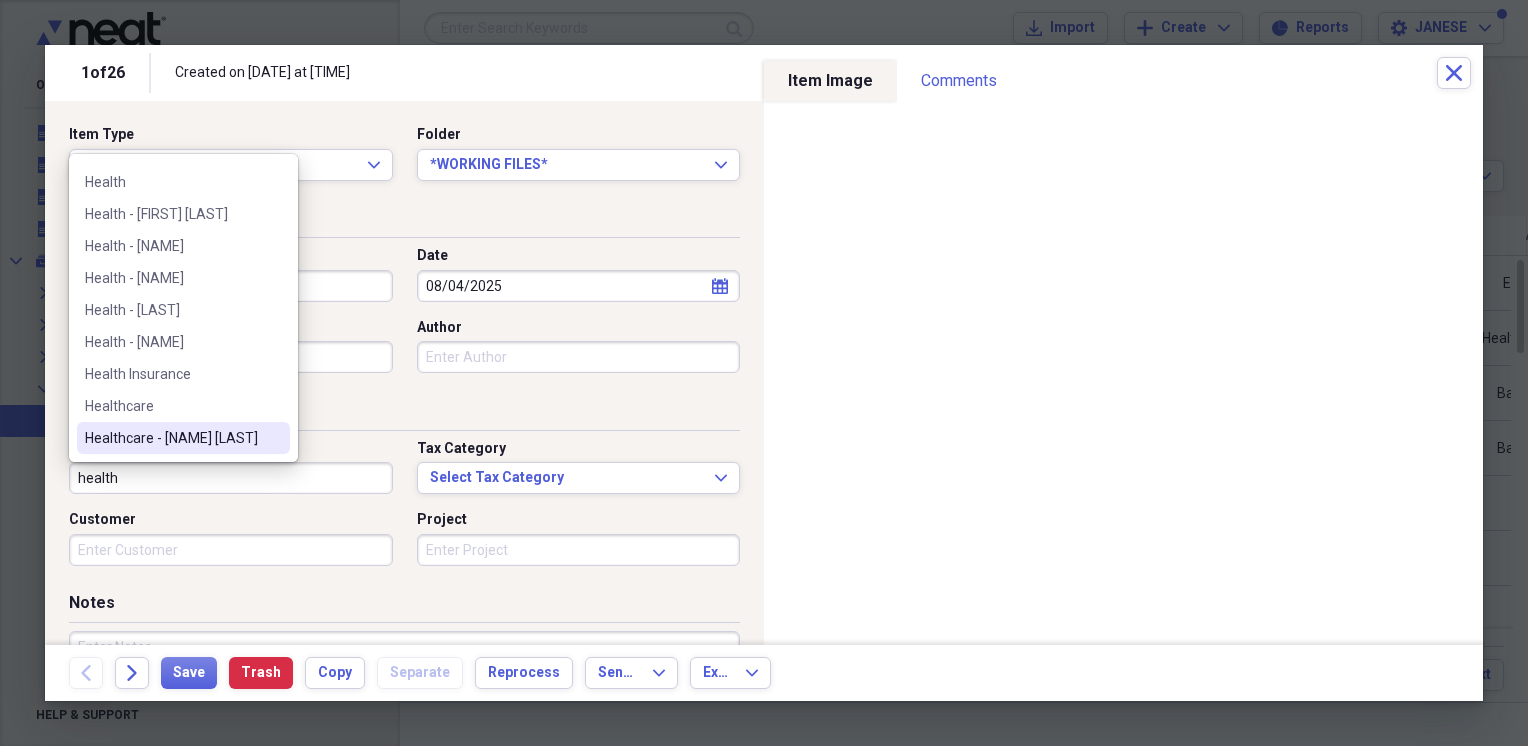 click on "Healthcare - [NAME] [LAST]" at bounding box center (171, 438) 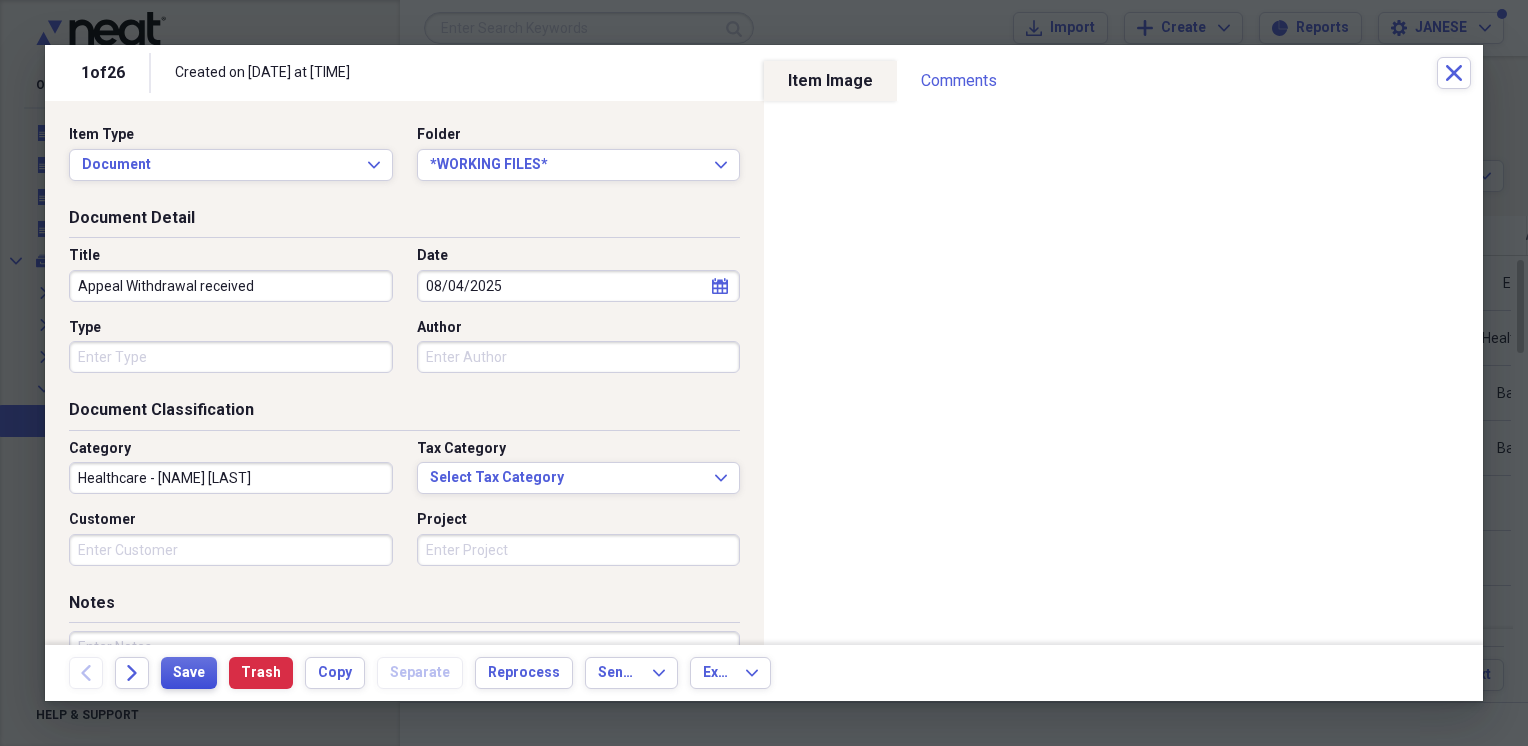 click on "Save" at bounding box center (189, 673) 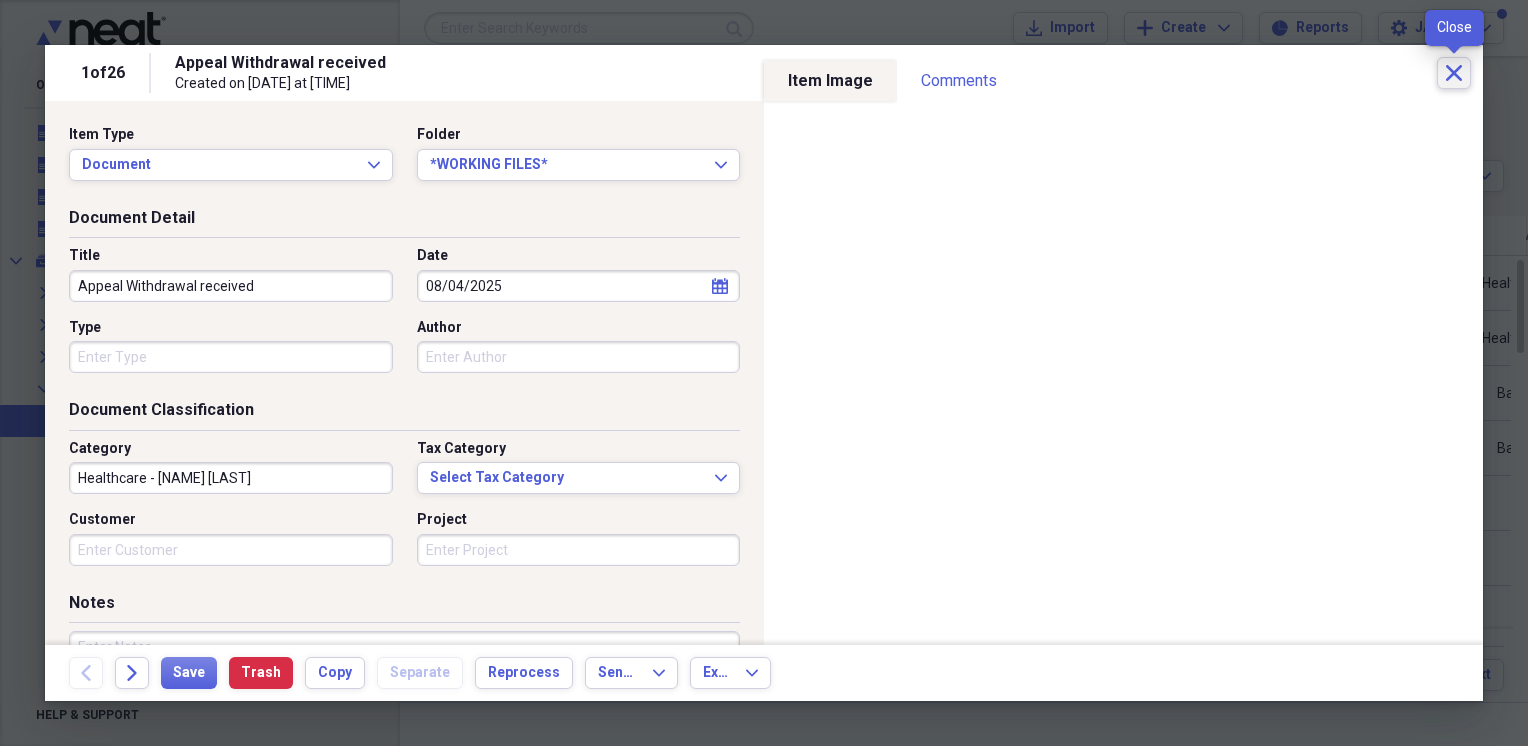 click on "Close" 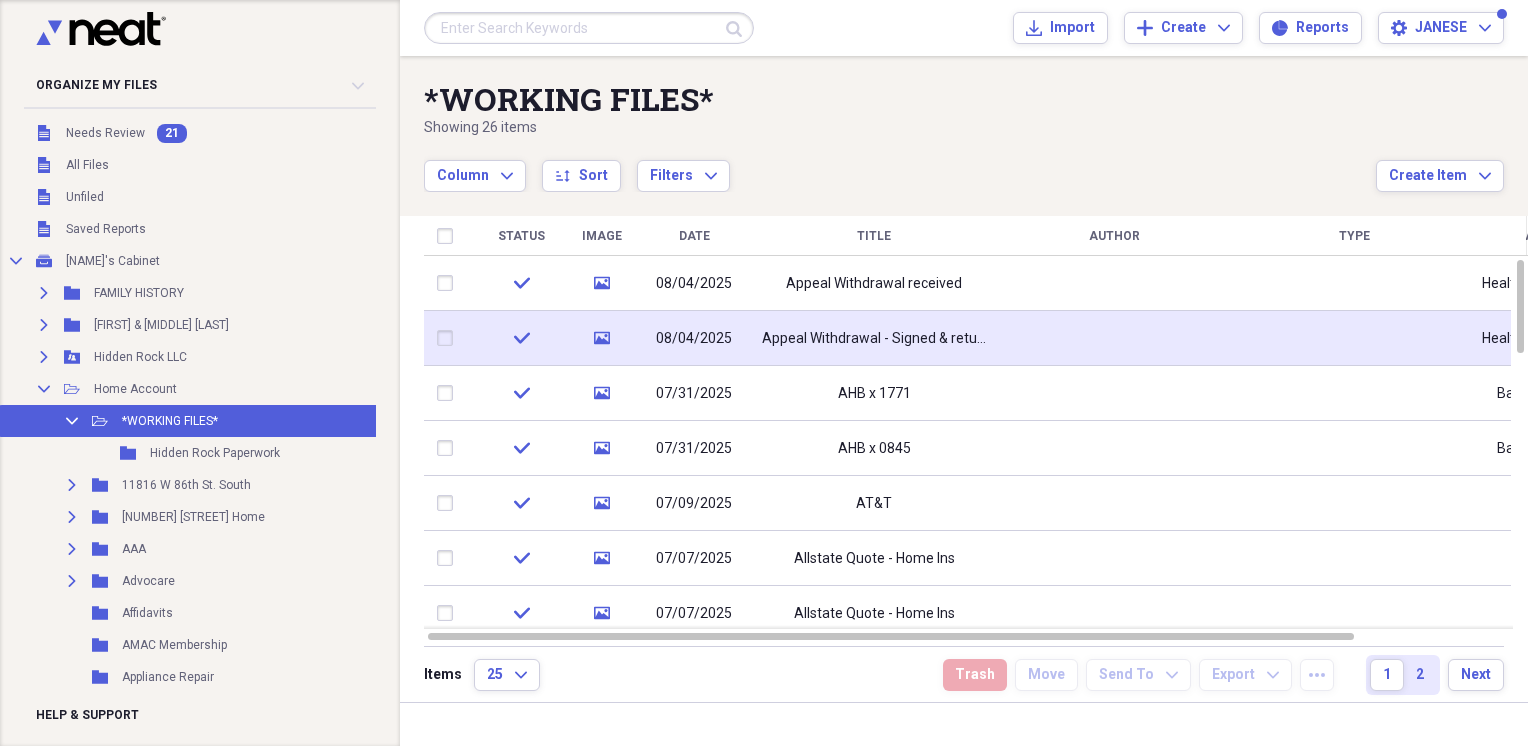 click at bounding box center (449, 338) 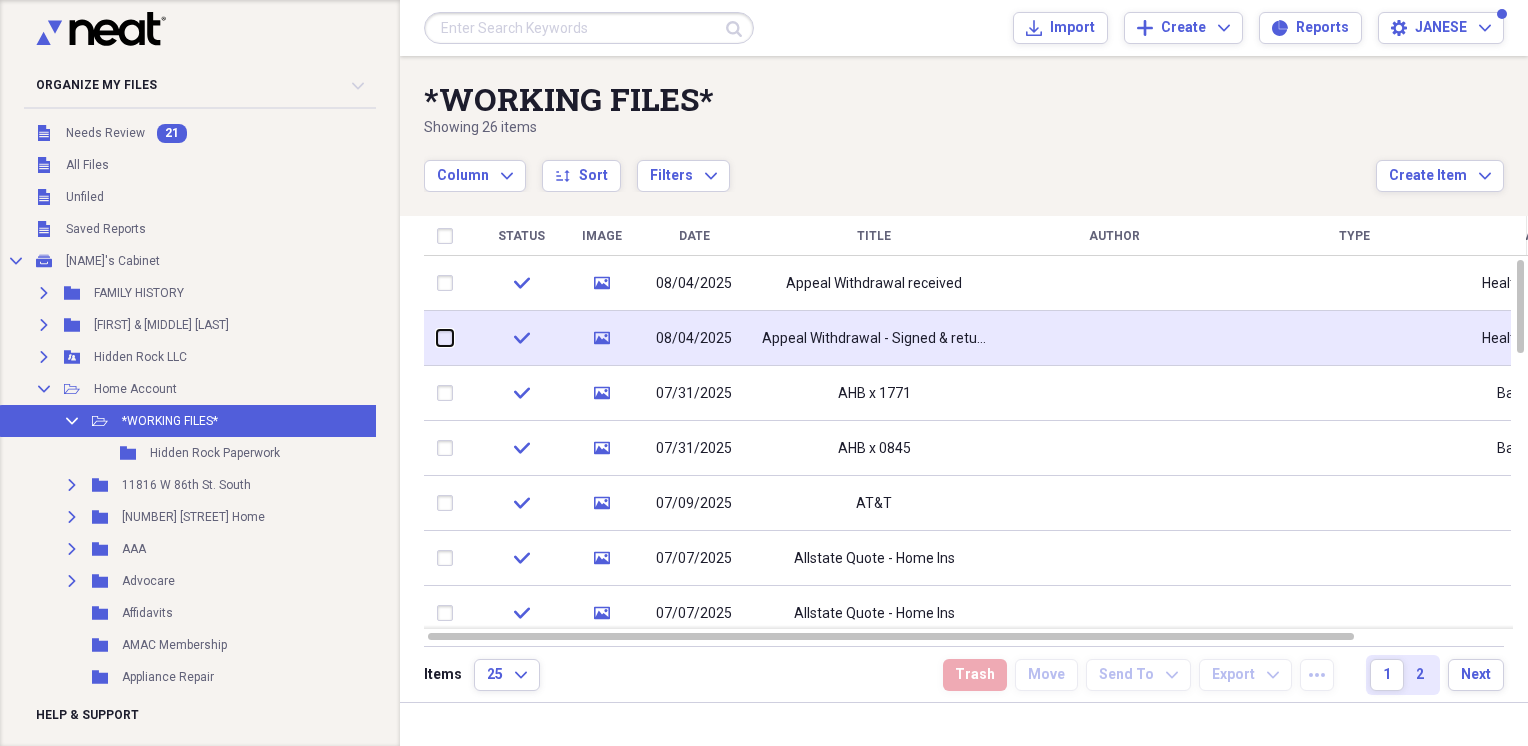 click at bounding box center [437, 338] 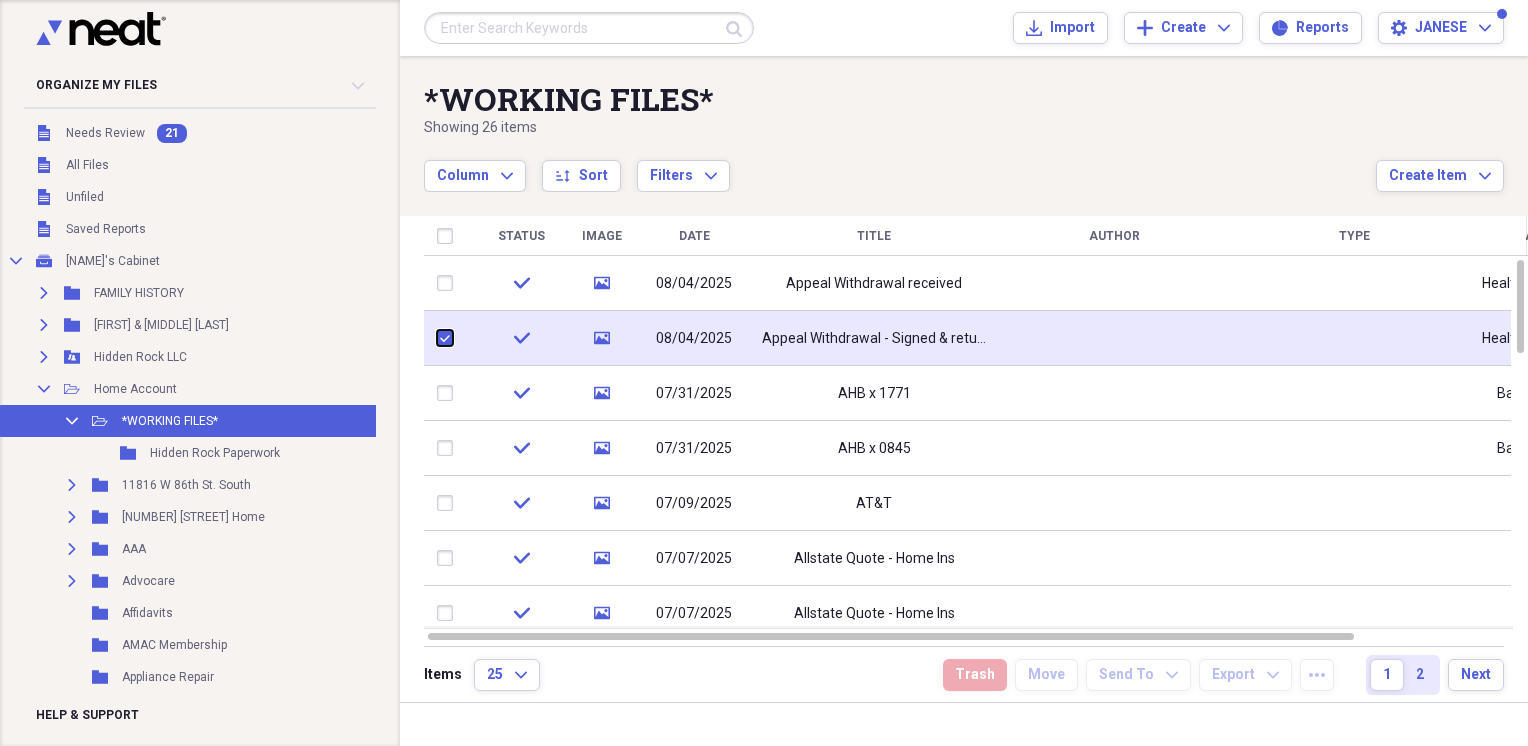 checkbox on "true" 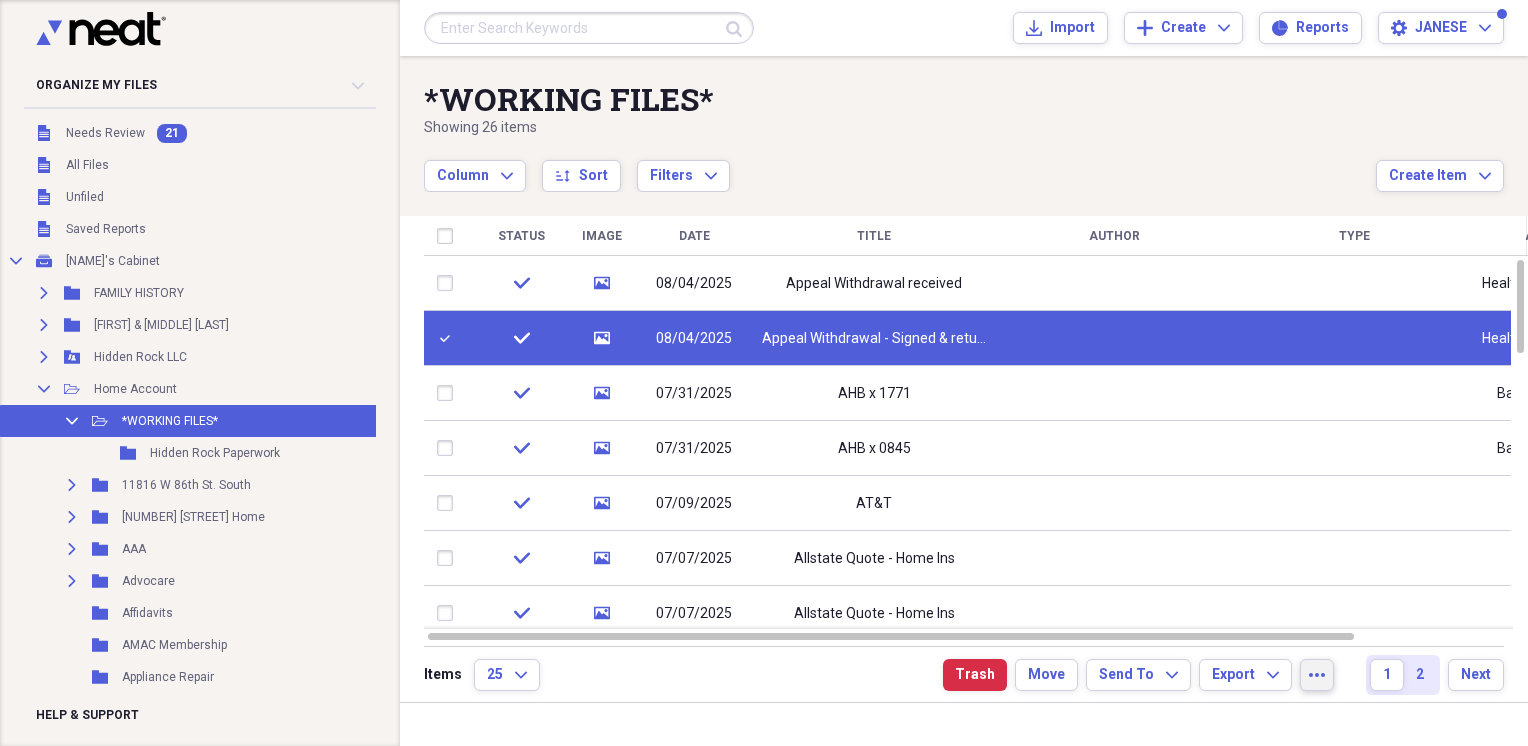 click on "more" at bounding box center [1317, 675] 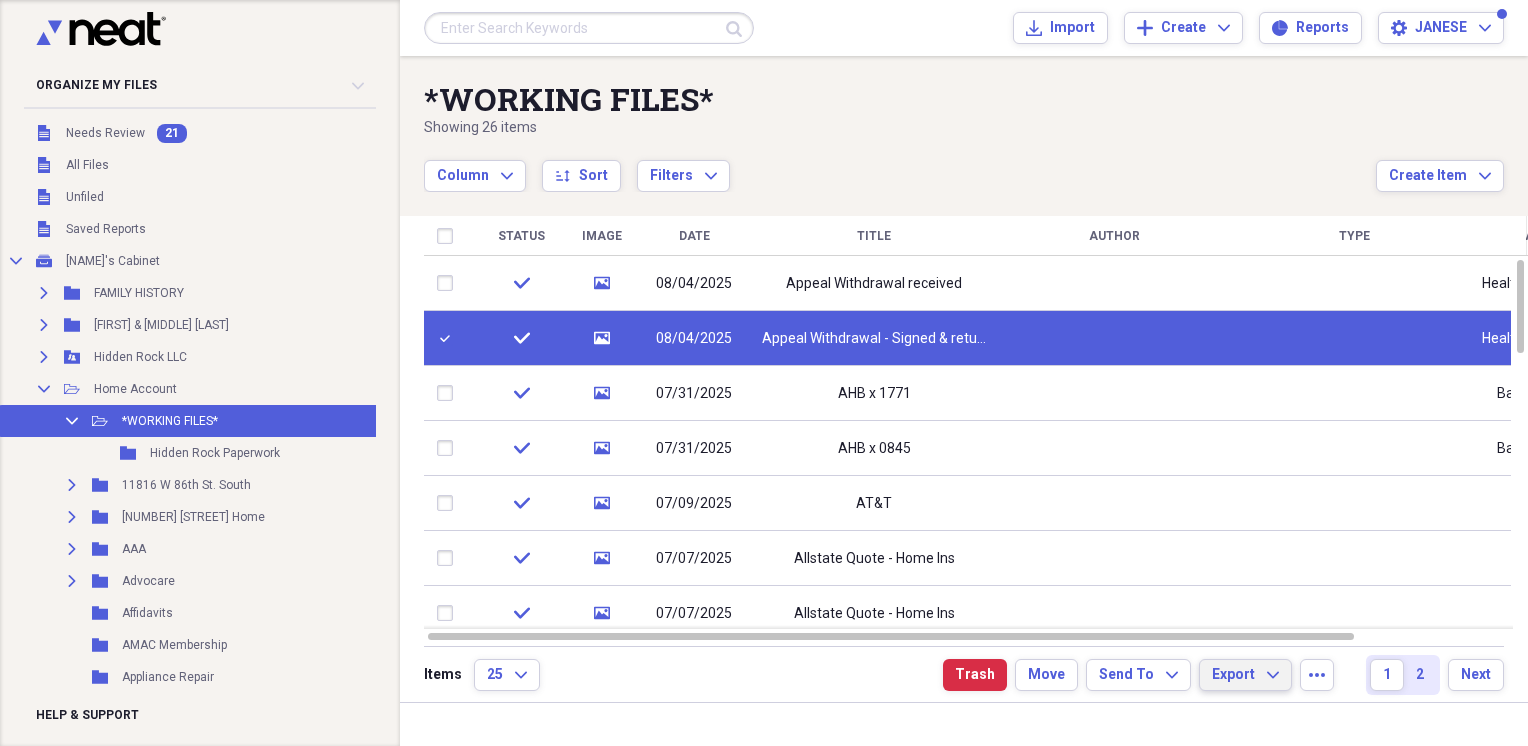 click on "Export" at bounding box center [1233, 675] 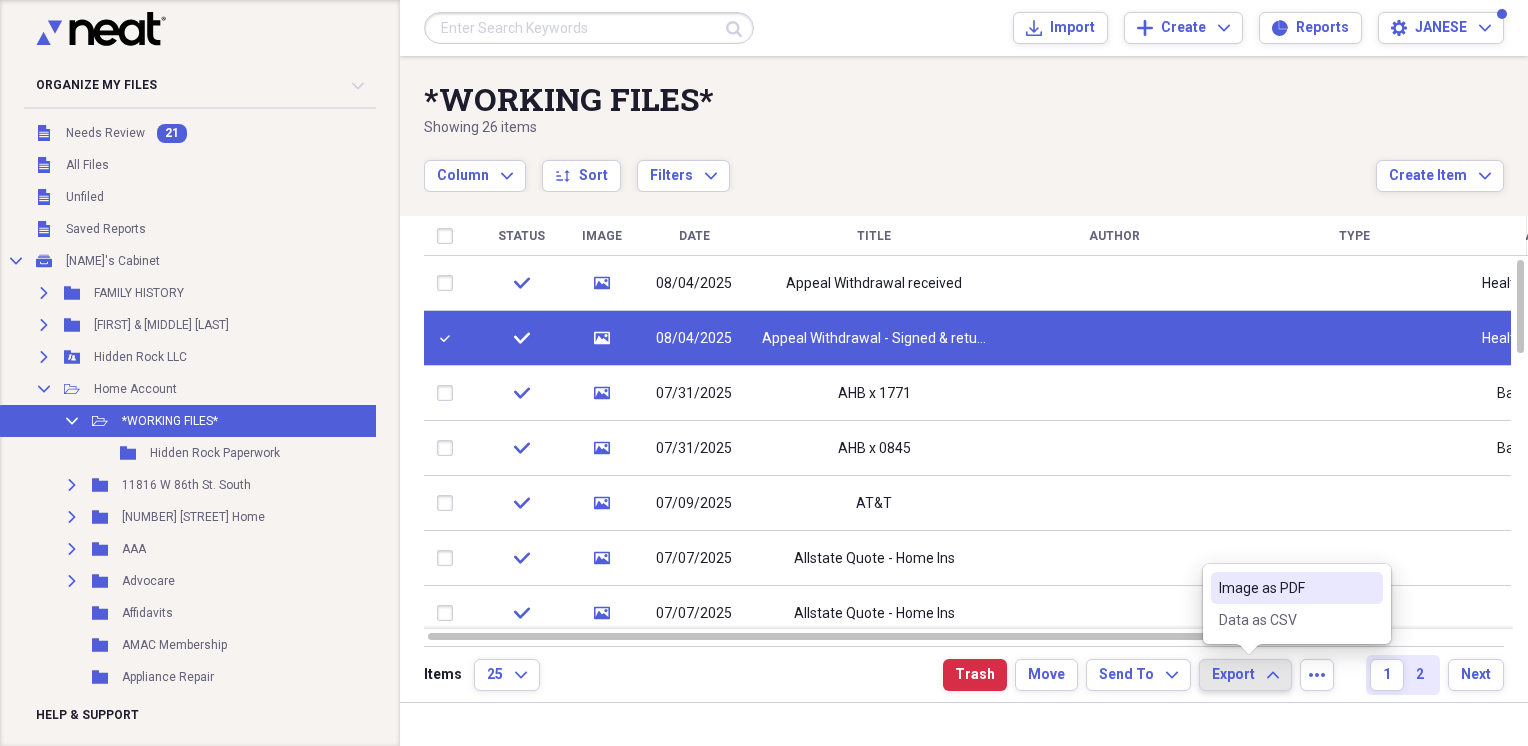 click on "Image as PDF" at bounding box center [1285, 588] 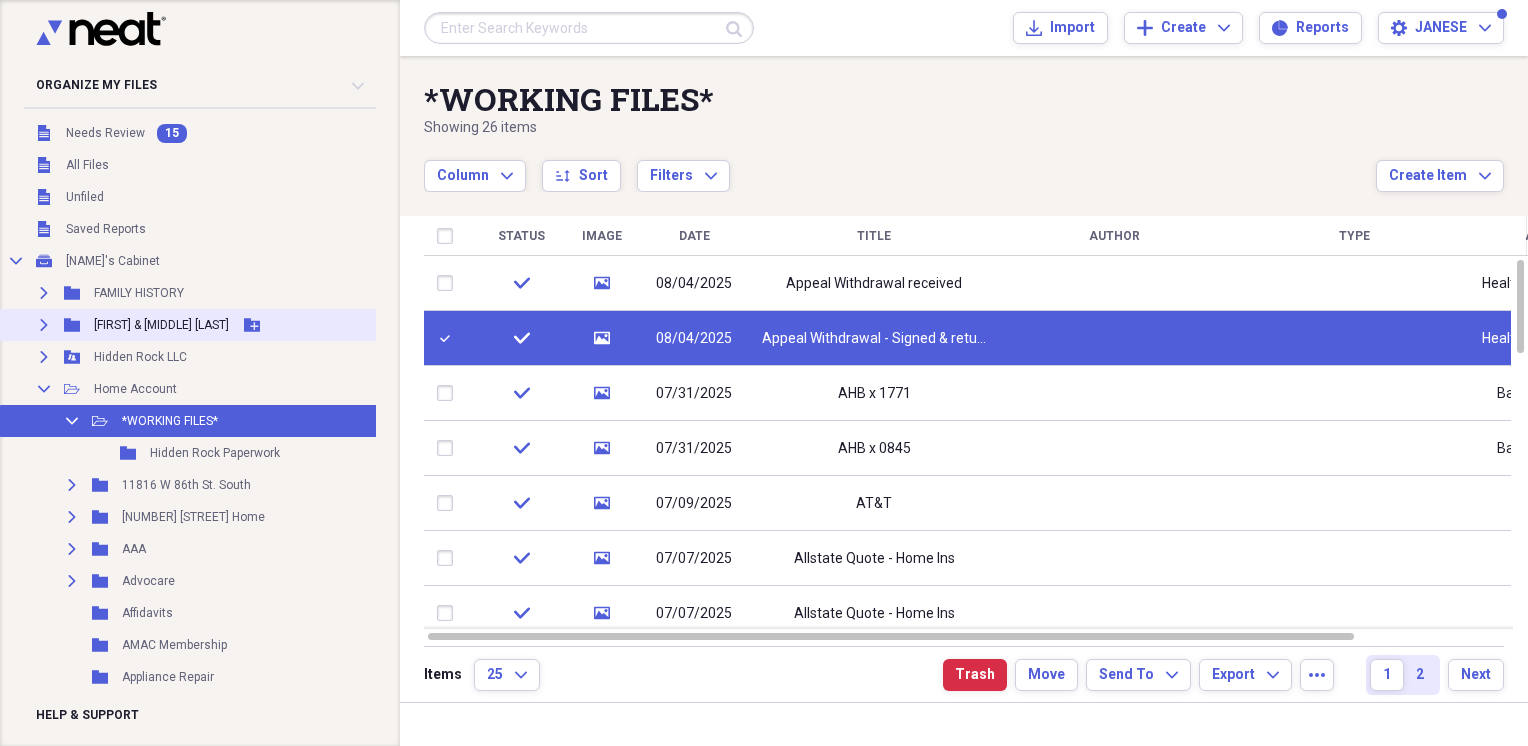 click on "Expand" 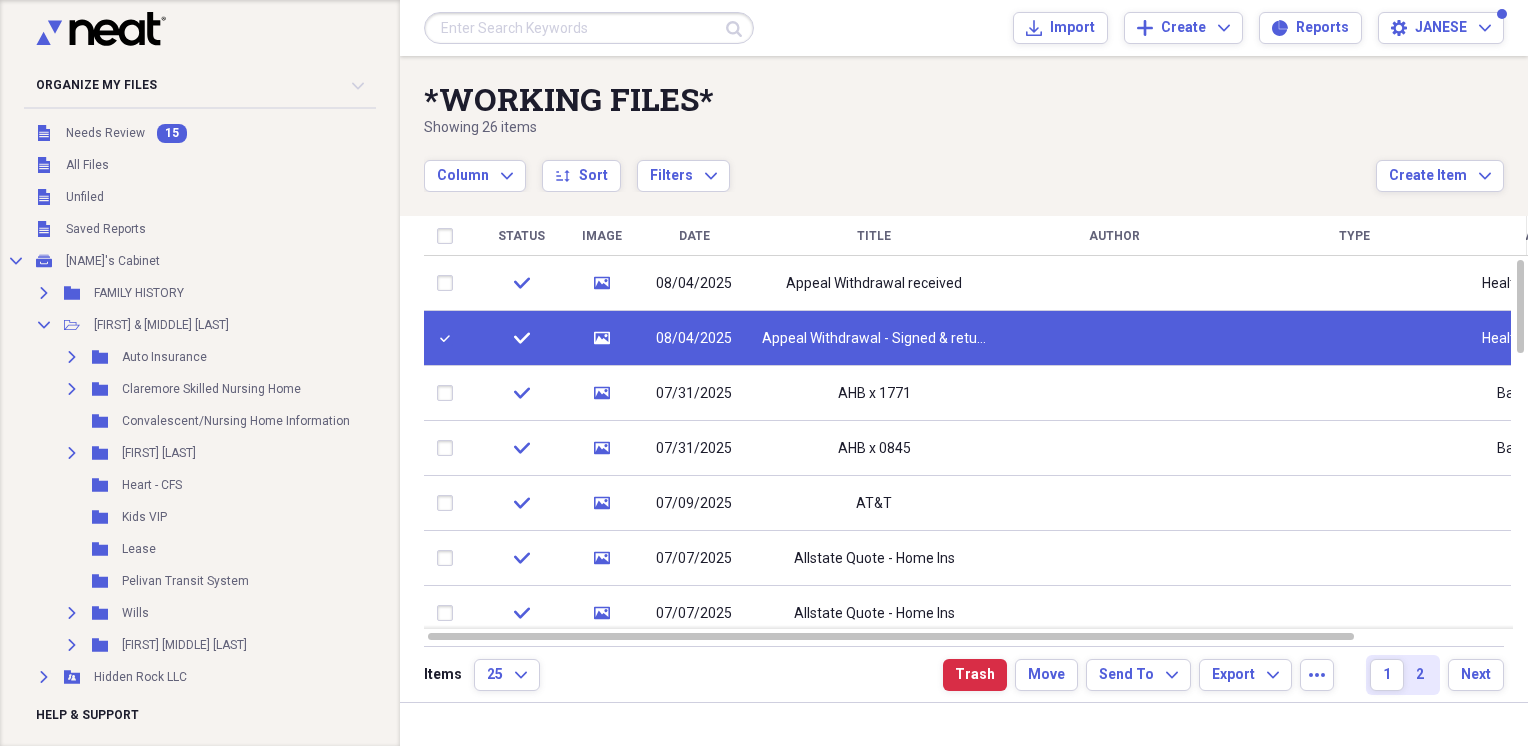 scroll, scrollTop: 166, scrollLeft: 0, axis: vertical 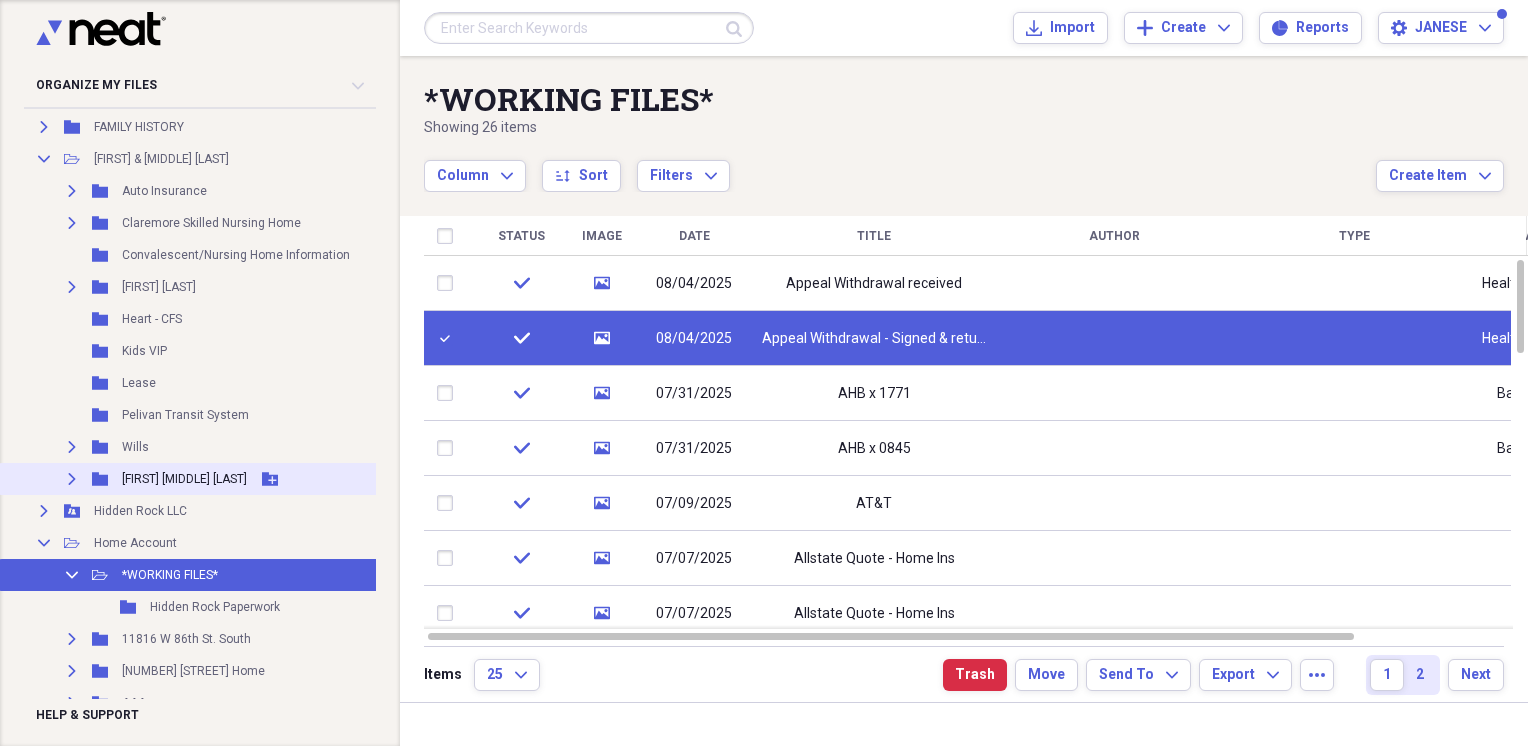click on "Expand" 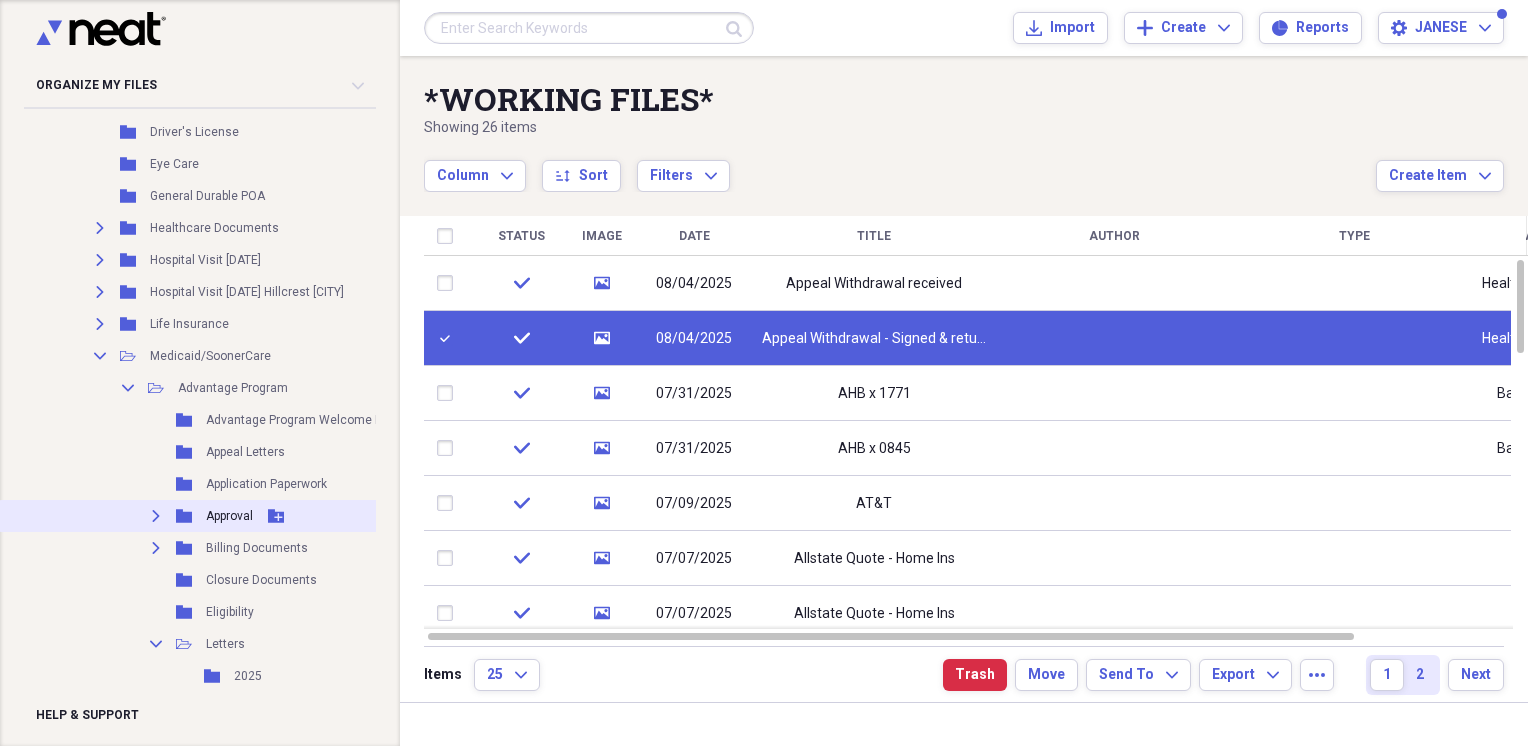 scroll, scrollTop: 1000, scrollLeft: 0, axis: vertical 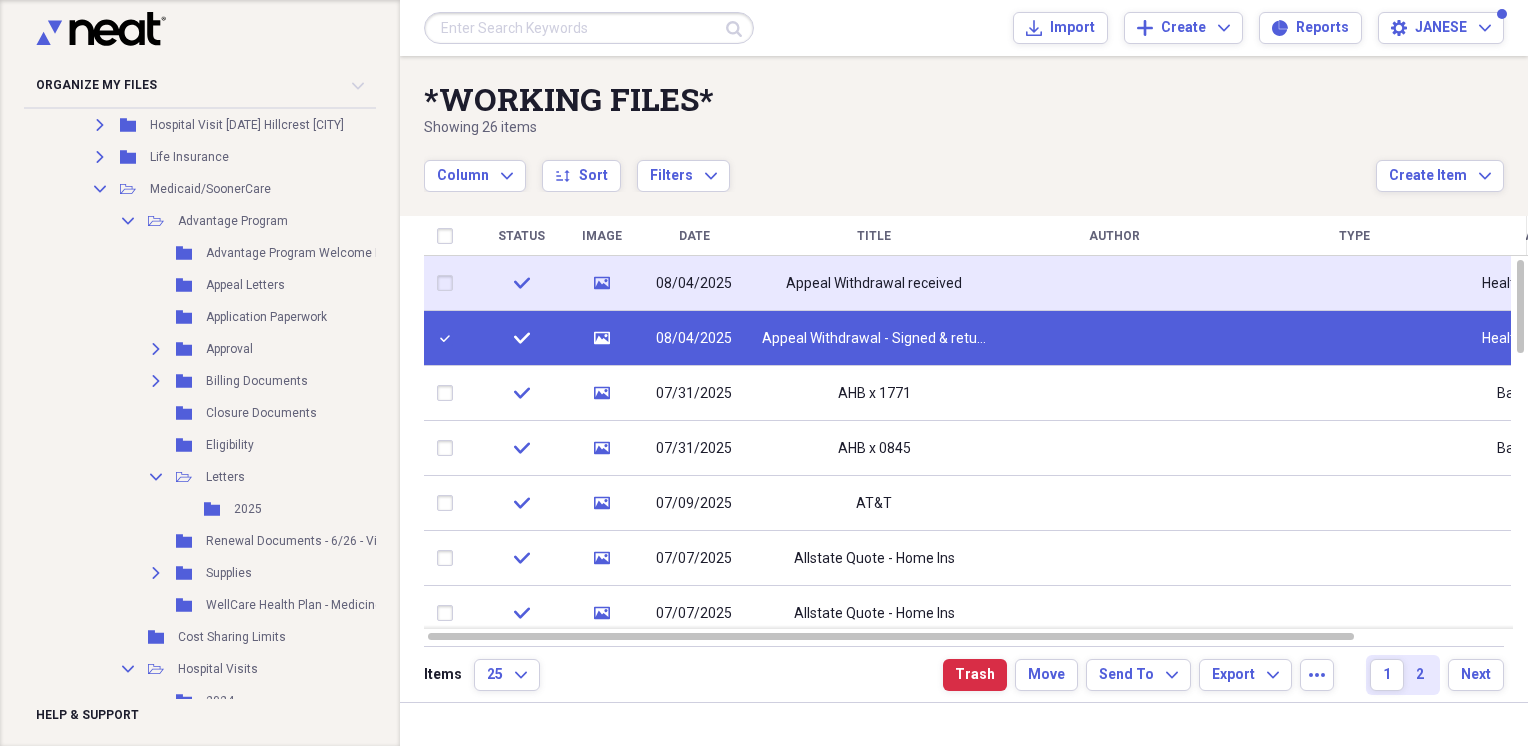 click at bounding box center (449, 283) 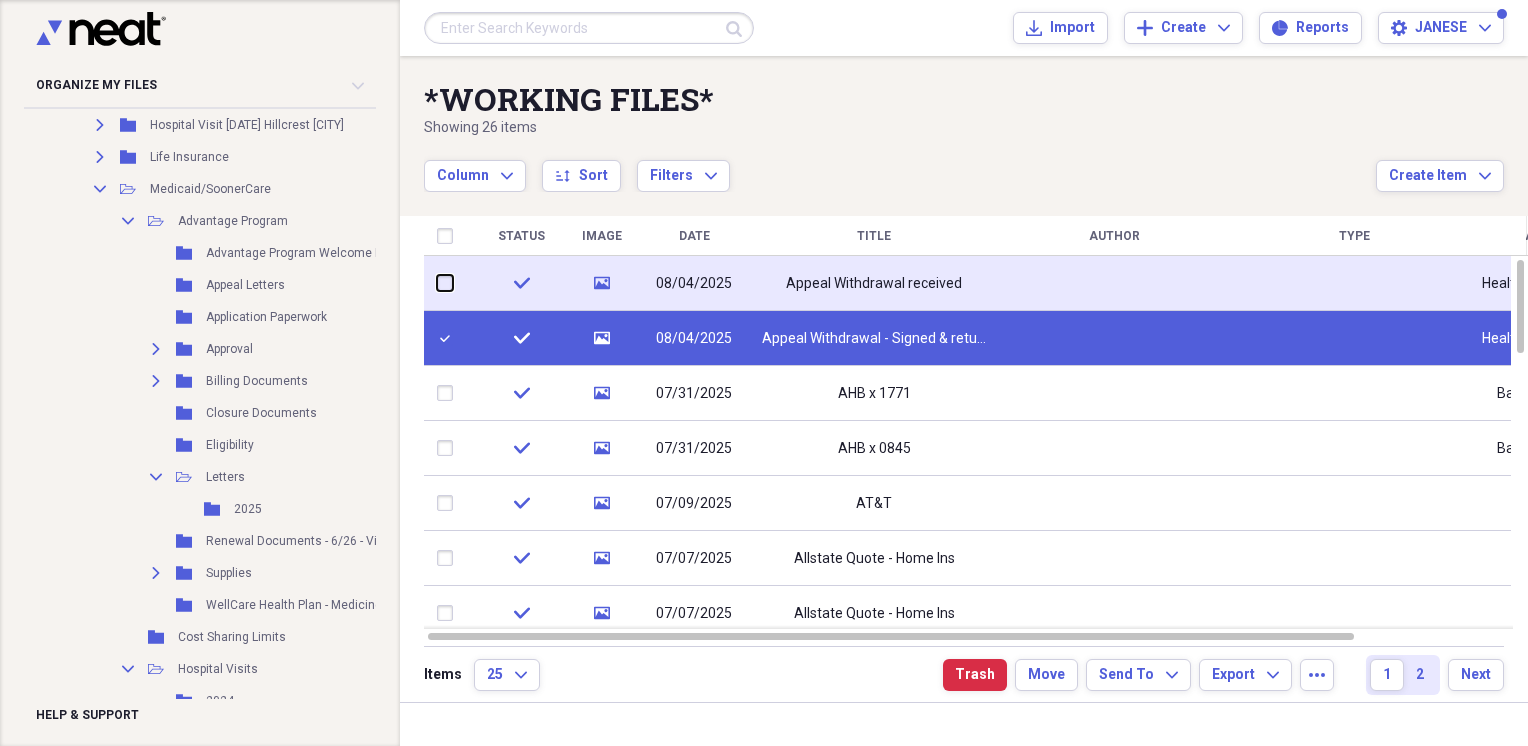 click at bounding box center [437, 283] 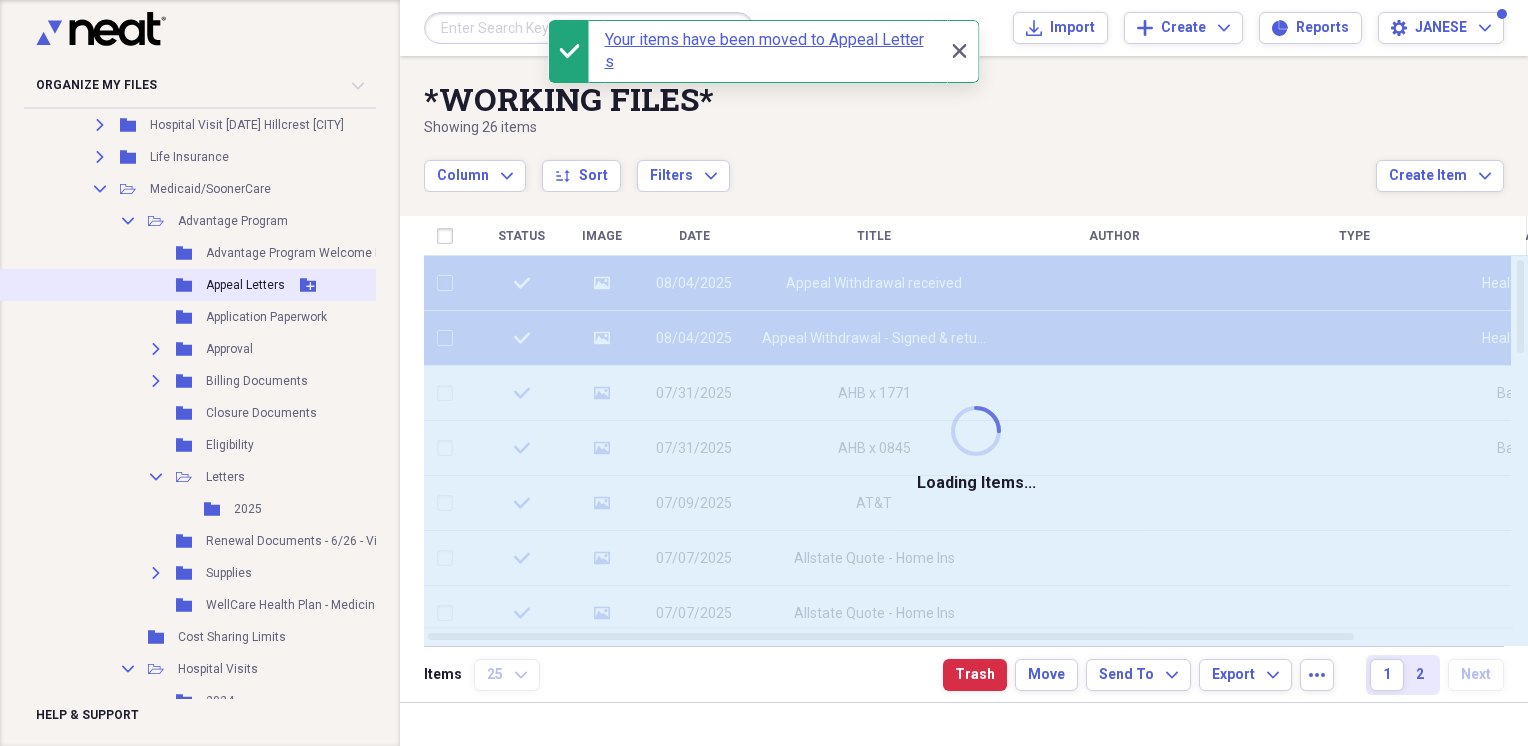 checkbox on "false" 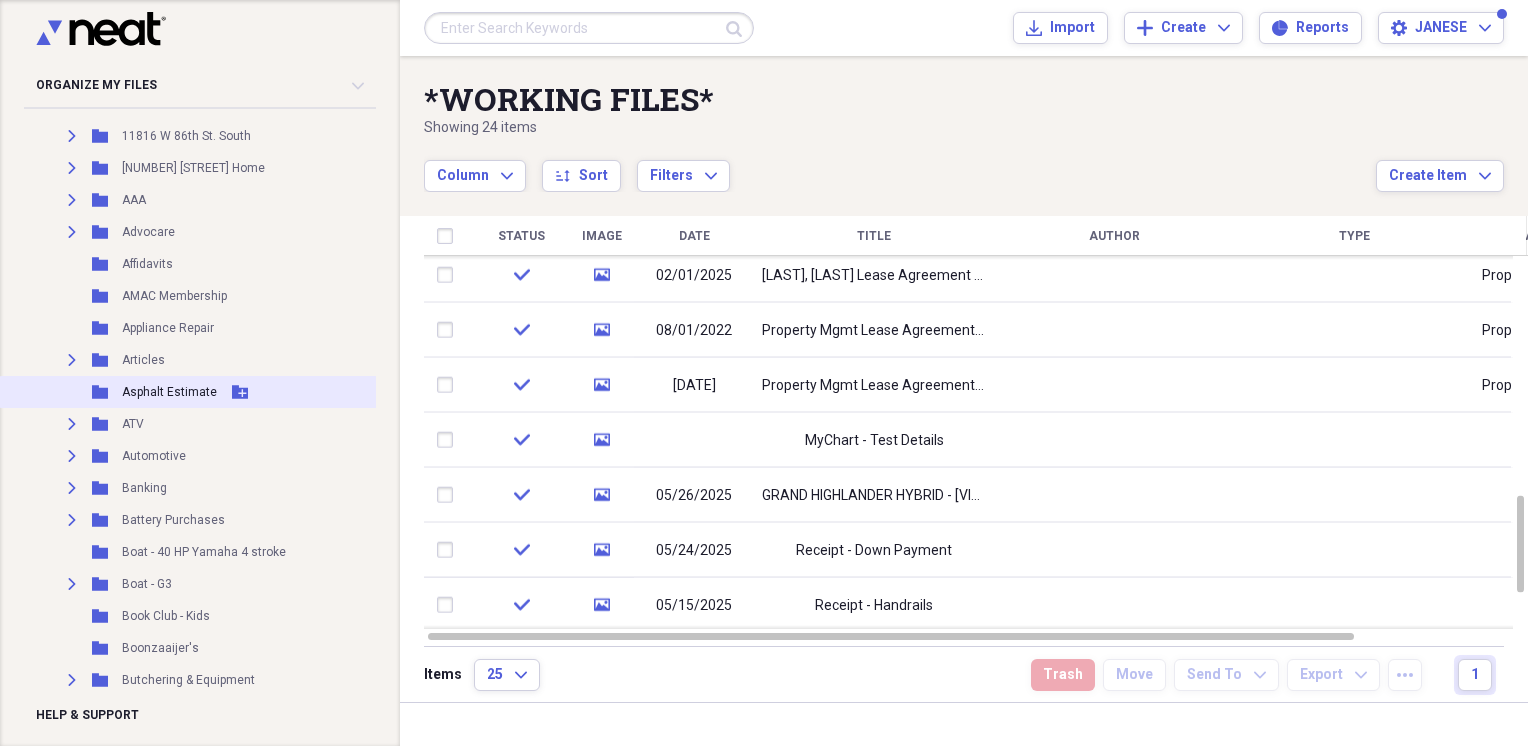 scroll, scrollTop: 2500, scrollLeft: 0, axis: vertical 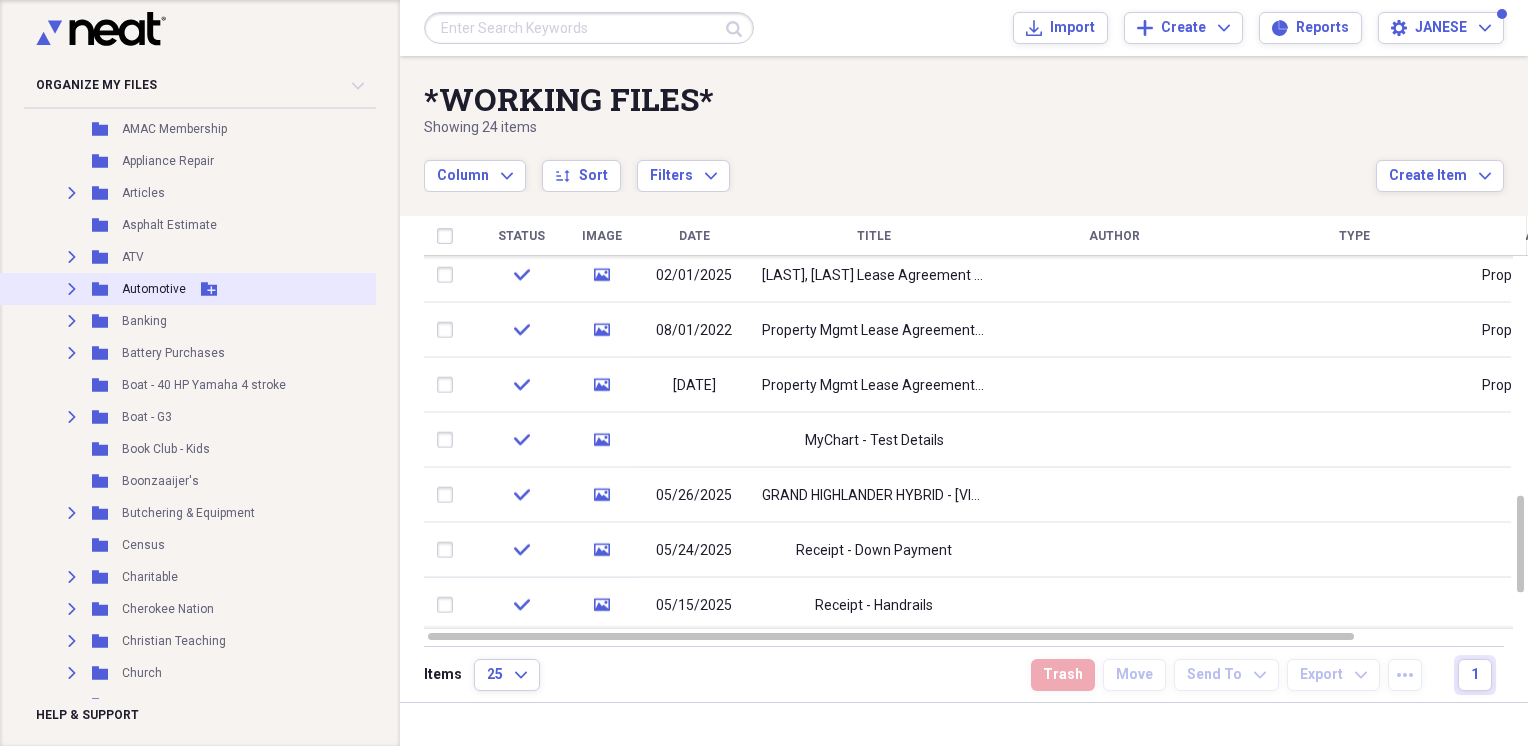 click 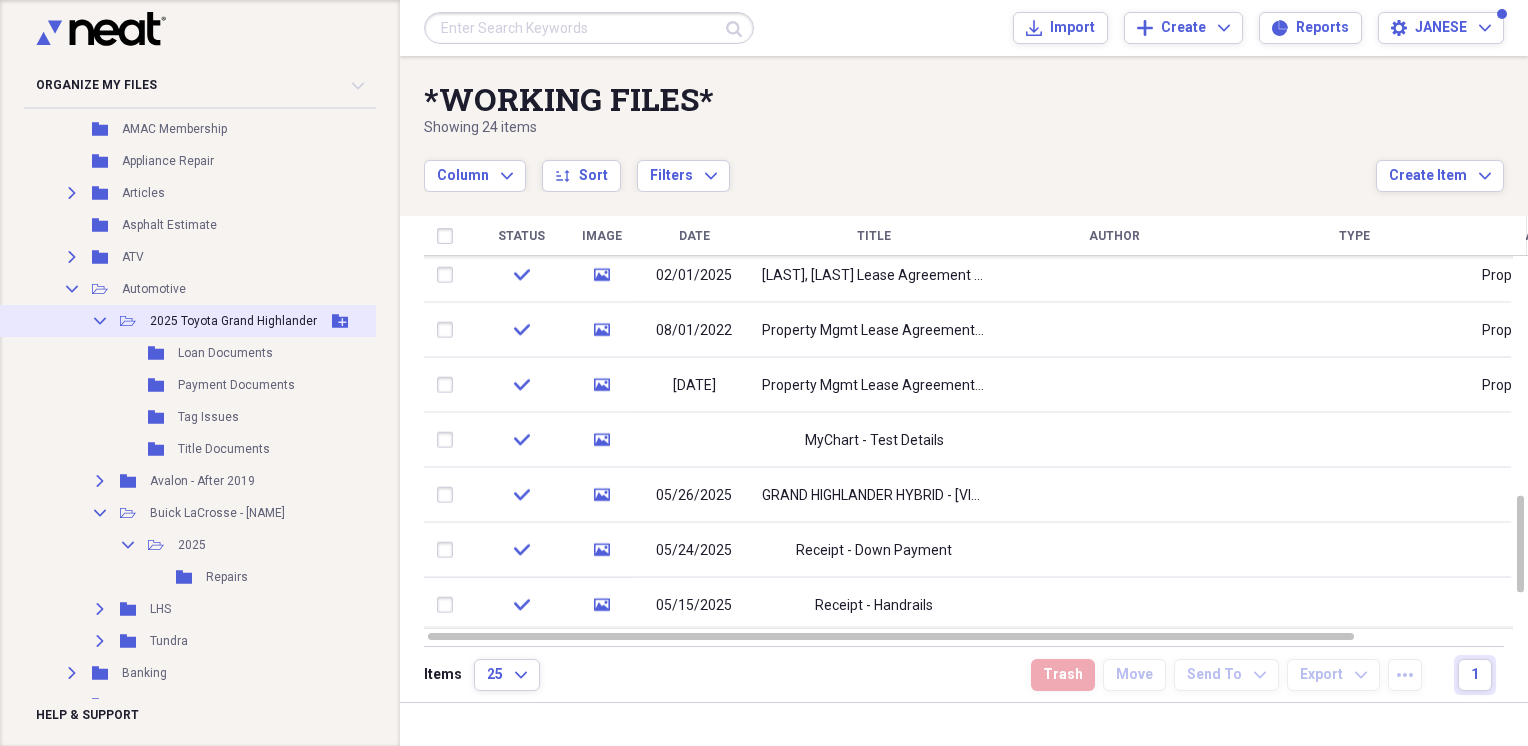 click 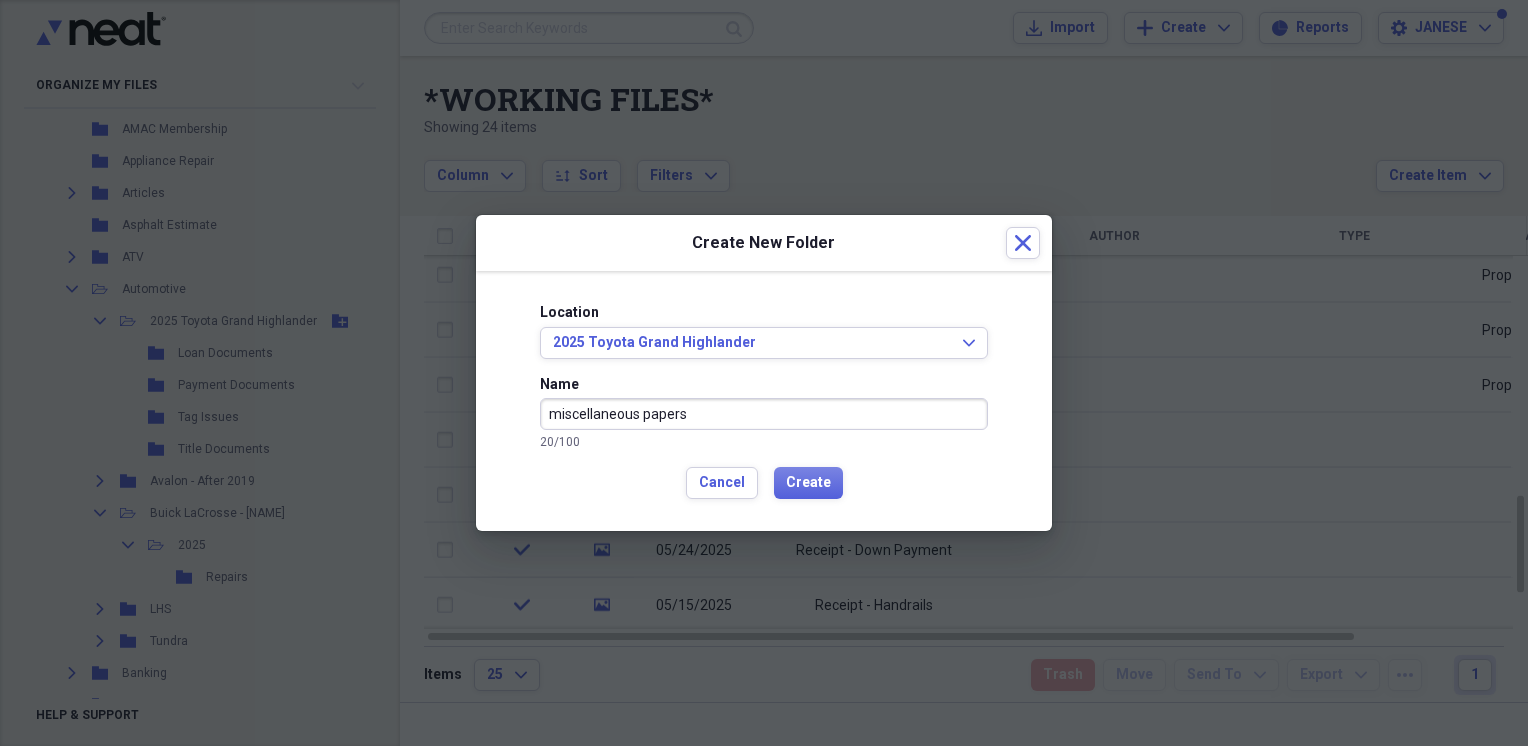 click on "miscellaneous papers" at bounding box center [764, 414] 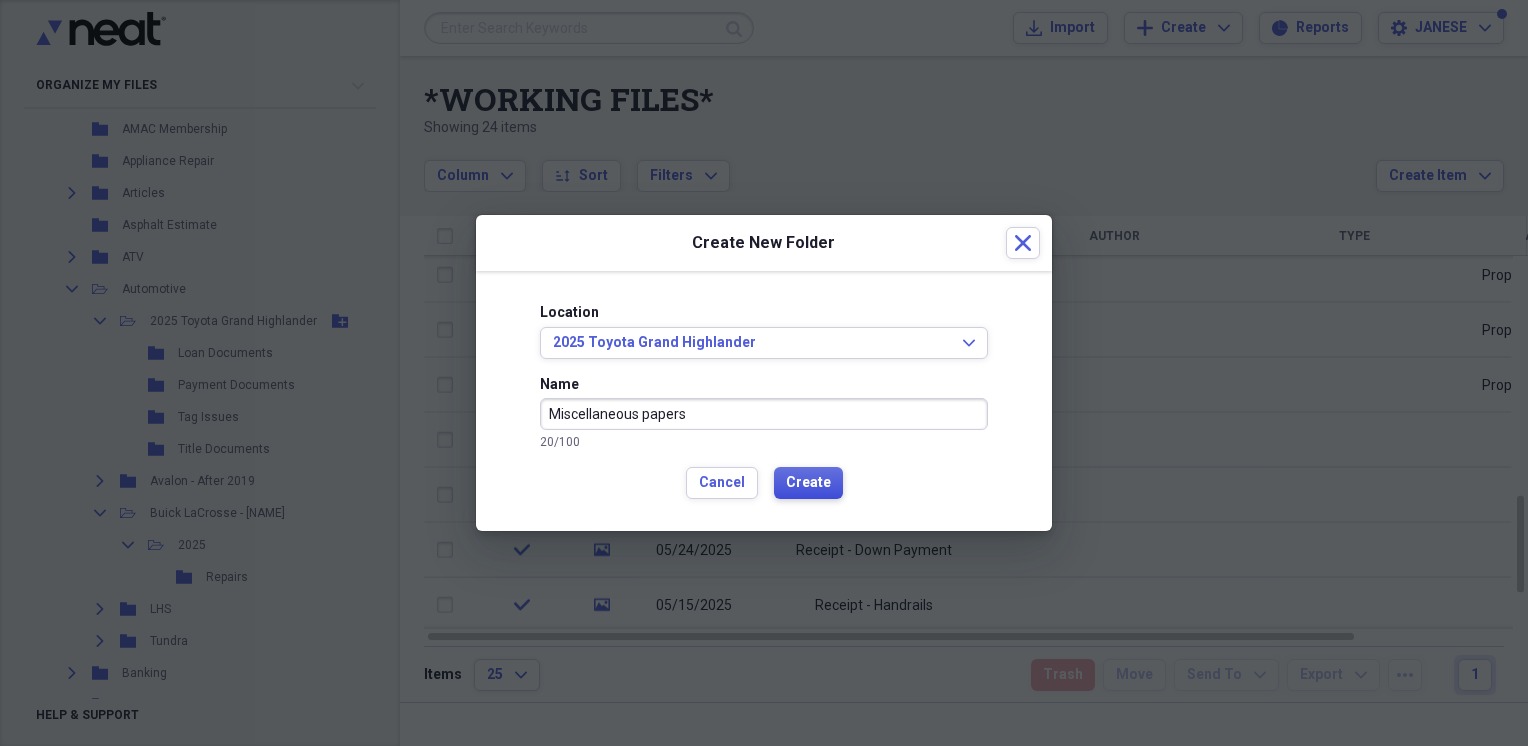 type on "Miscellaneous papers" 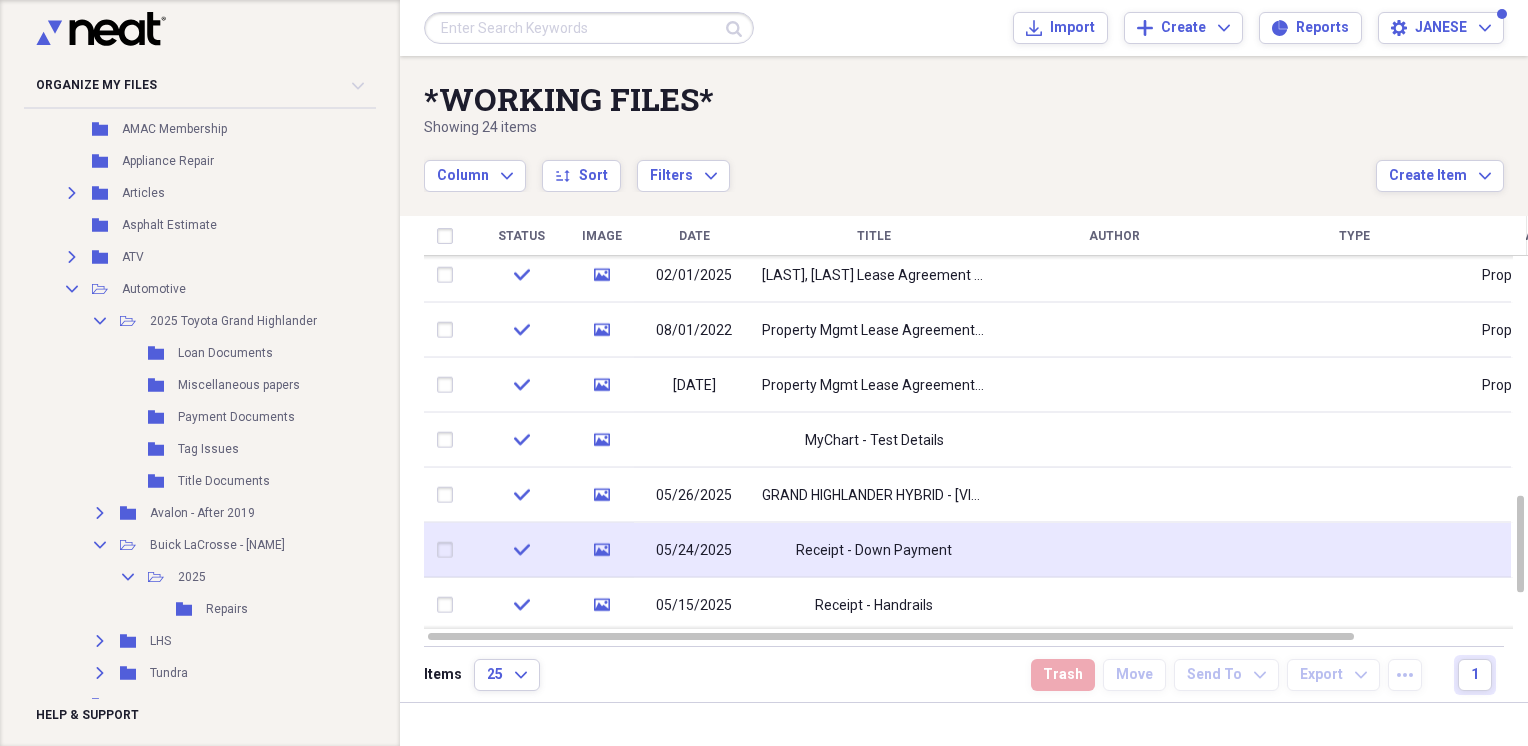 click at bounding box center (449, 550) 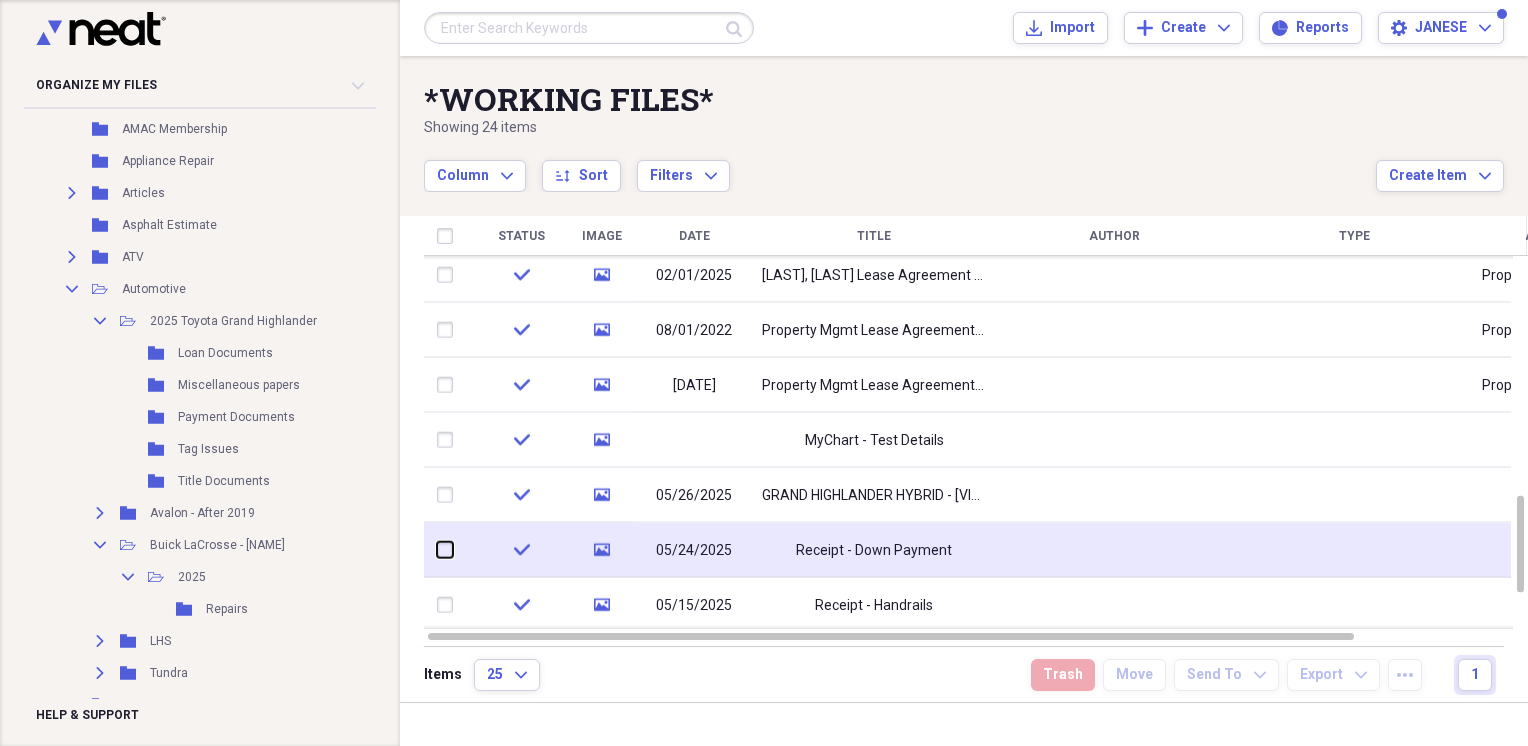 click at bounding box center (437, 550) 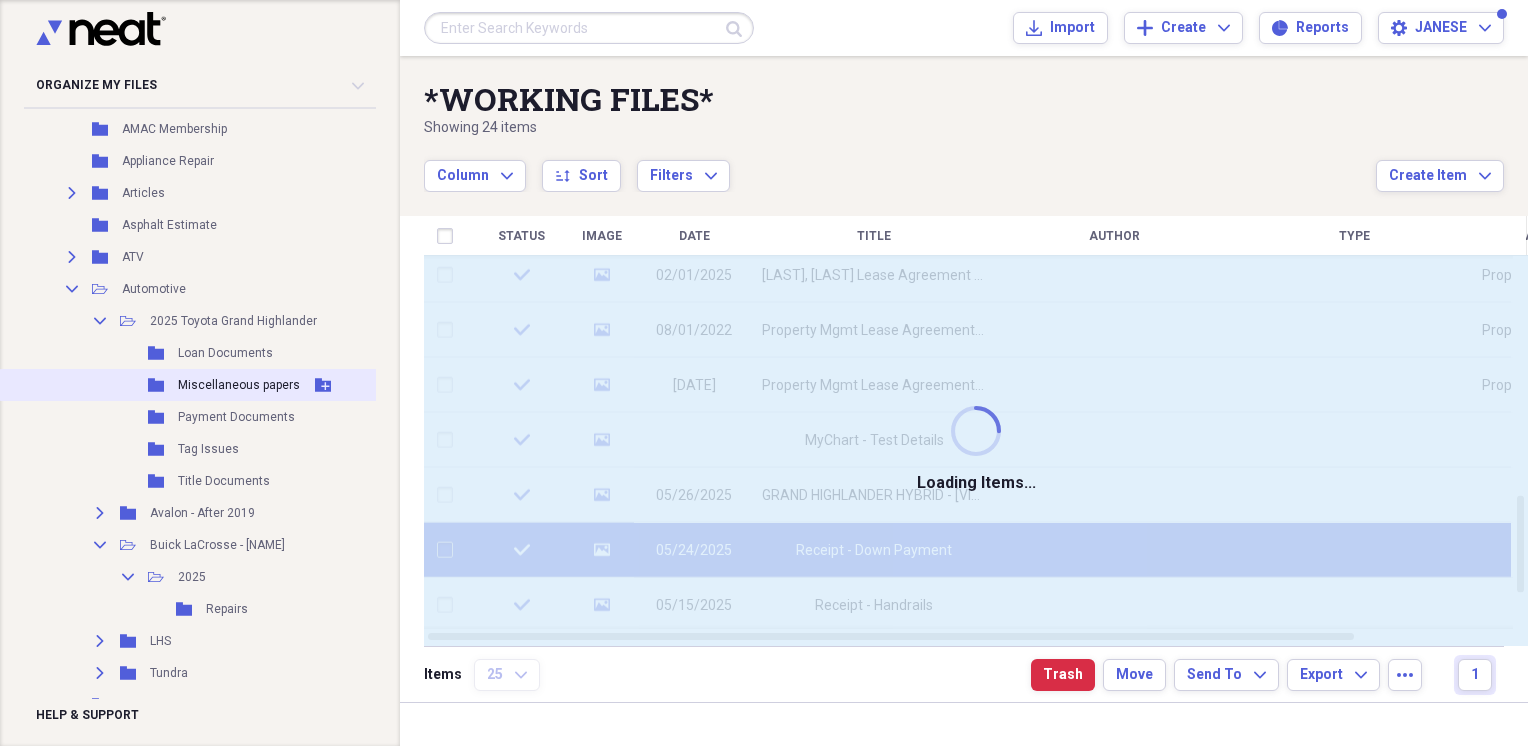 checkbox on "false" 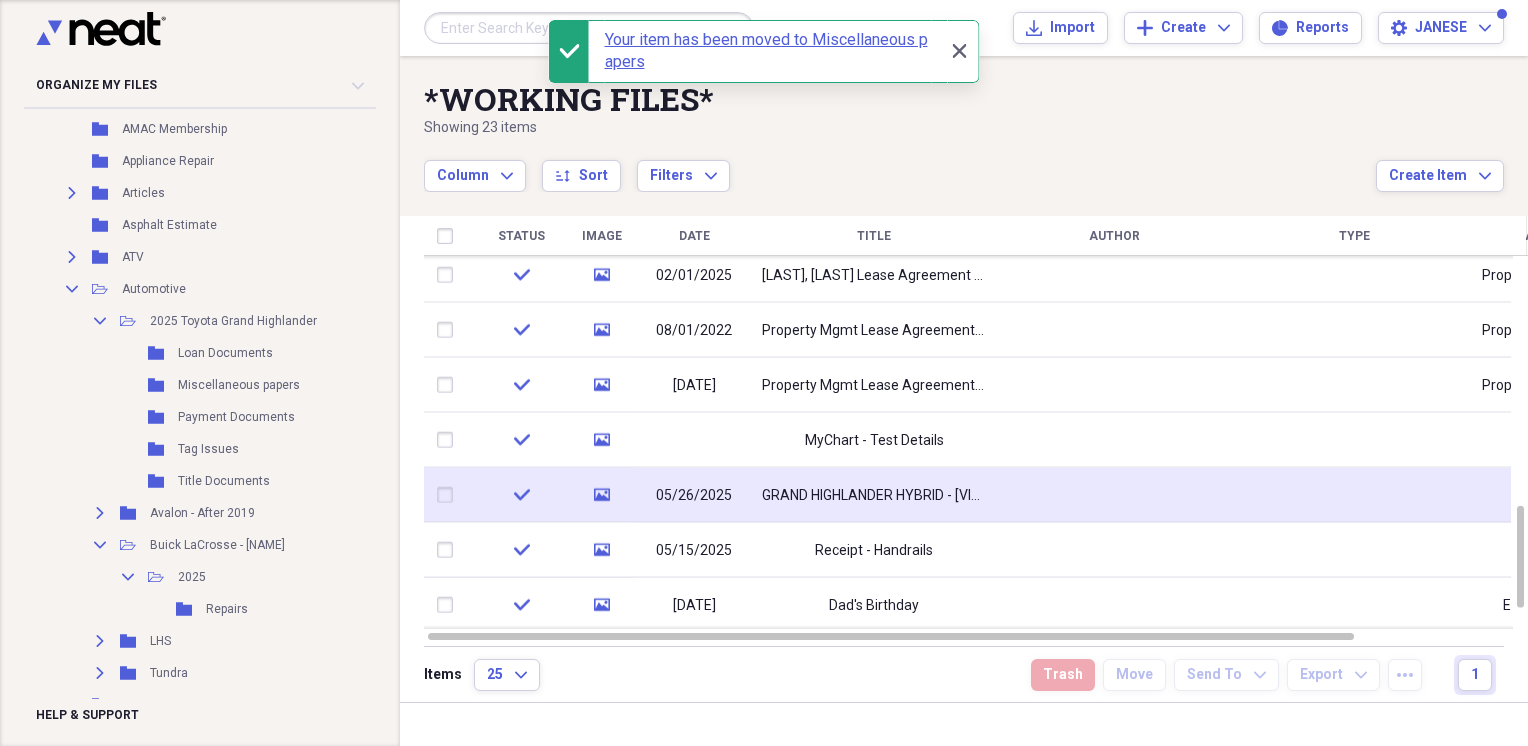 click at bounding box center [449, 495] 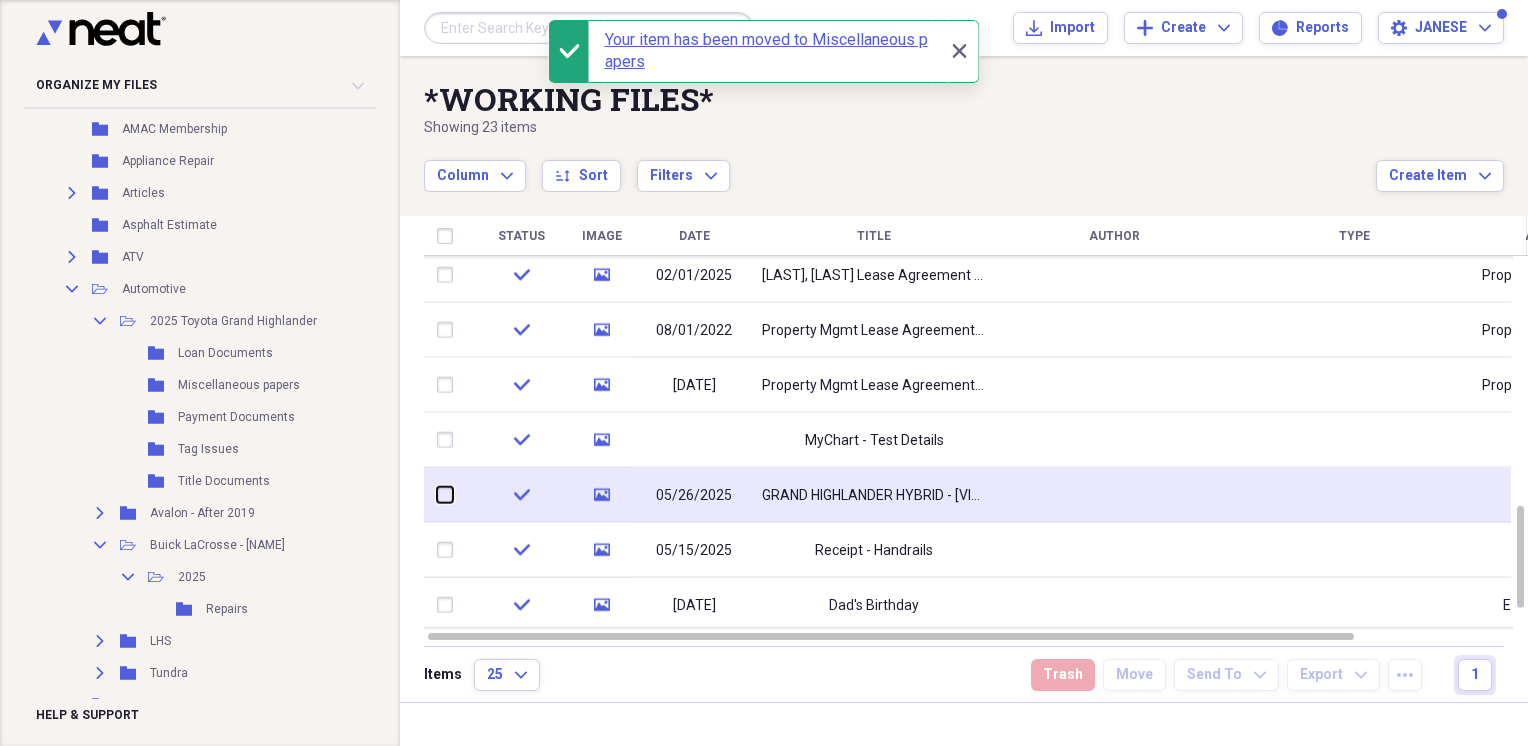 click at bounding box center [437, 495] 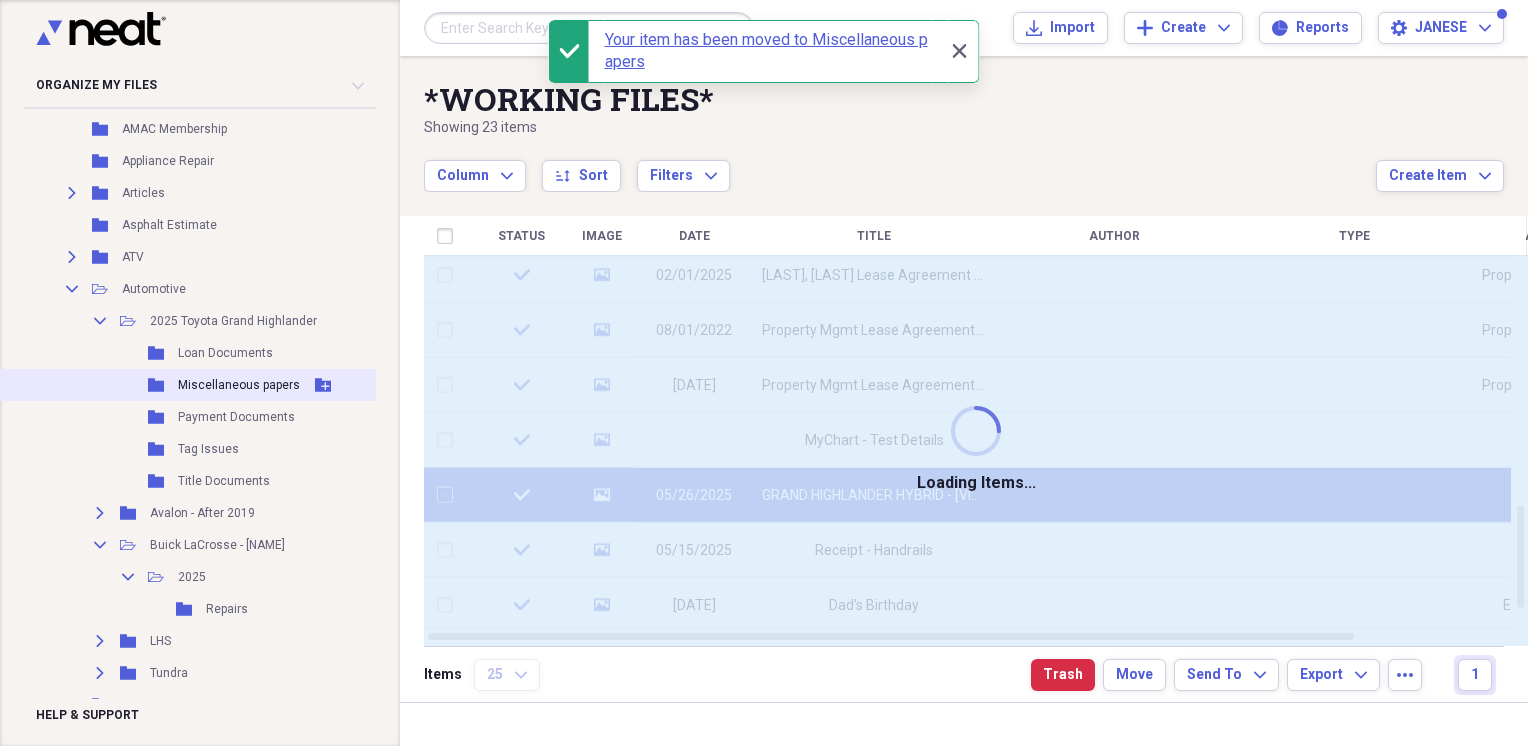 checkbox on "false" 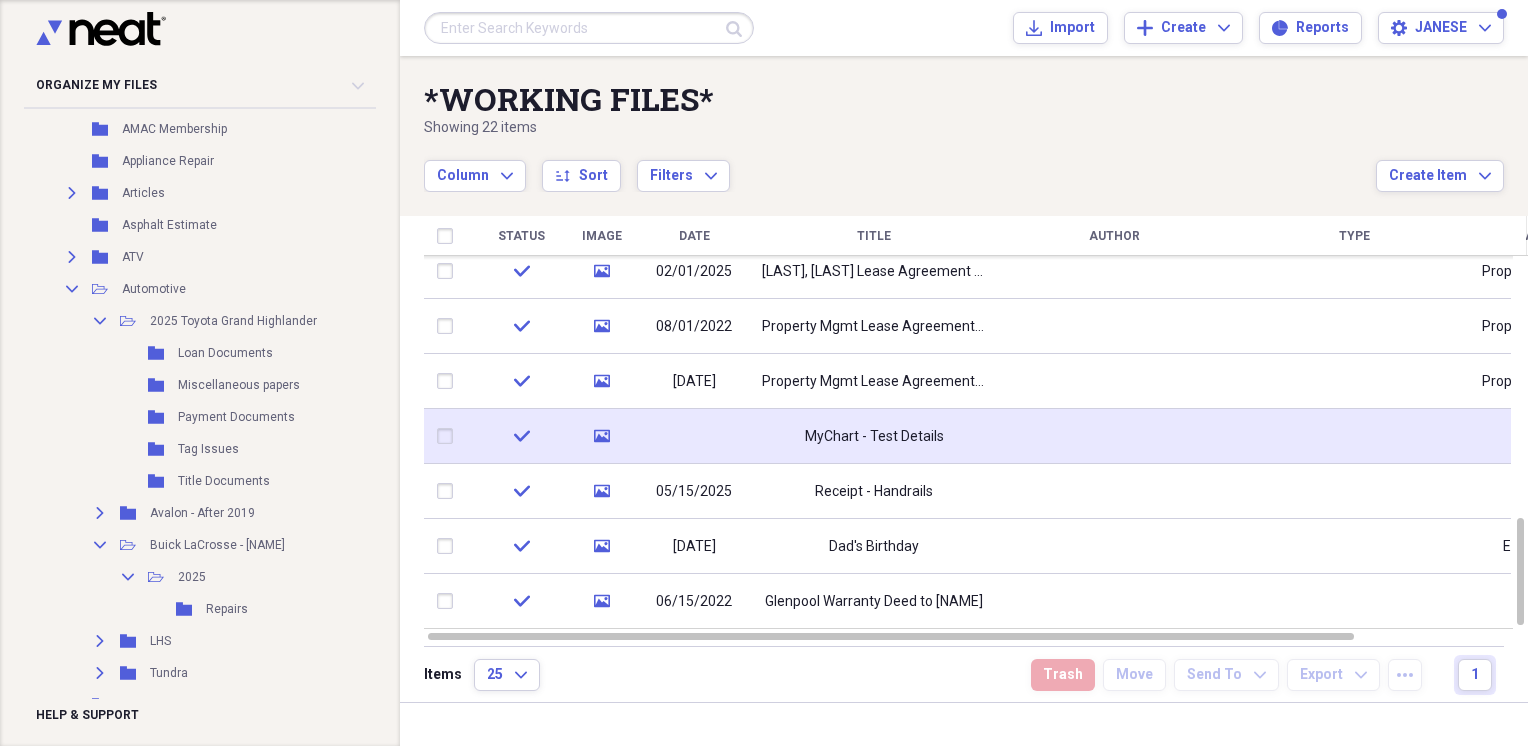 click on "MyChart - Test Details" at bounding box center [874, 437] 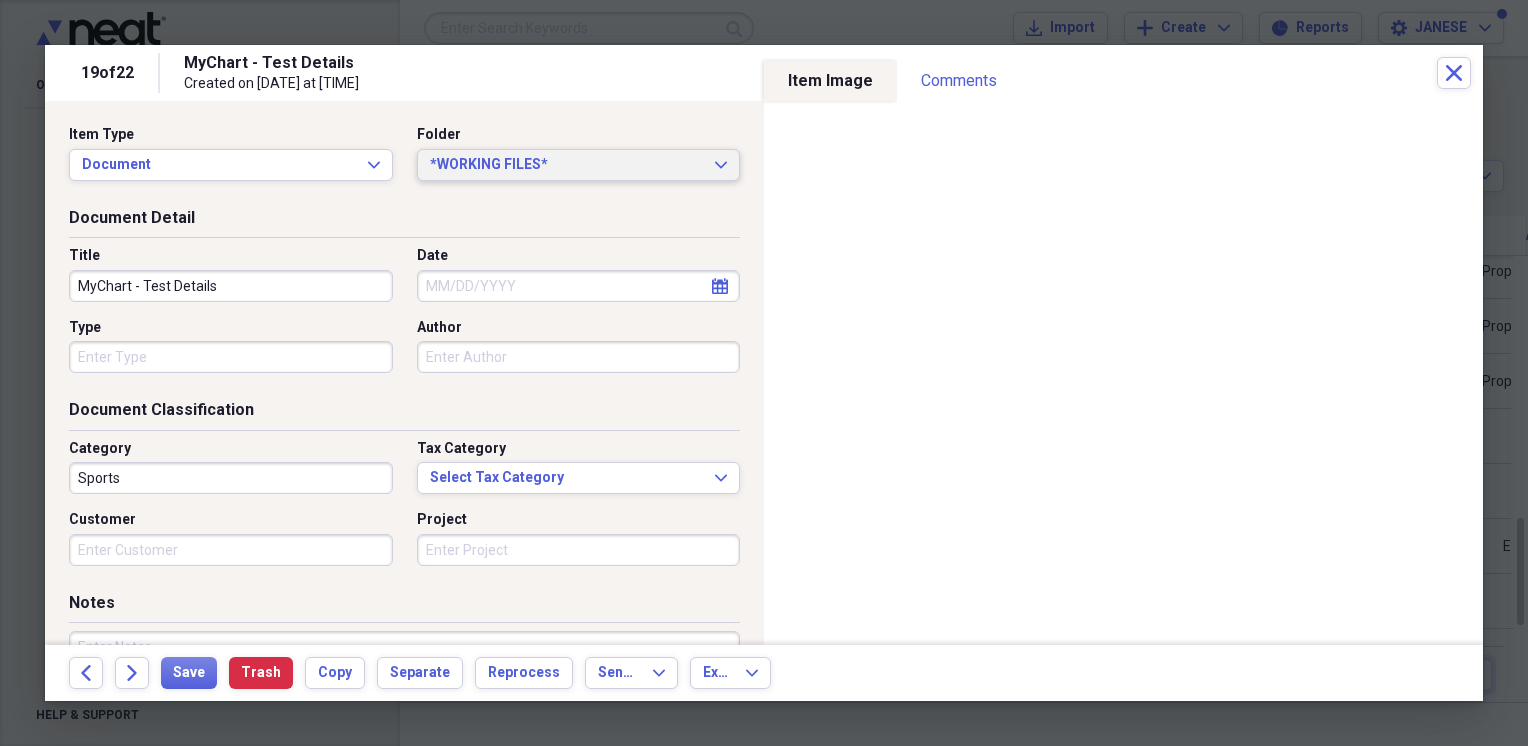 click on "*WORKING FILES* Expand" at bounding box center [579, 165] 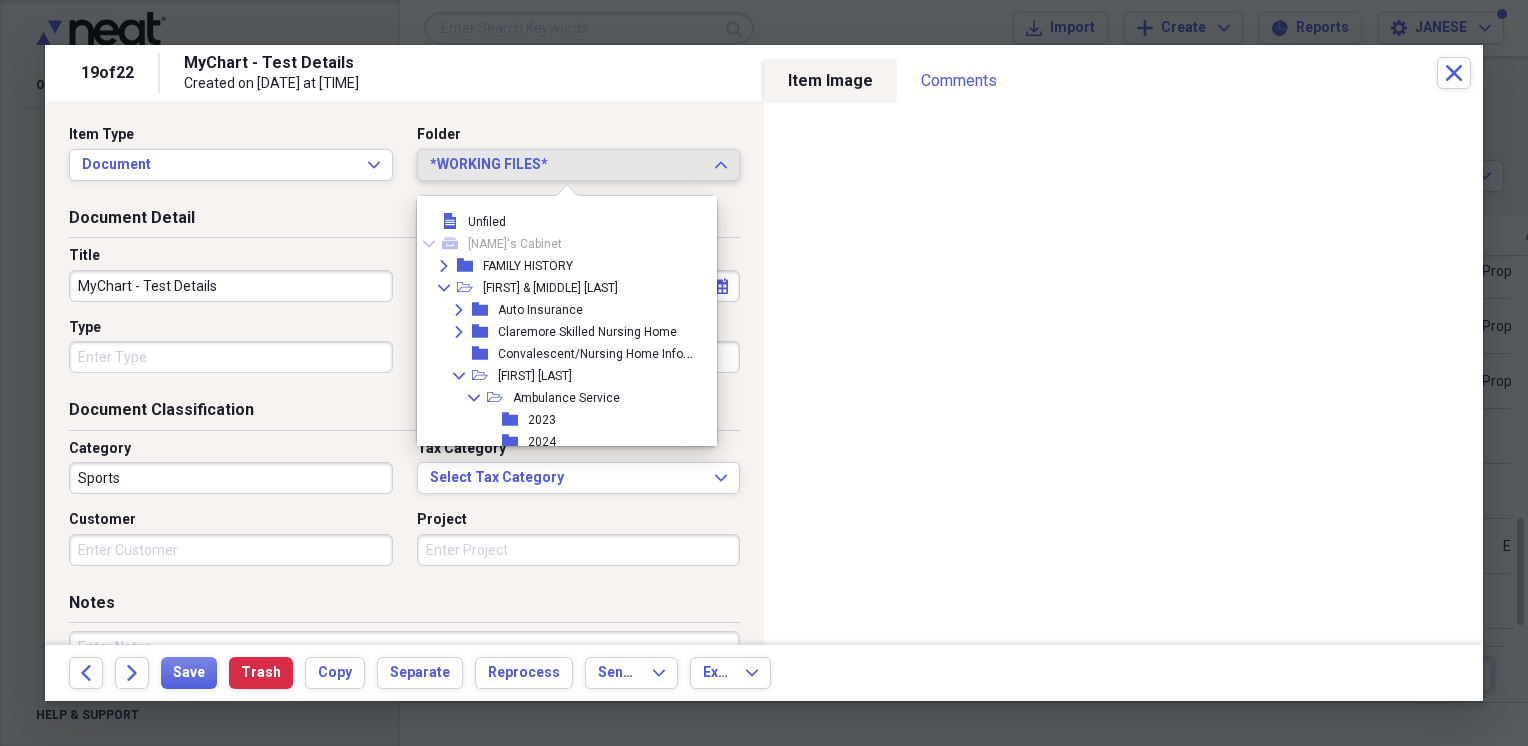 scroll, scrollTop: 2568, scrollLeft: 0, axis: vertical 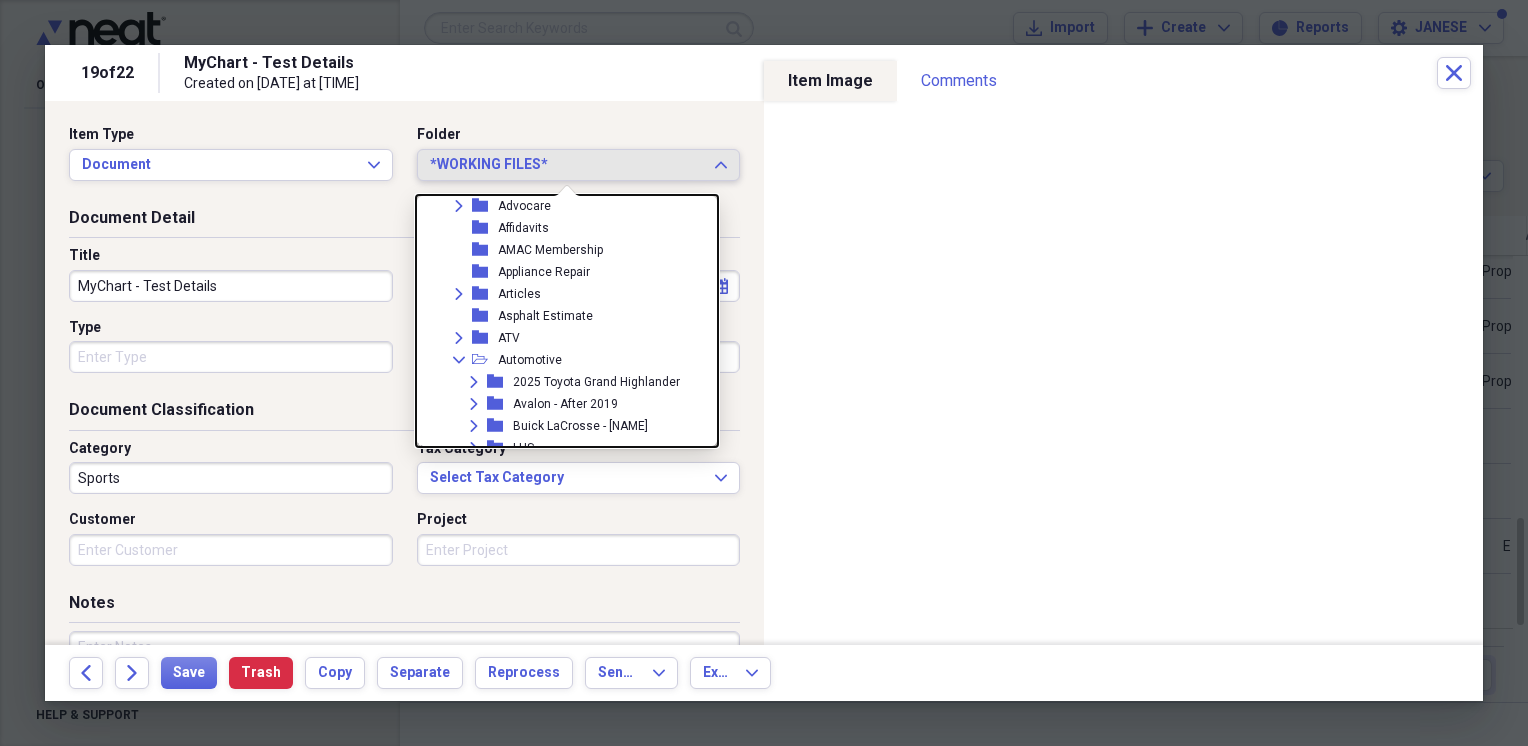 click on "Collapse" 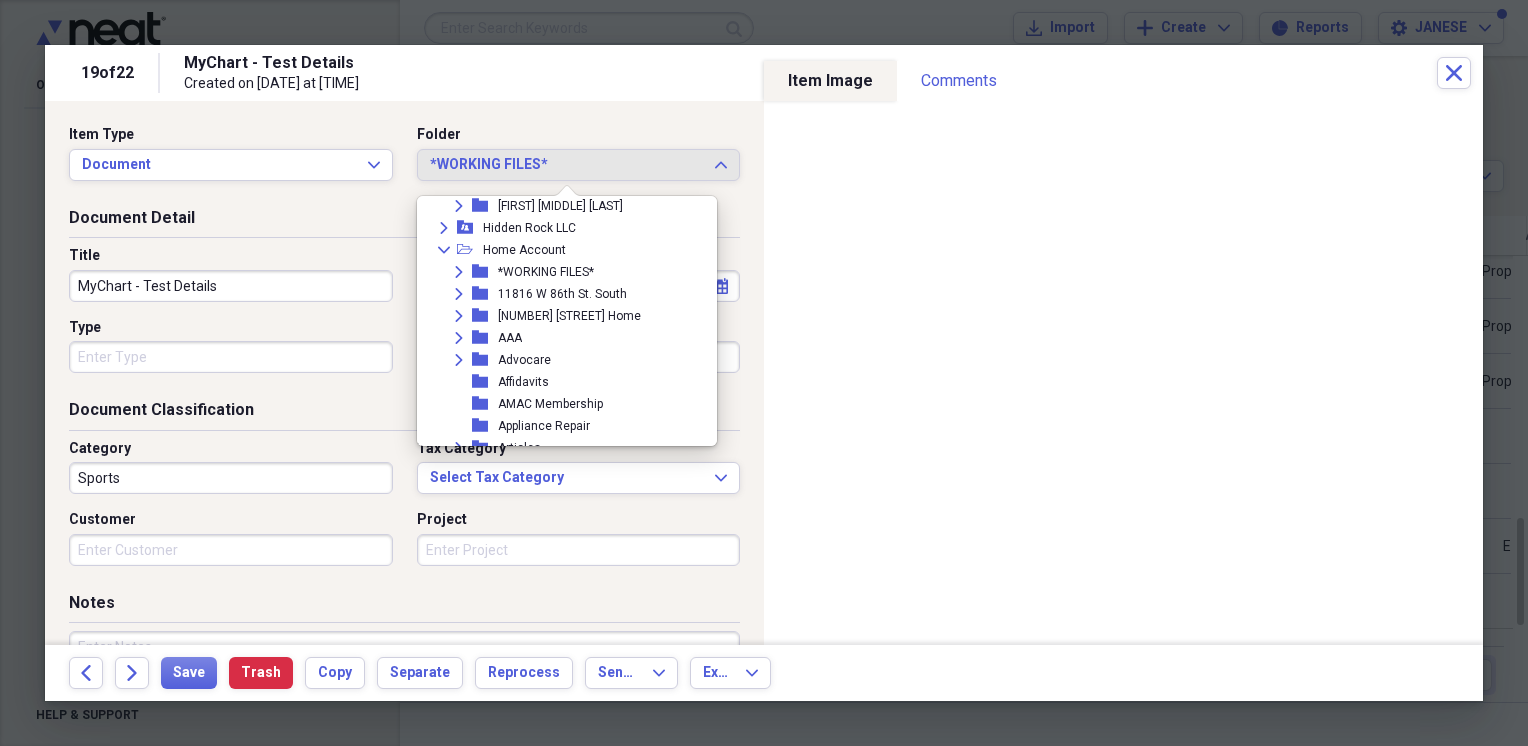 click 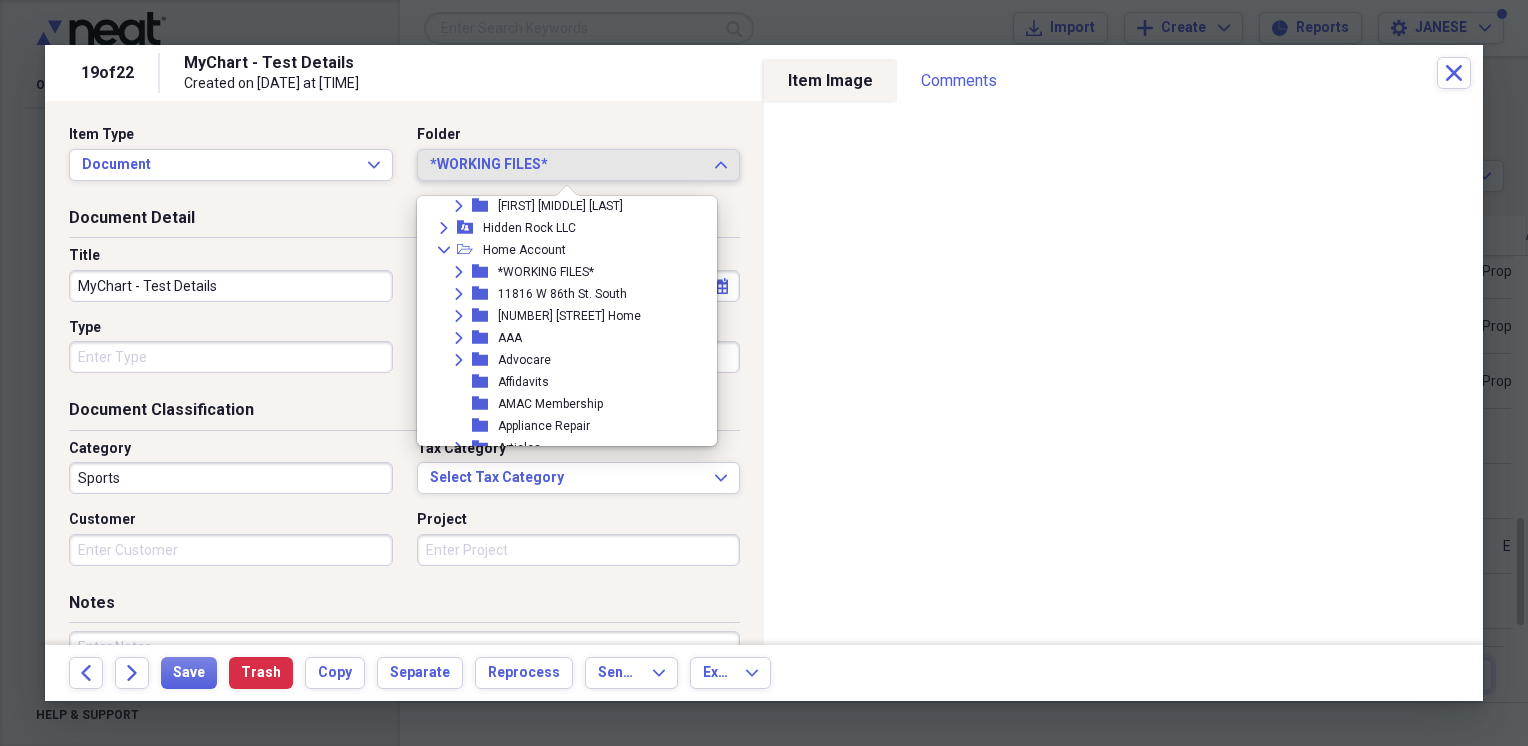scroll, scrollTop: 3184, scrollLeft: 0, axis: vertical 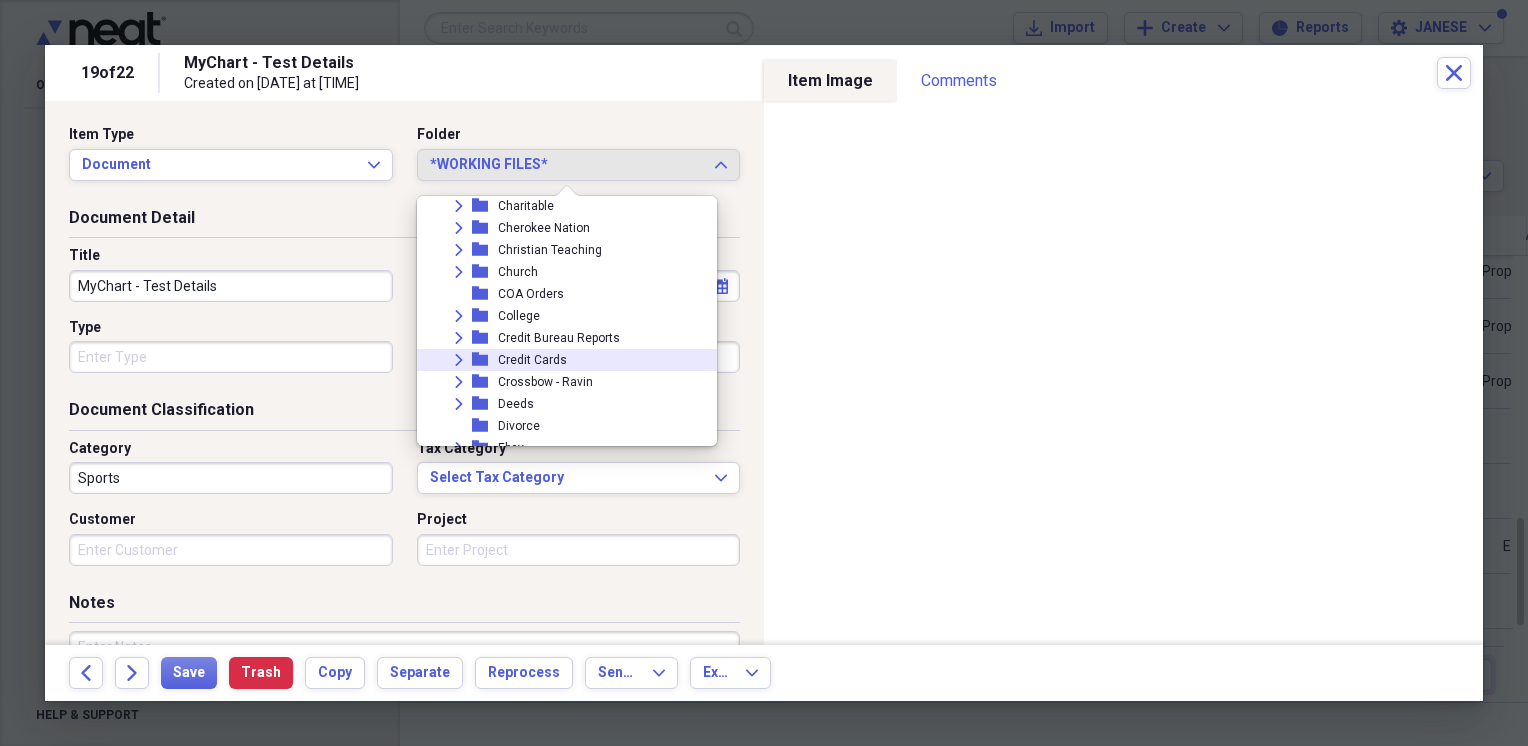 click on "Document Classification" at bounding box center (404, 414) 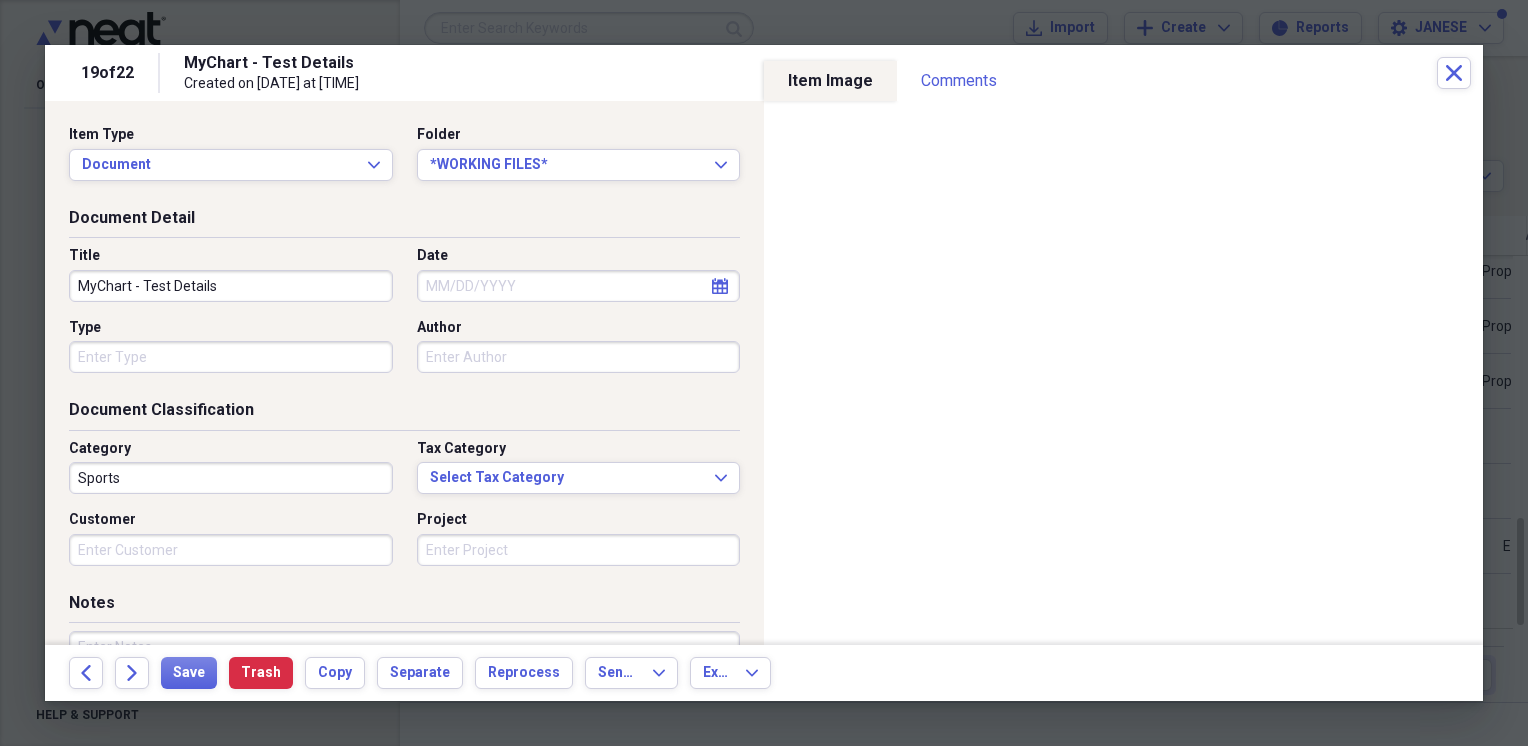 scroll, scrollTop: 2526, scrollLeft: 0, axis: vertical 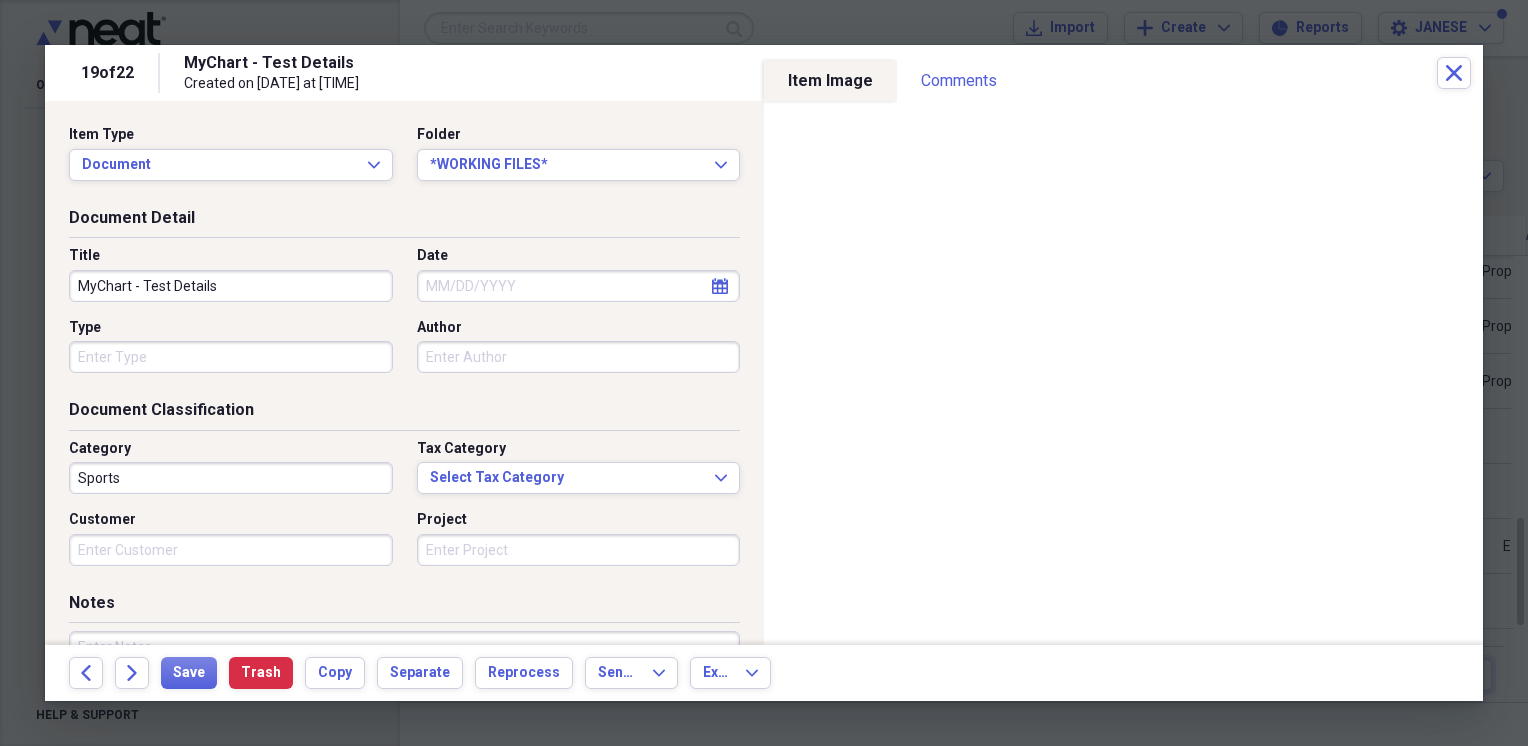 click on "calendar Calendar" at bounding box center [720, 286] 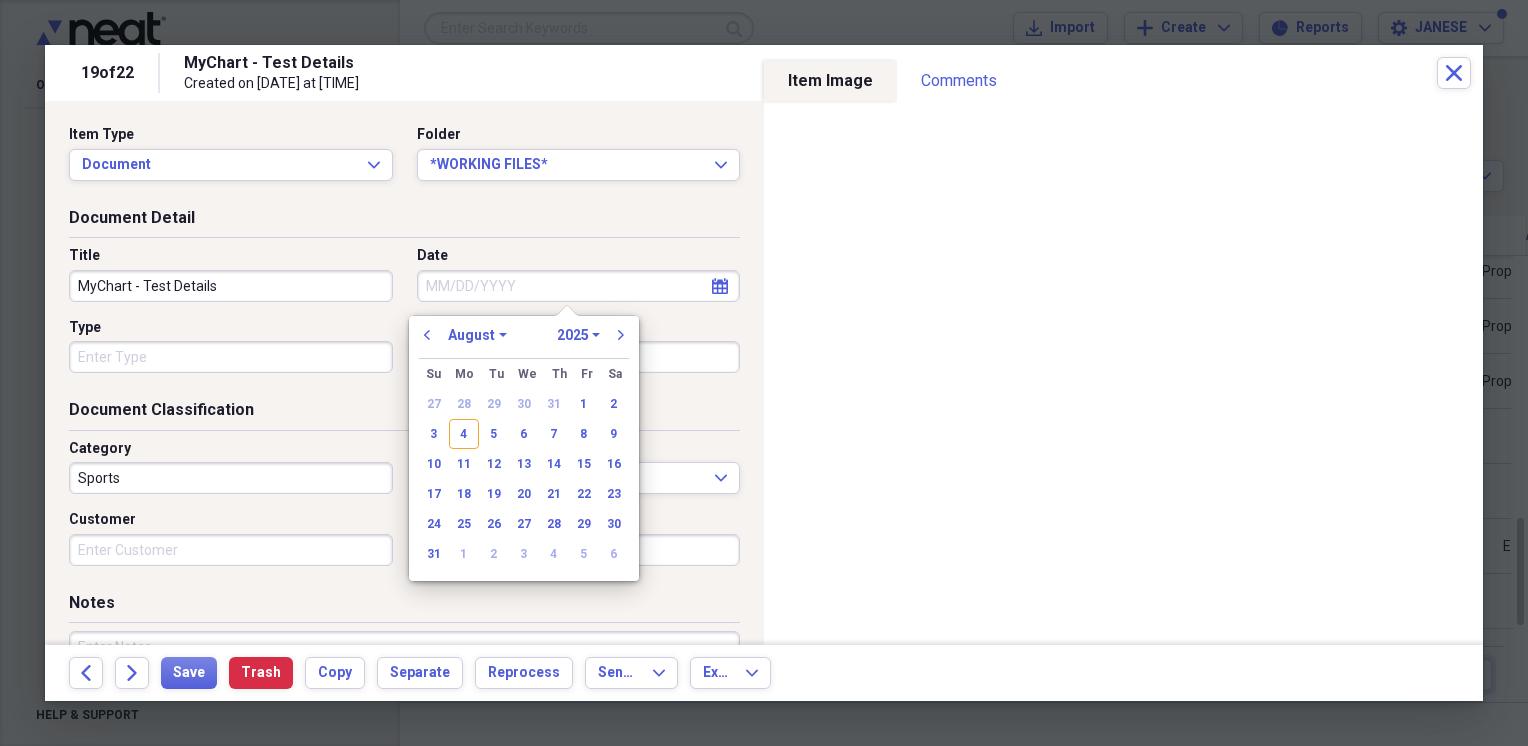 click on "January February March April May June July August September October November December" at bounding box center [477, 335] 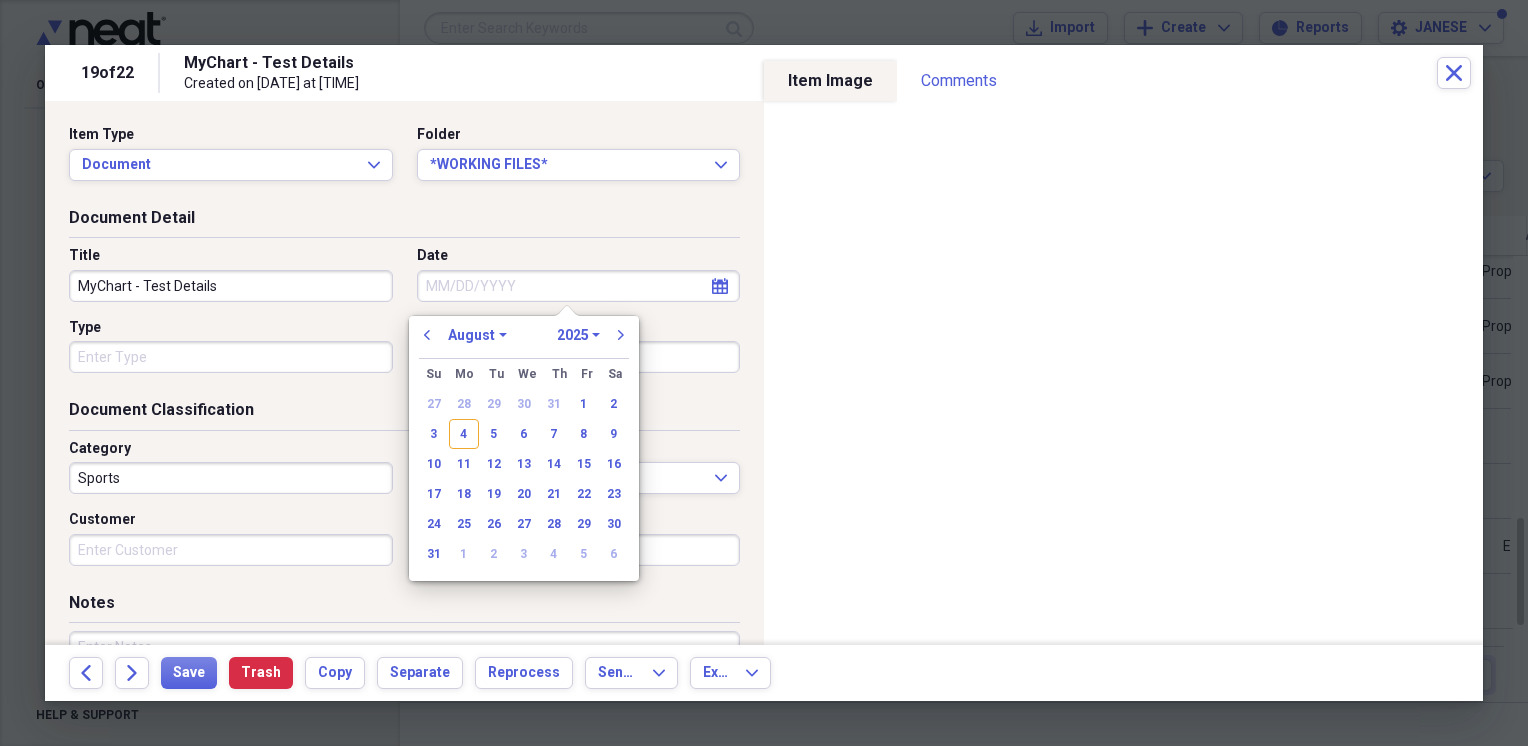 select on "4" 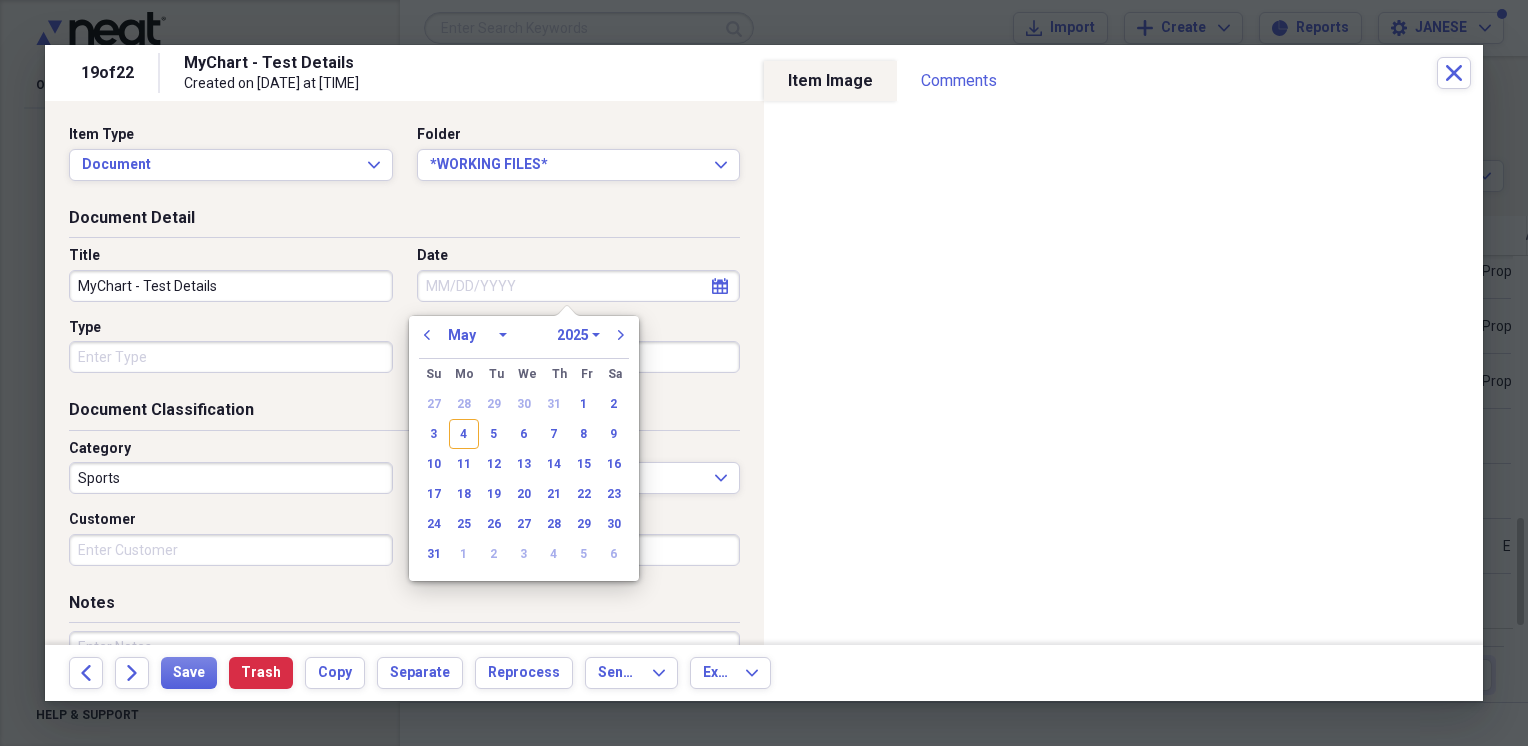 click on "January February March April May June July August September October November December" at bounding box center (477, 335) 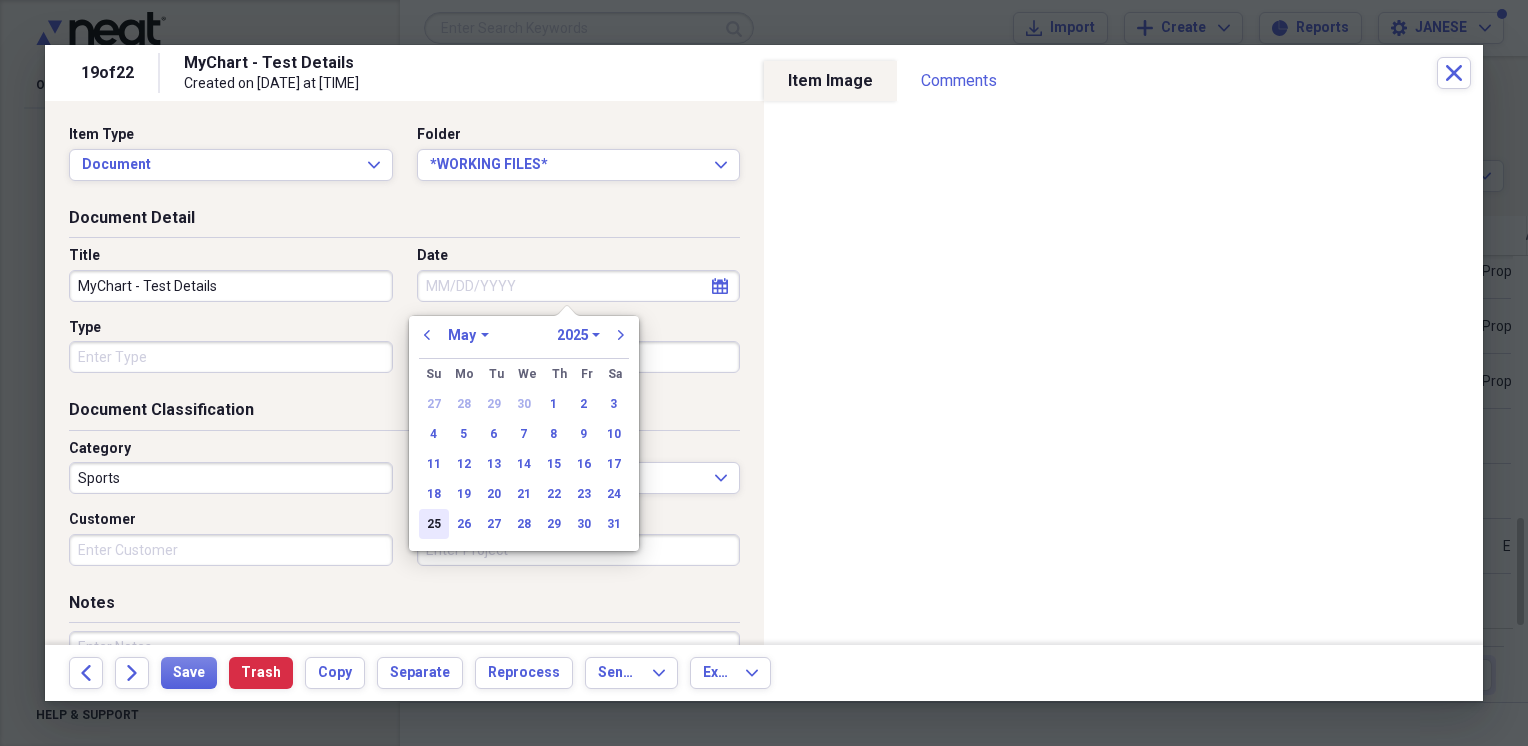 click on "25" at bounding box center (434, 524) 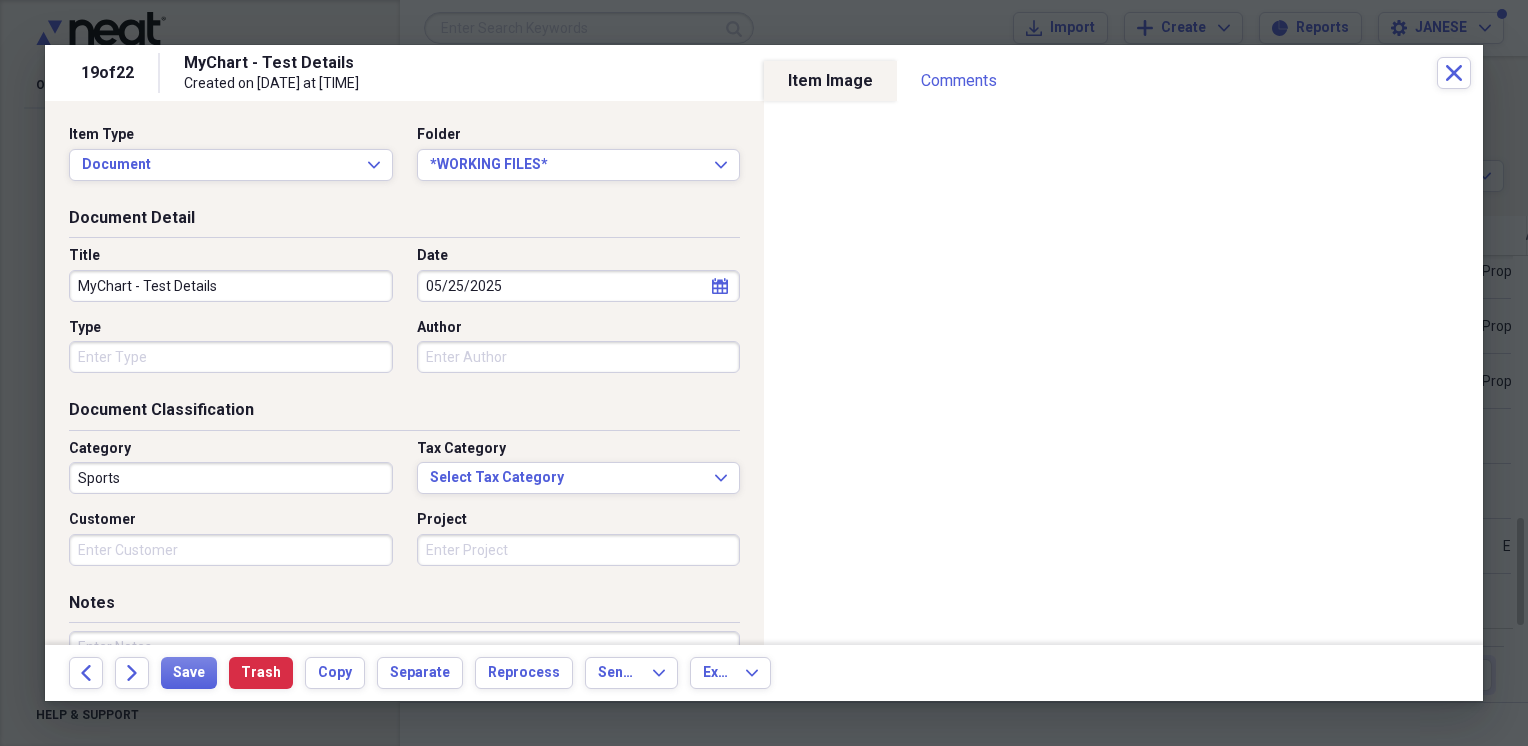 type on "05/25/2025" 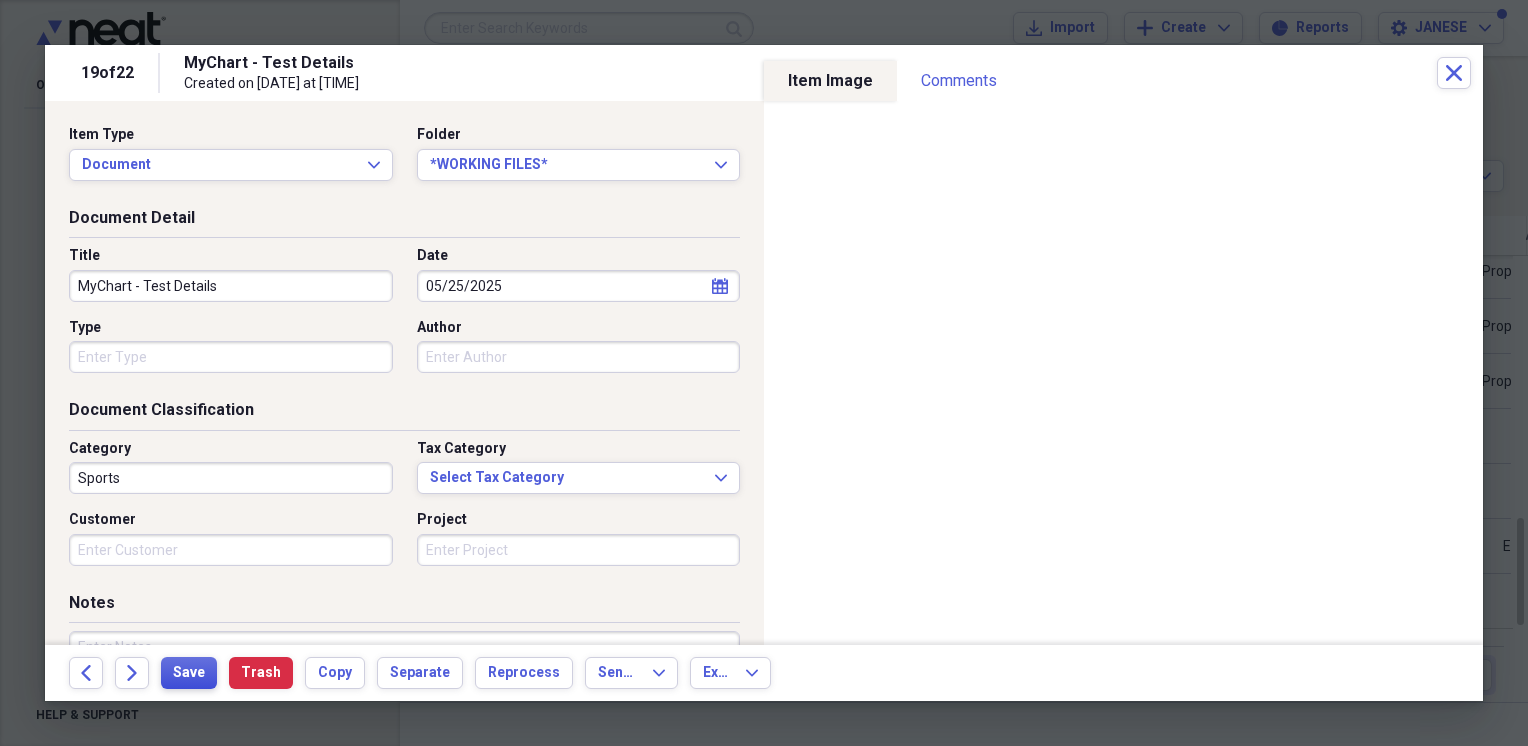 click on "Save" at bounding box center [189, 673] 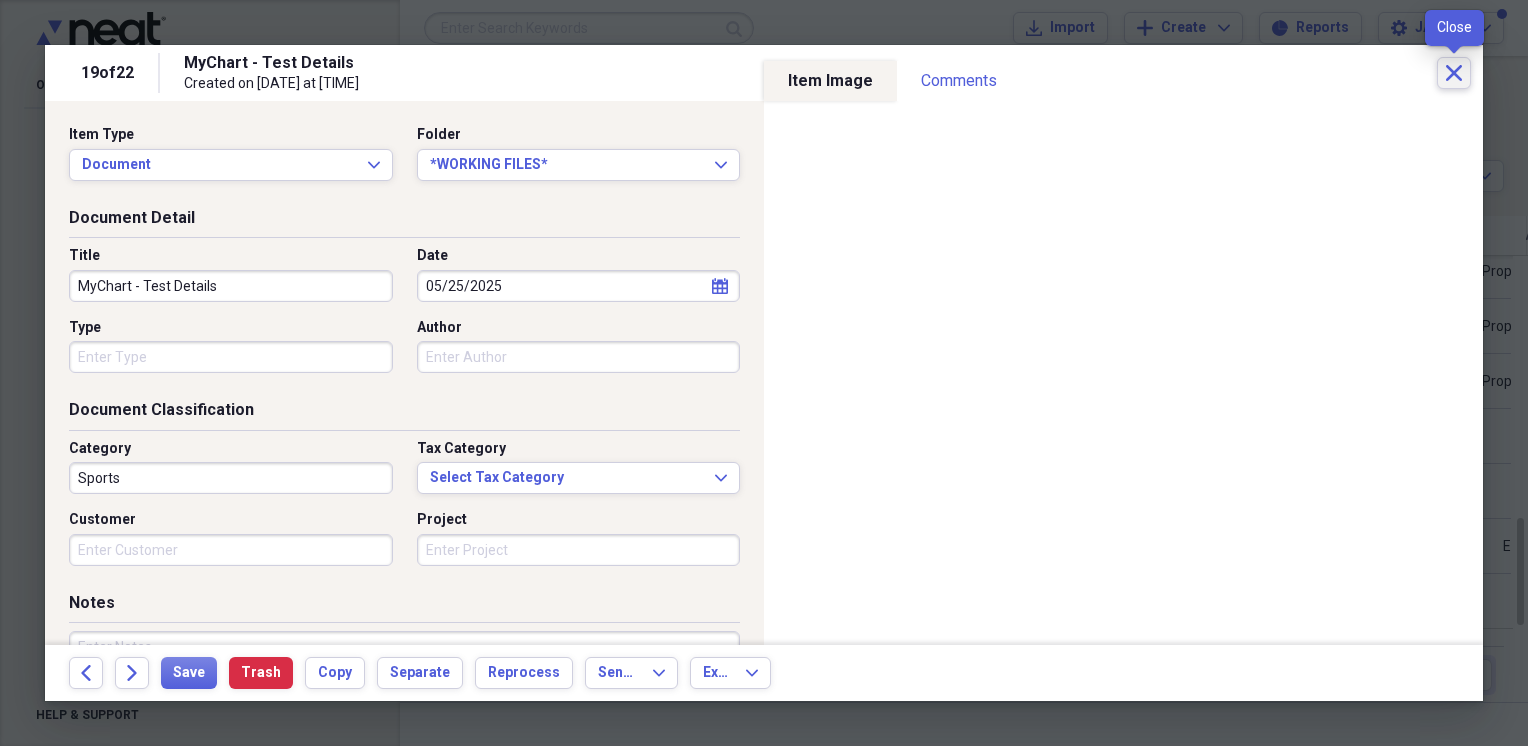 click on "Close" at bounding box center [1454, 73] 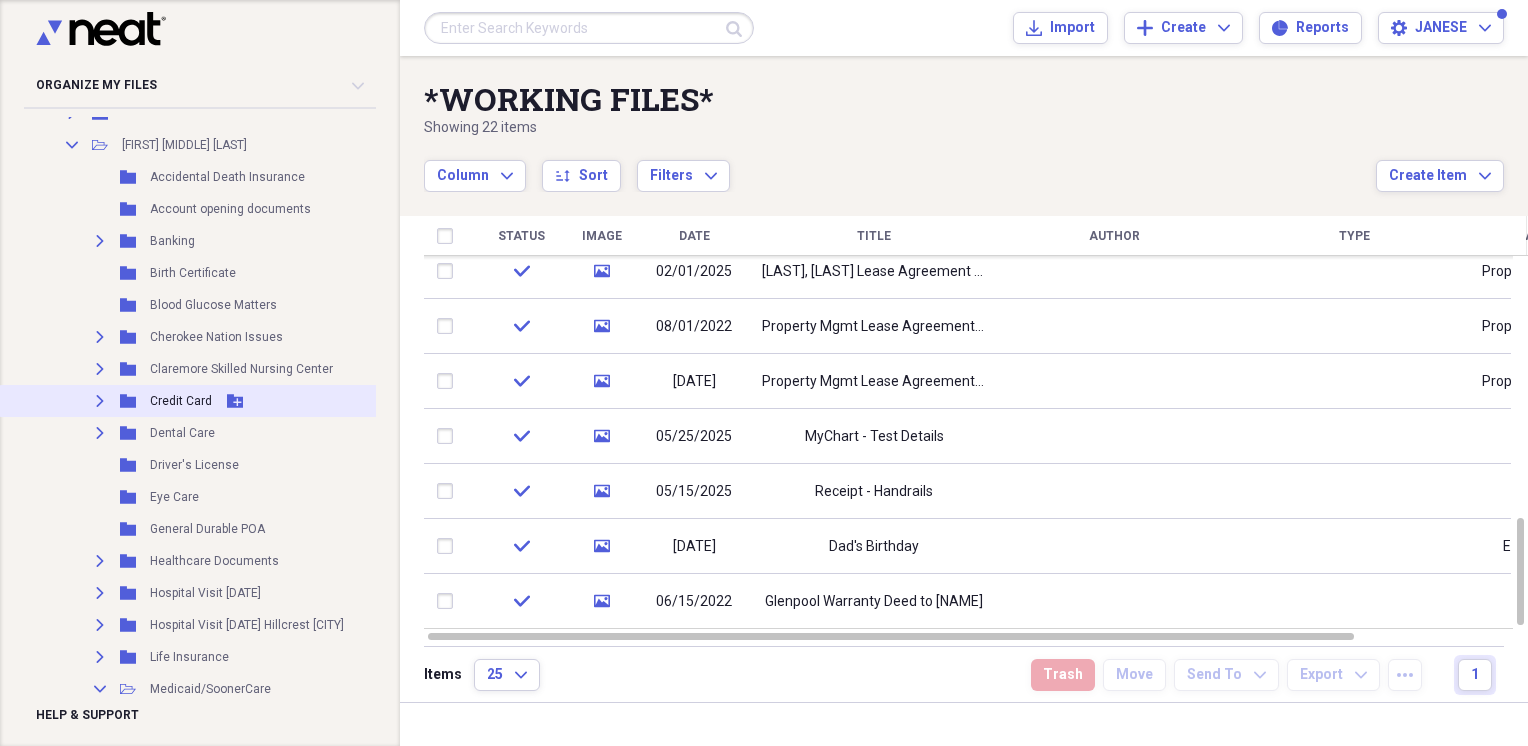 scroll, scrollTop: 333, scrollLeft: 0, axis: vertical 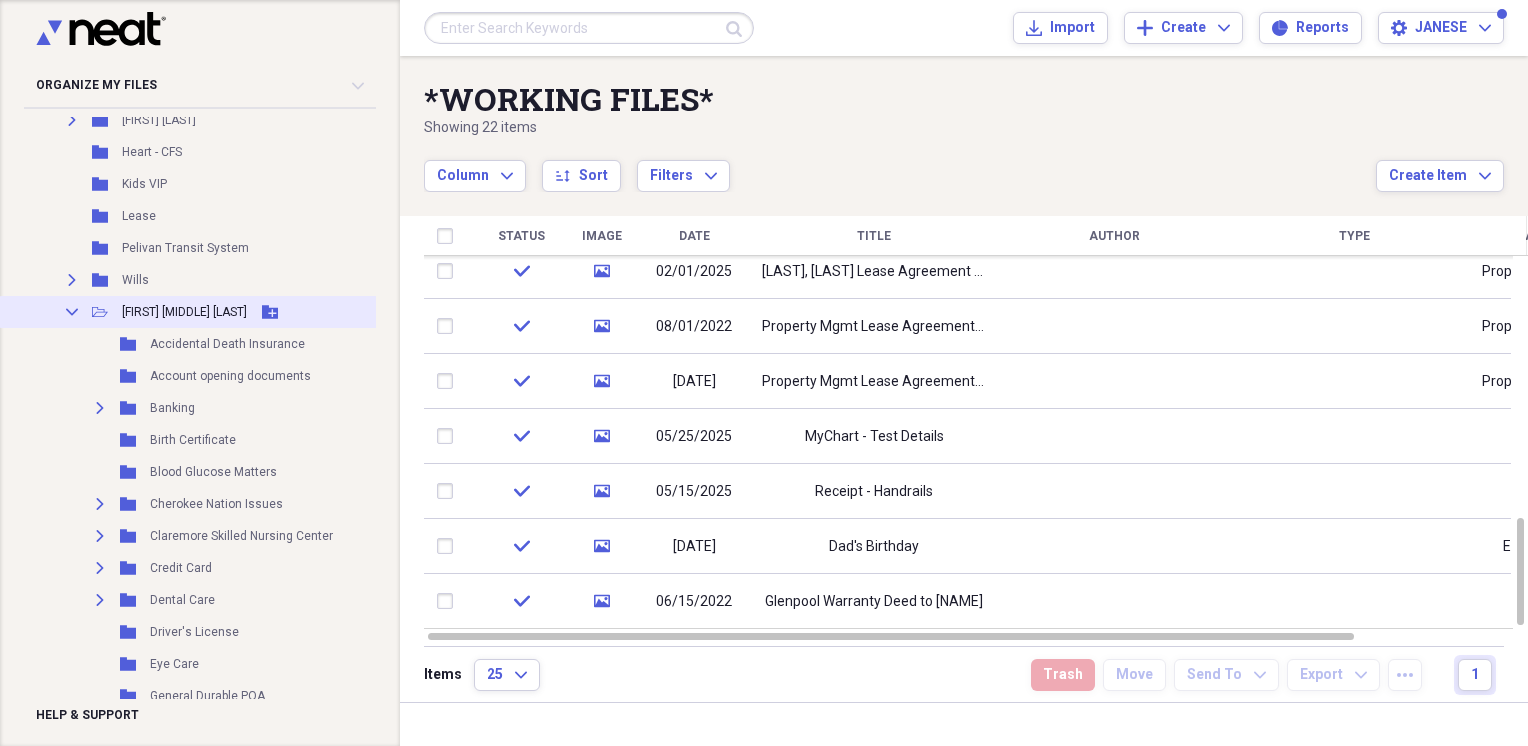click on "Add Folder" 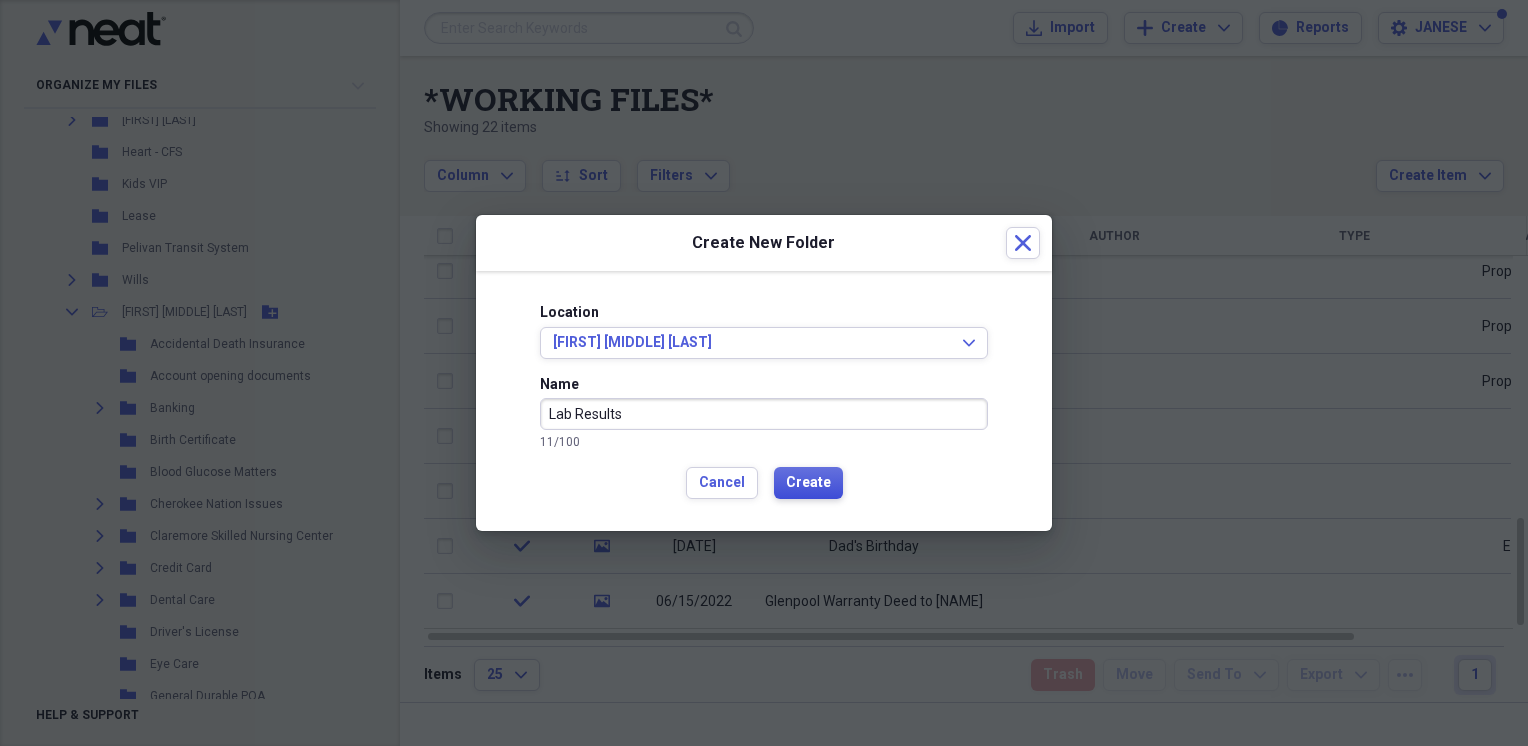 type on "Lab Results" 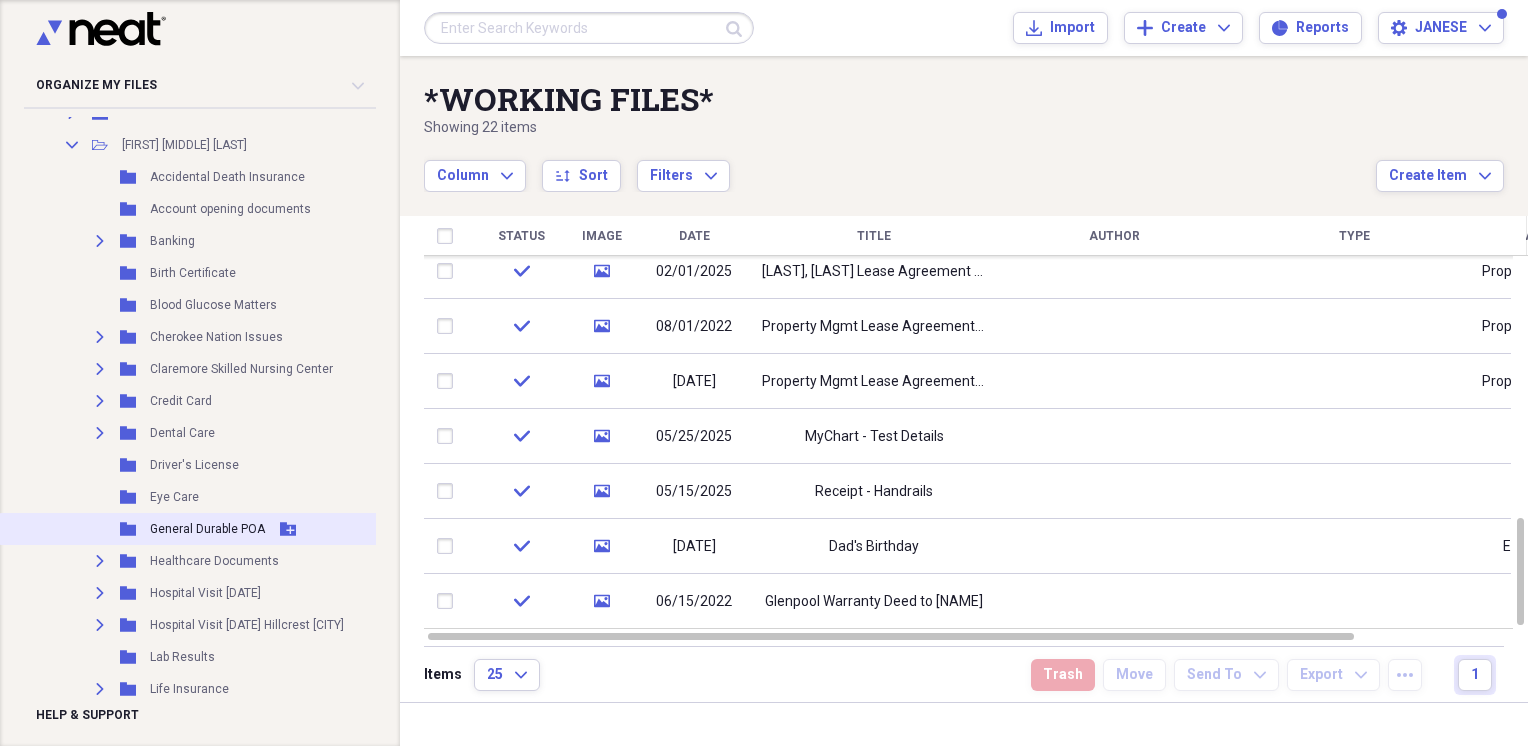scroll, scrollTop: 666, scrollLeft: 0, axis: vertical 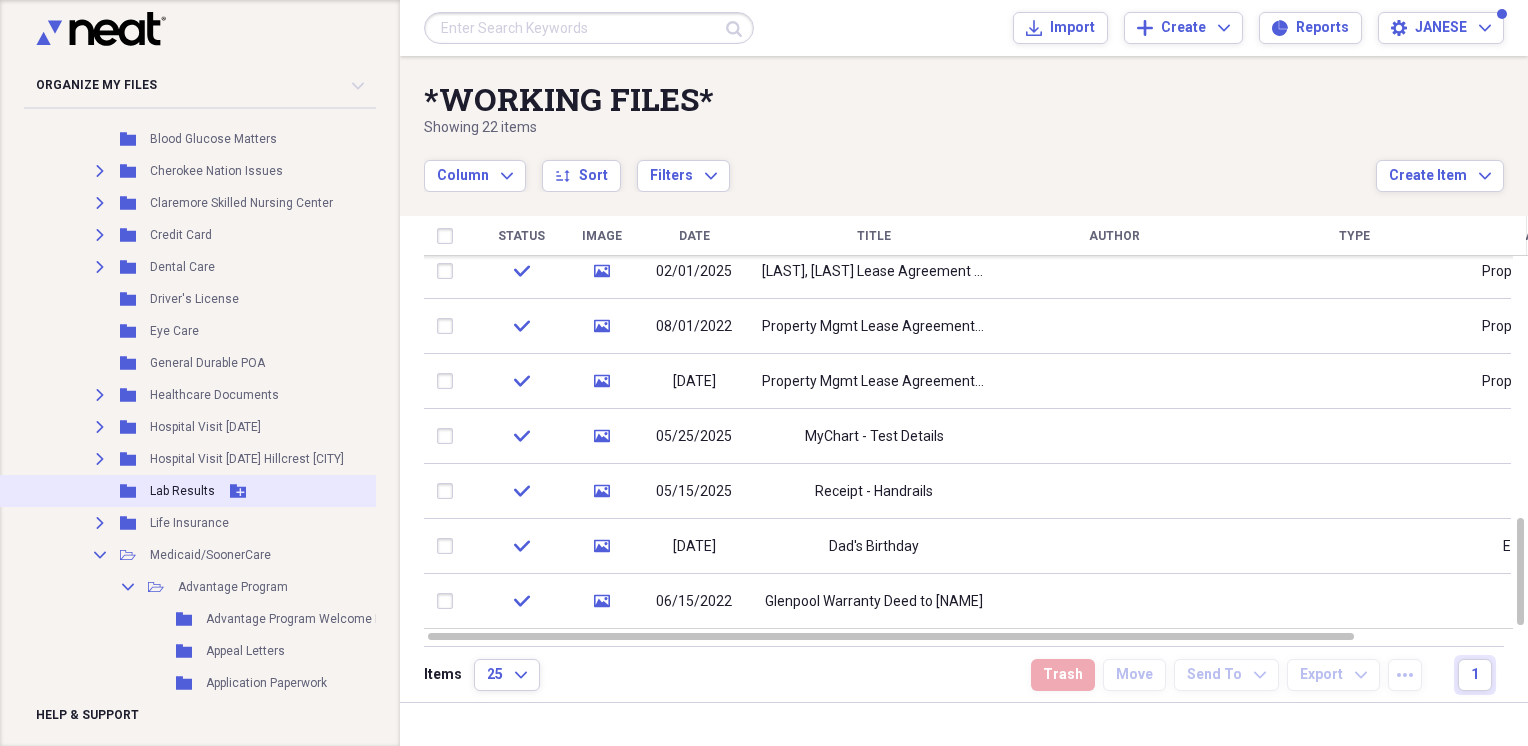 click on "Add Folder" 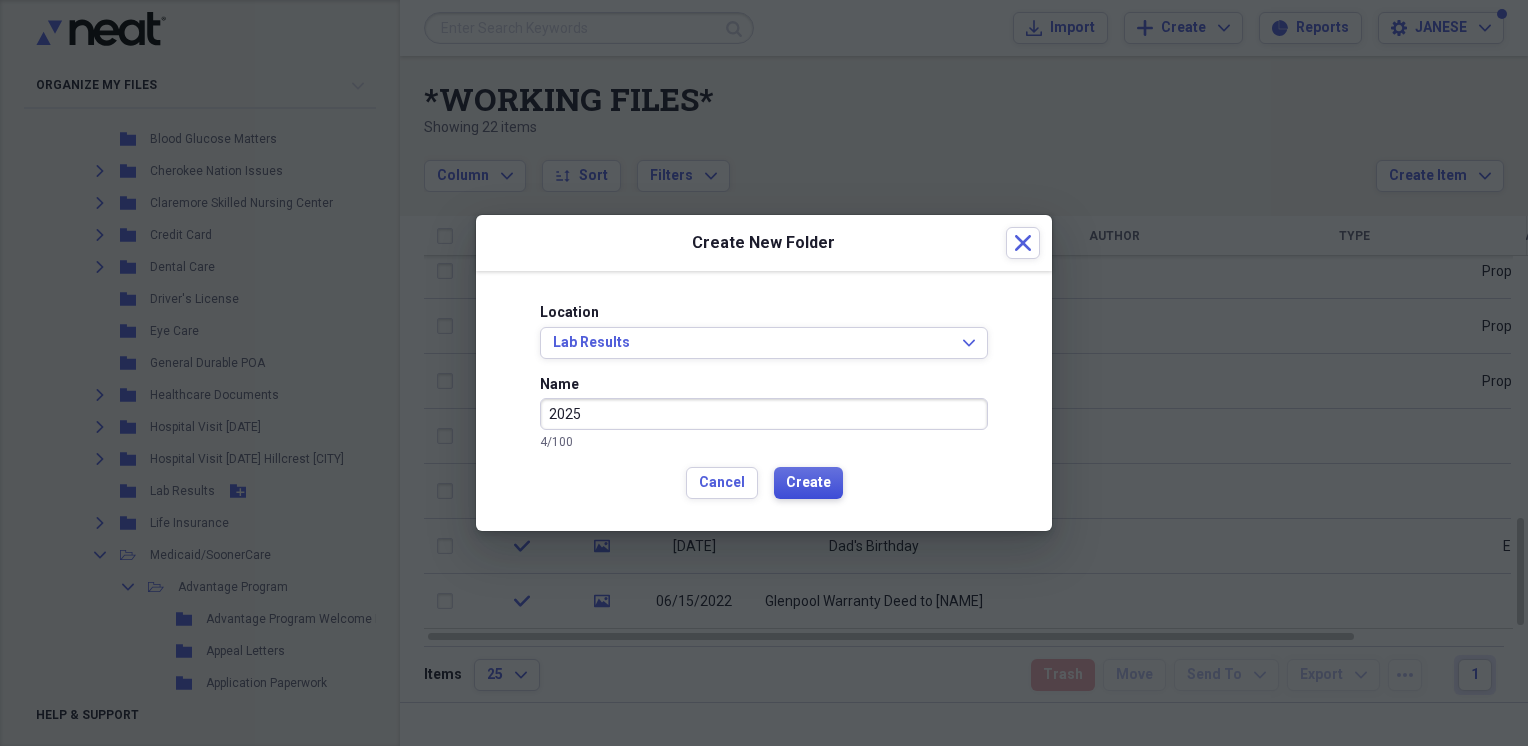 type on "2025" 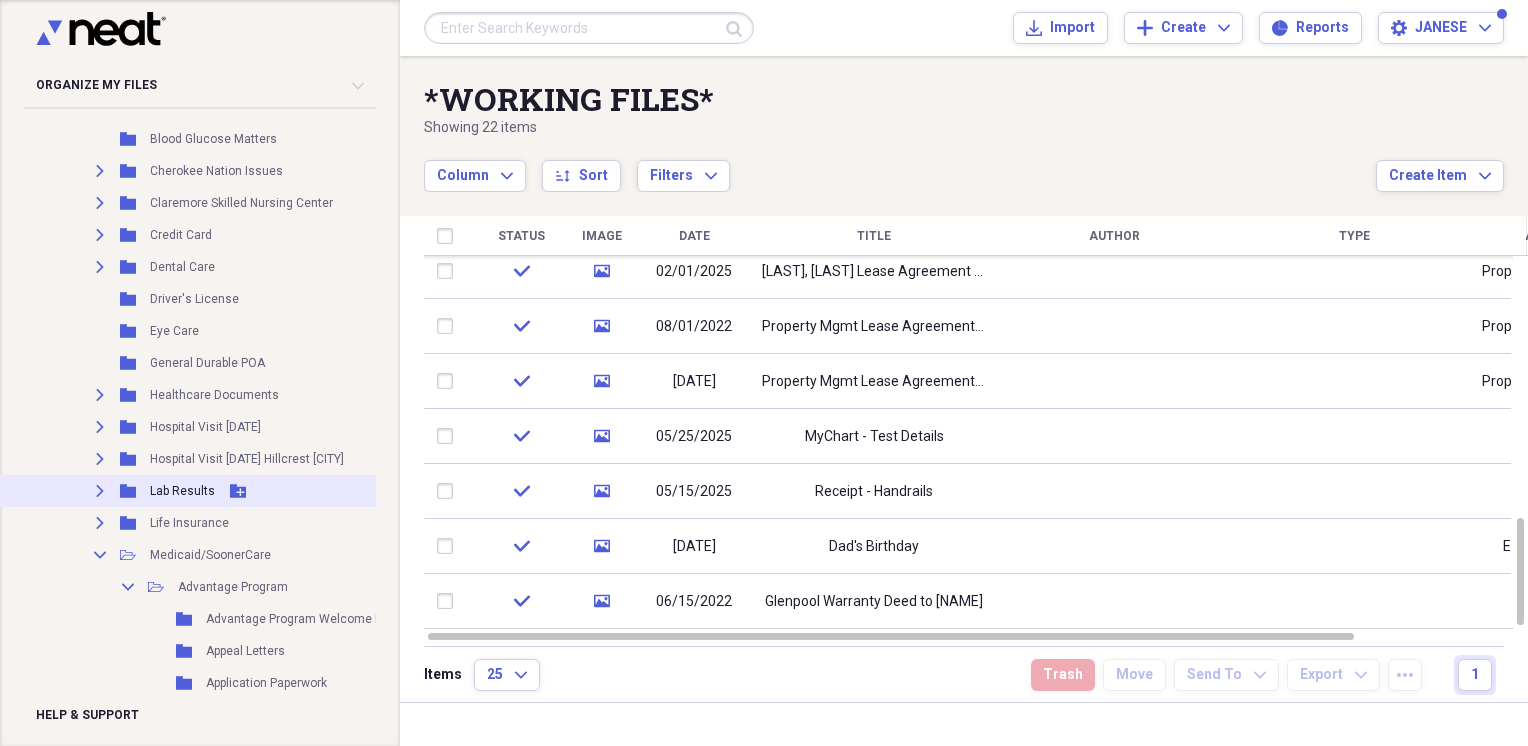 click on "Expand" 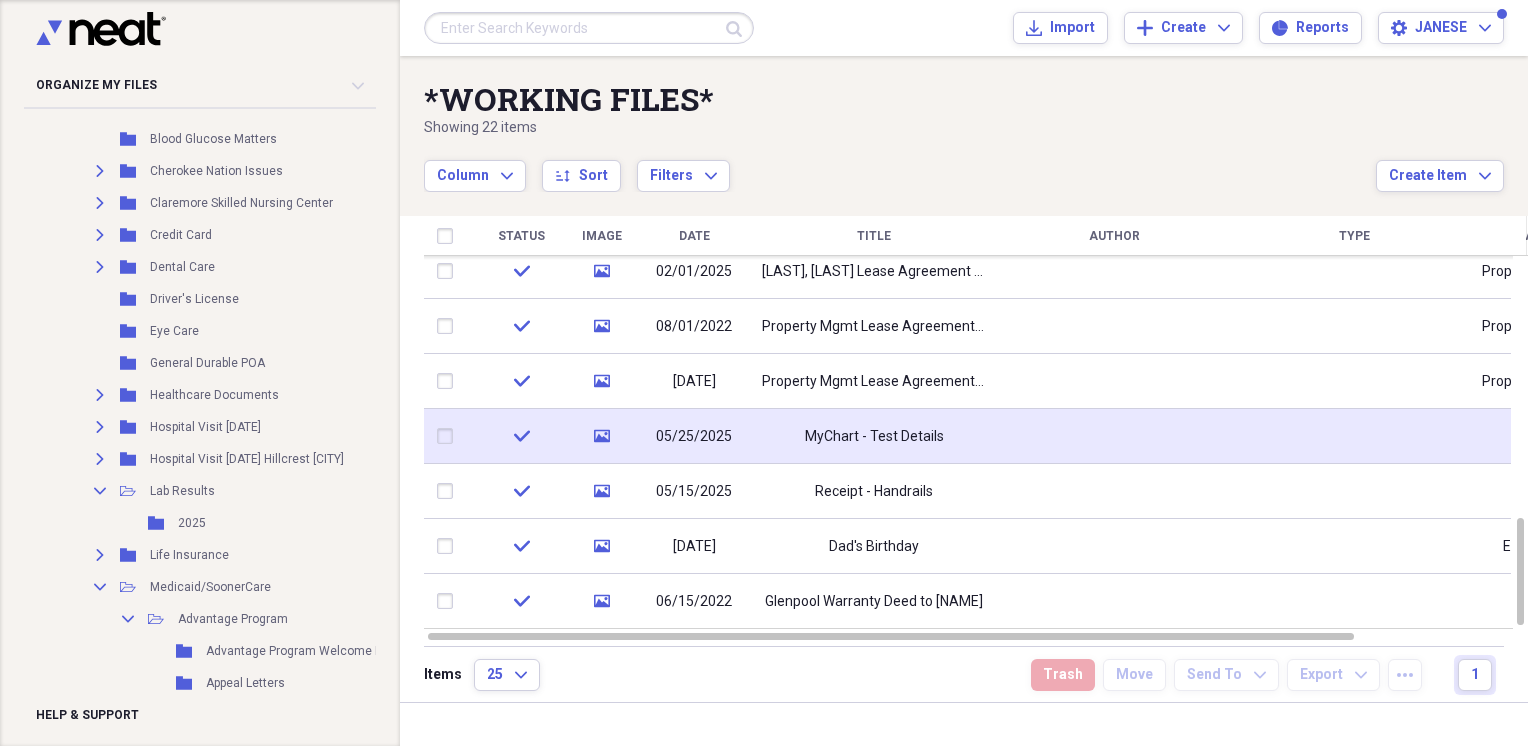 click at bounding box center [449, 436] 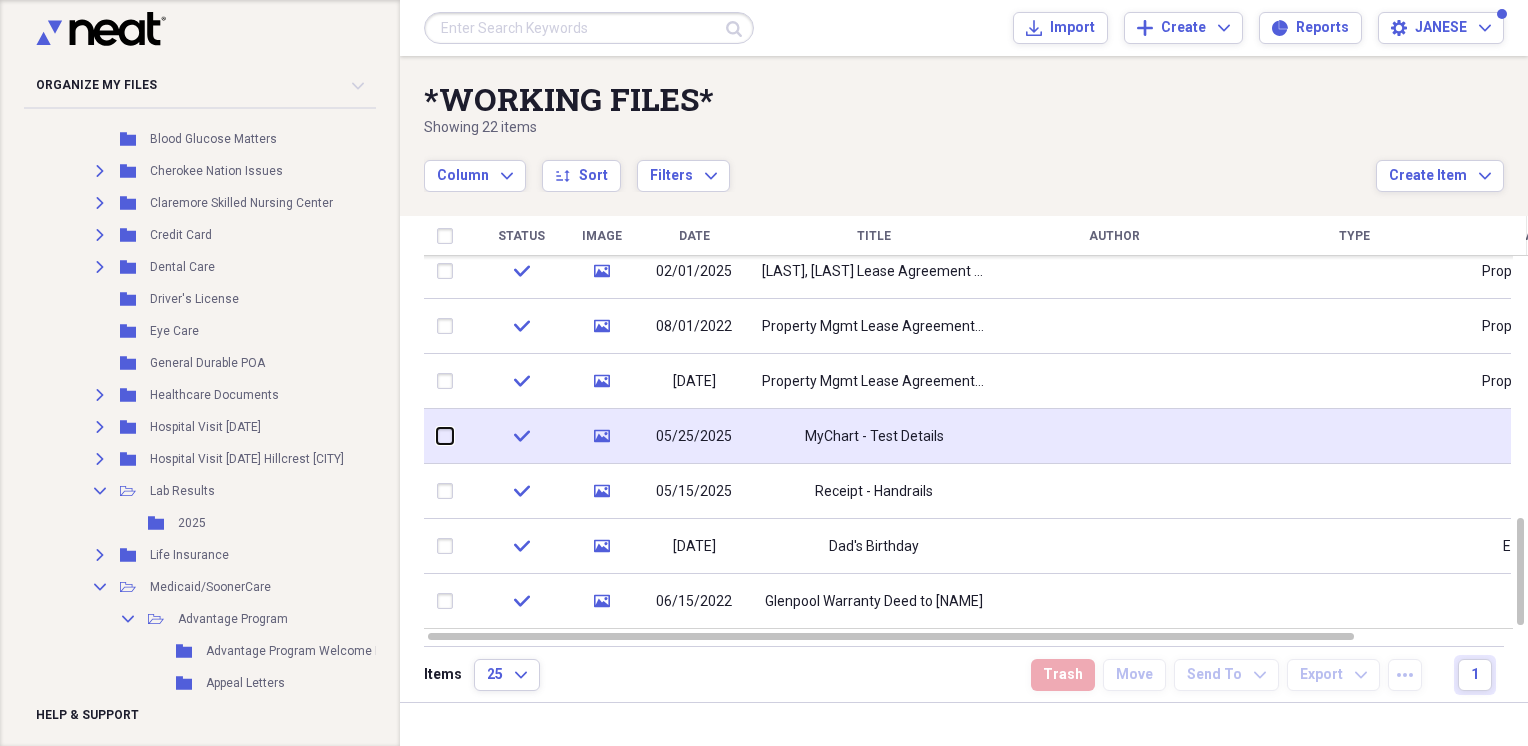 click at bounding box center (437, 436) 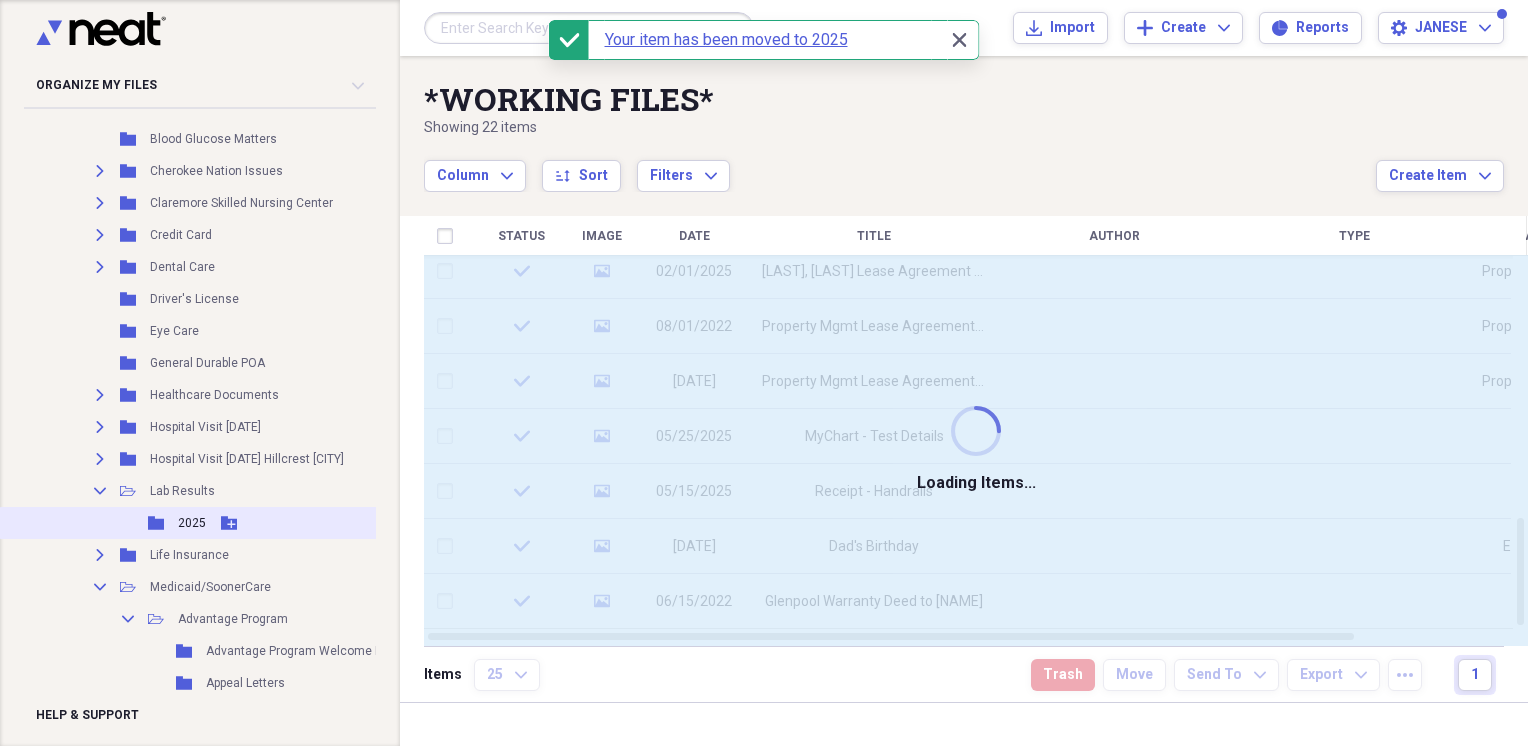 checkbox on "false" 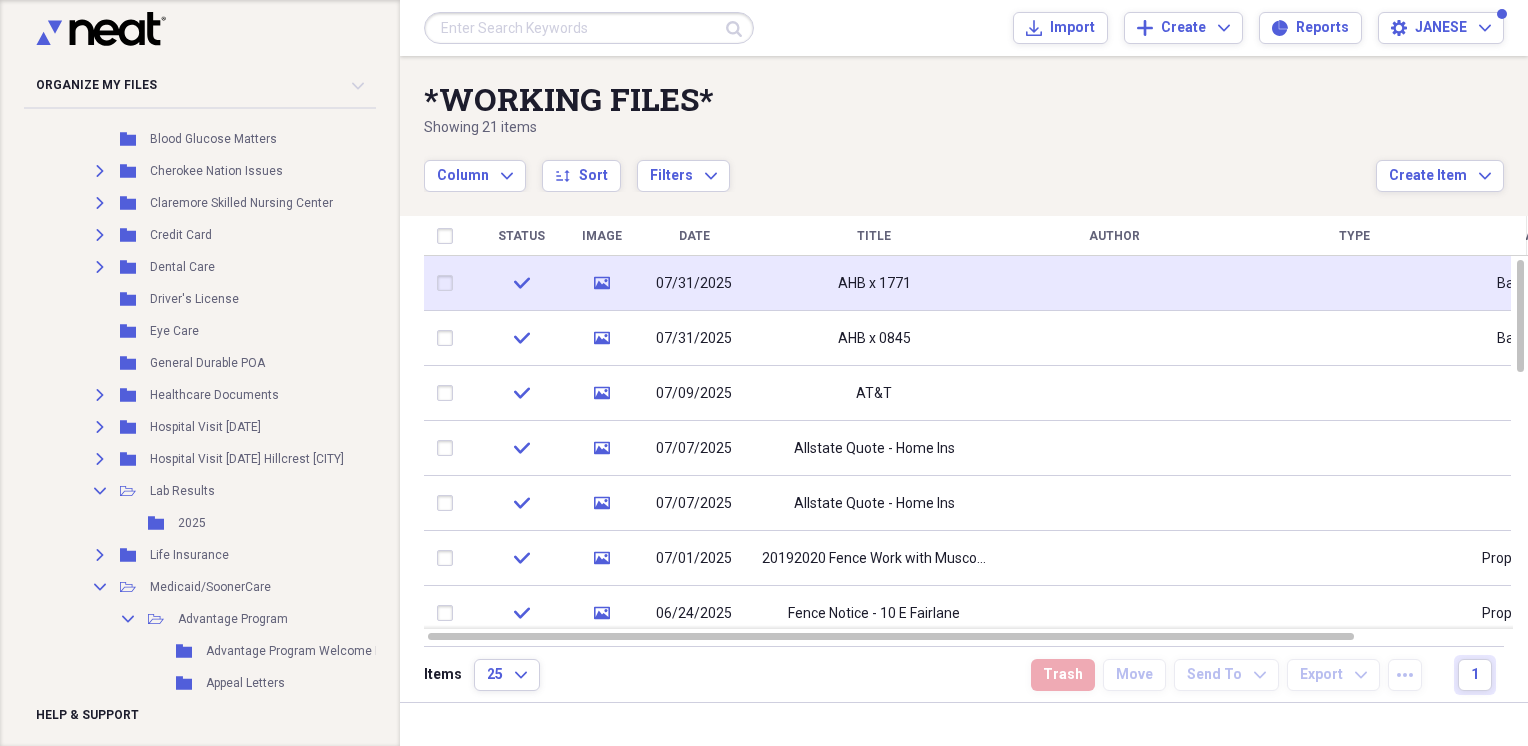 click on "AHB x 1771" at bounding box center (874, 284) 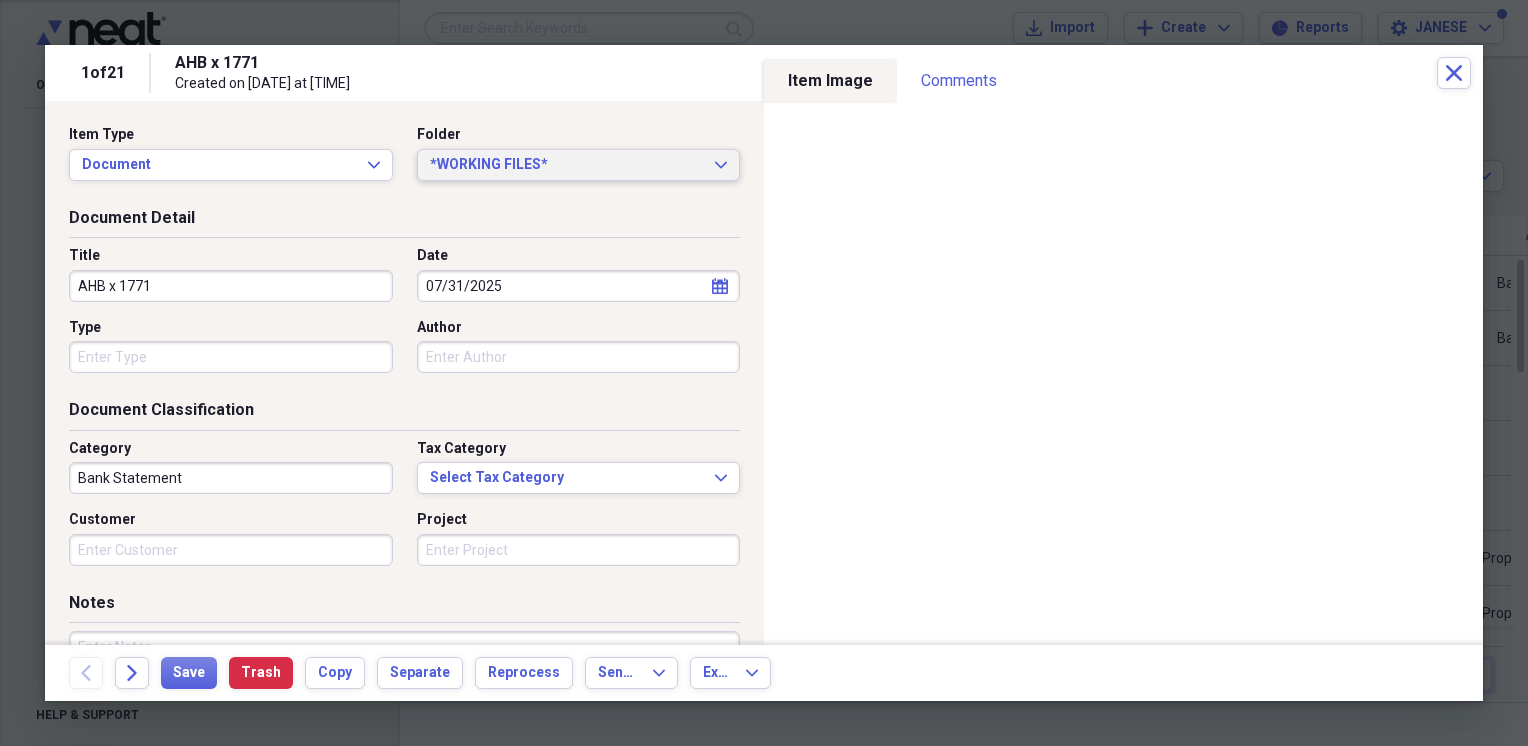 click 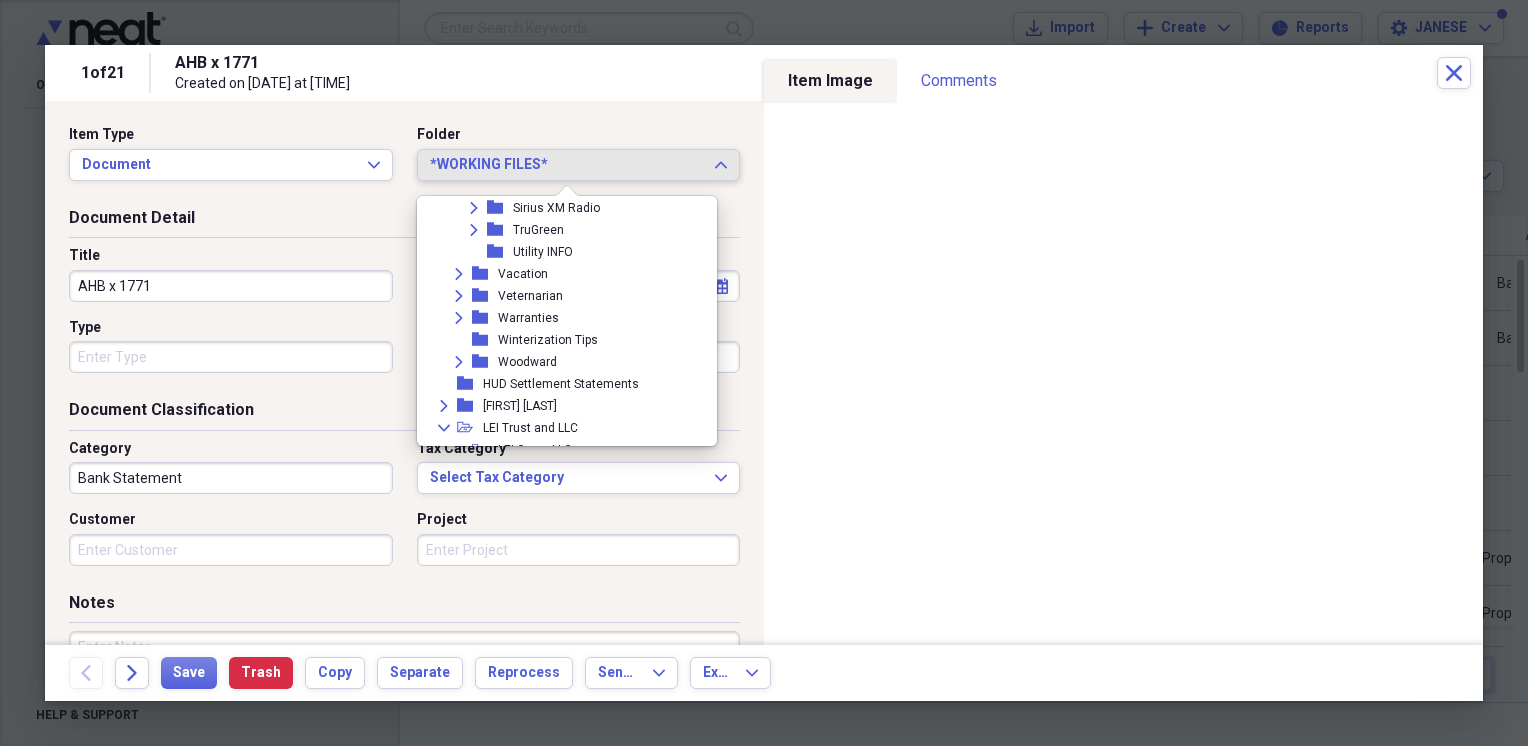 scroll, scrollTop: 9356, scrollLeft: 0, axis: vertical 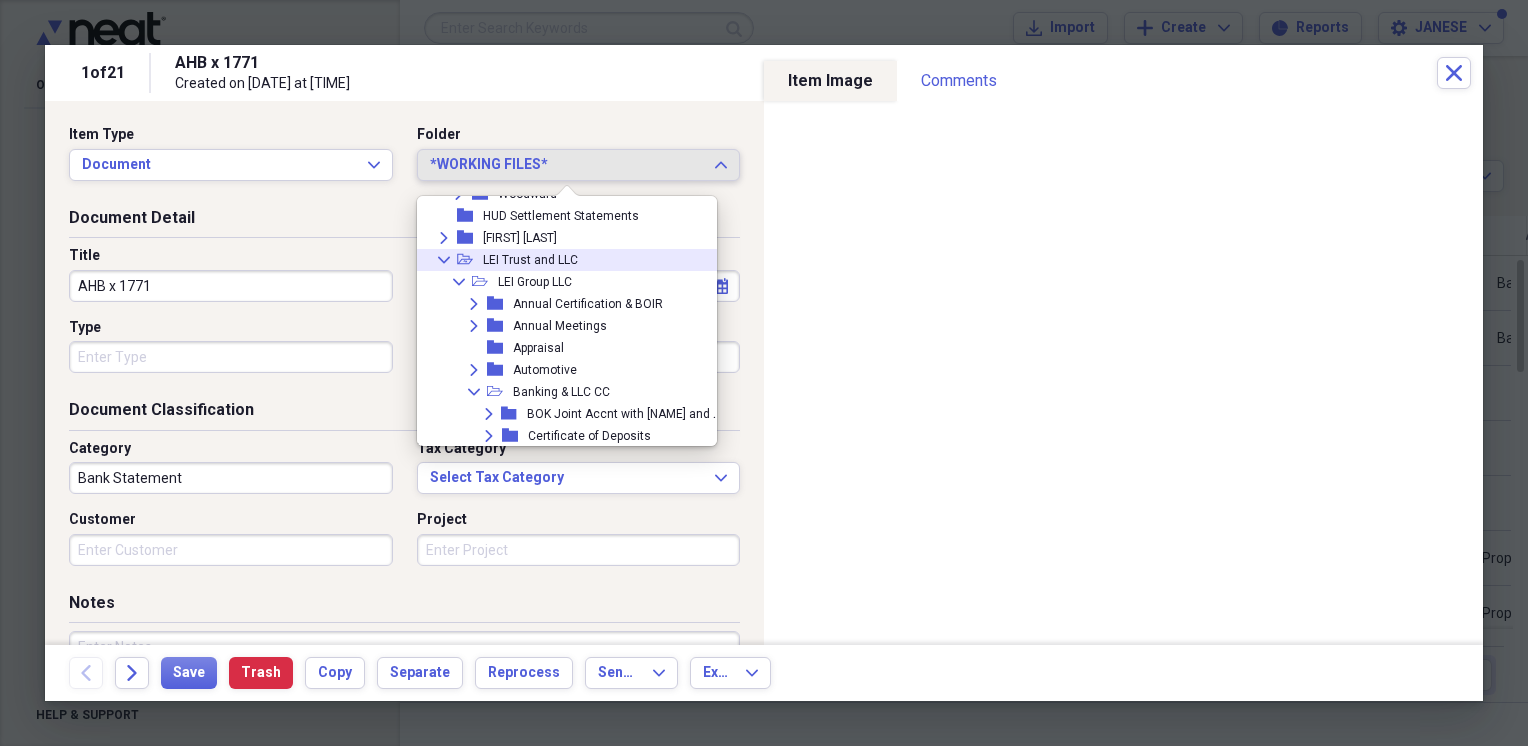 click on "Collapse" 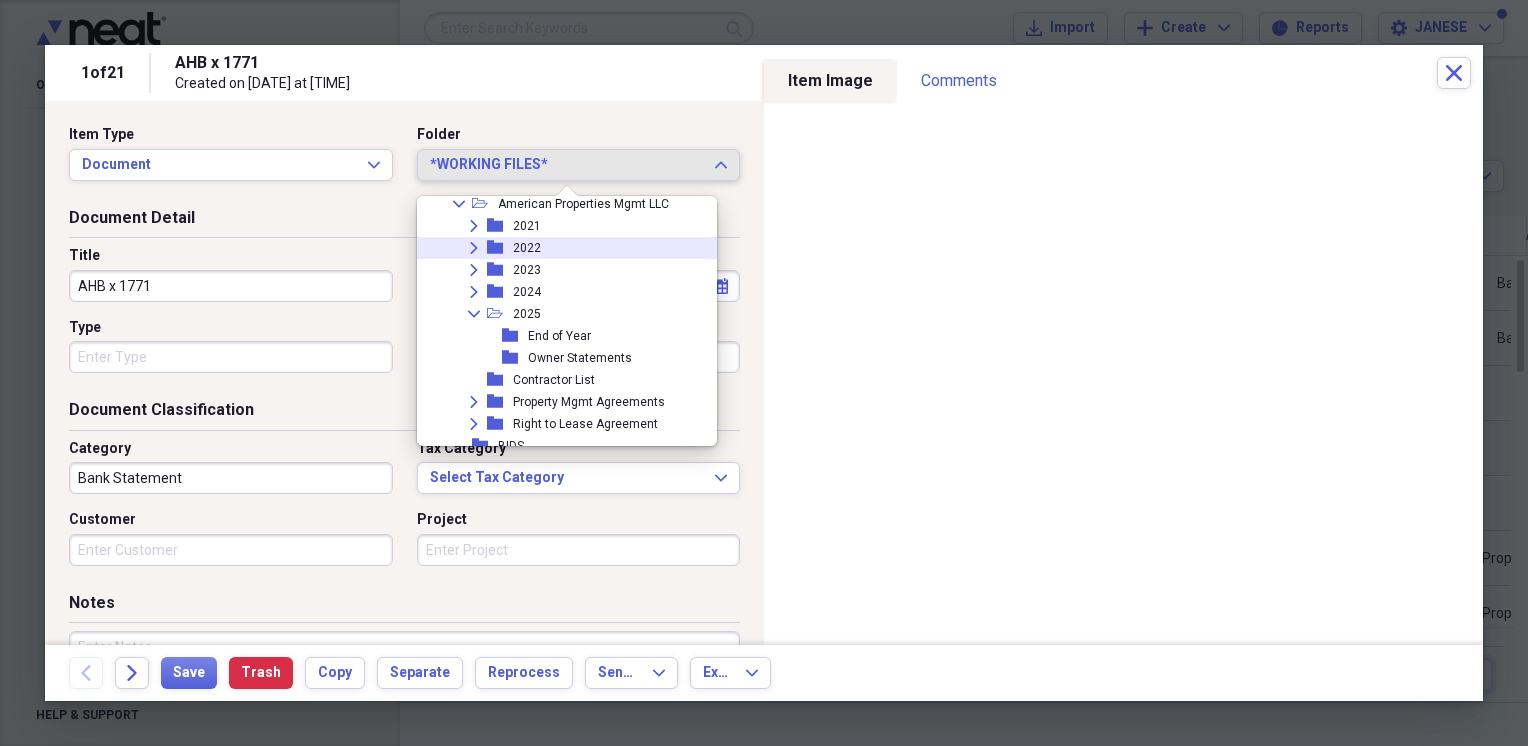 scroll, scrollTop: 9356, scrollLeft: 0, axis: vertical 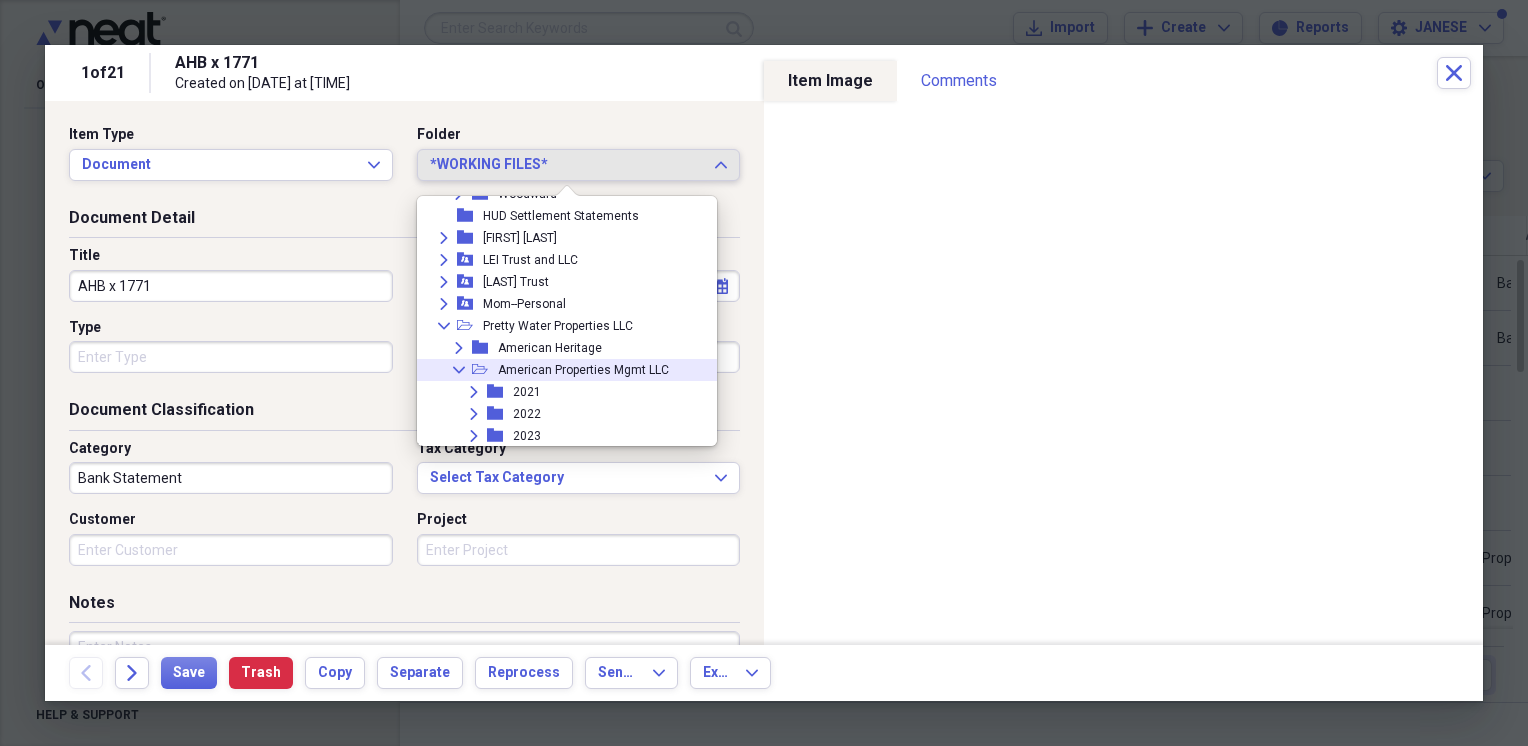 click on "Collapse" 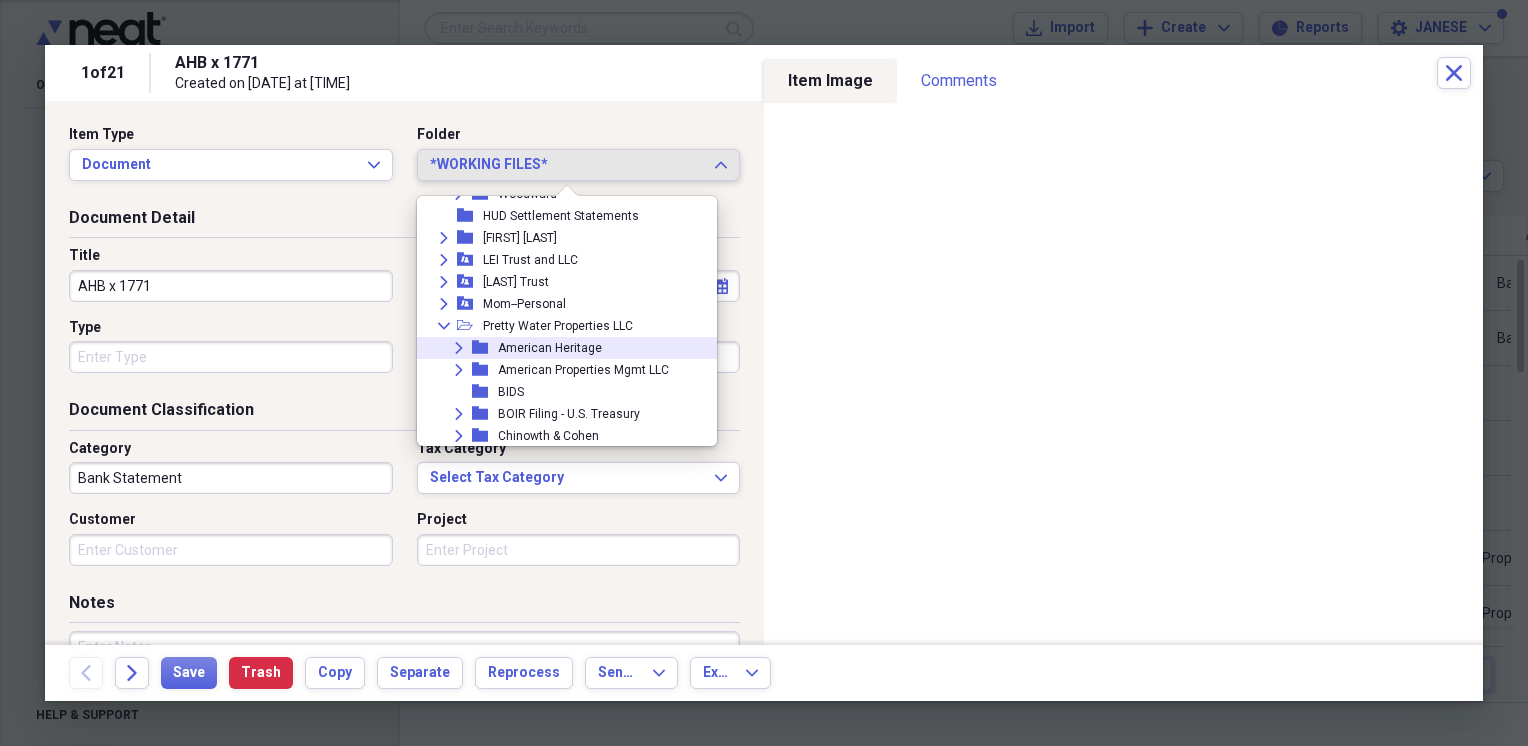 click 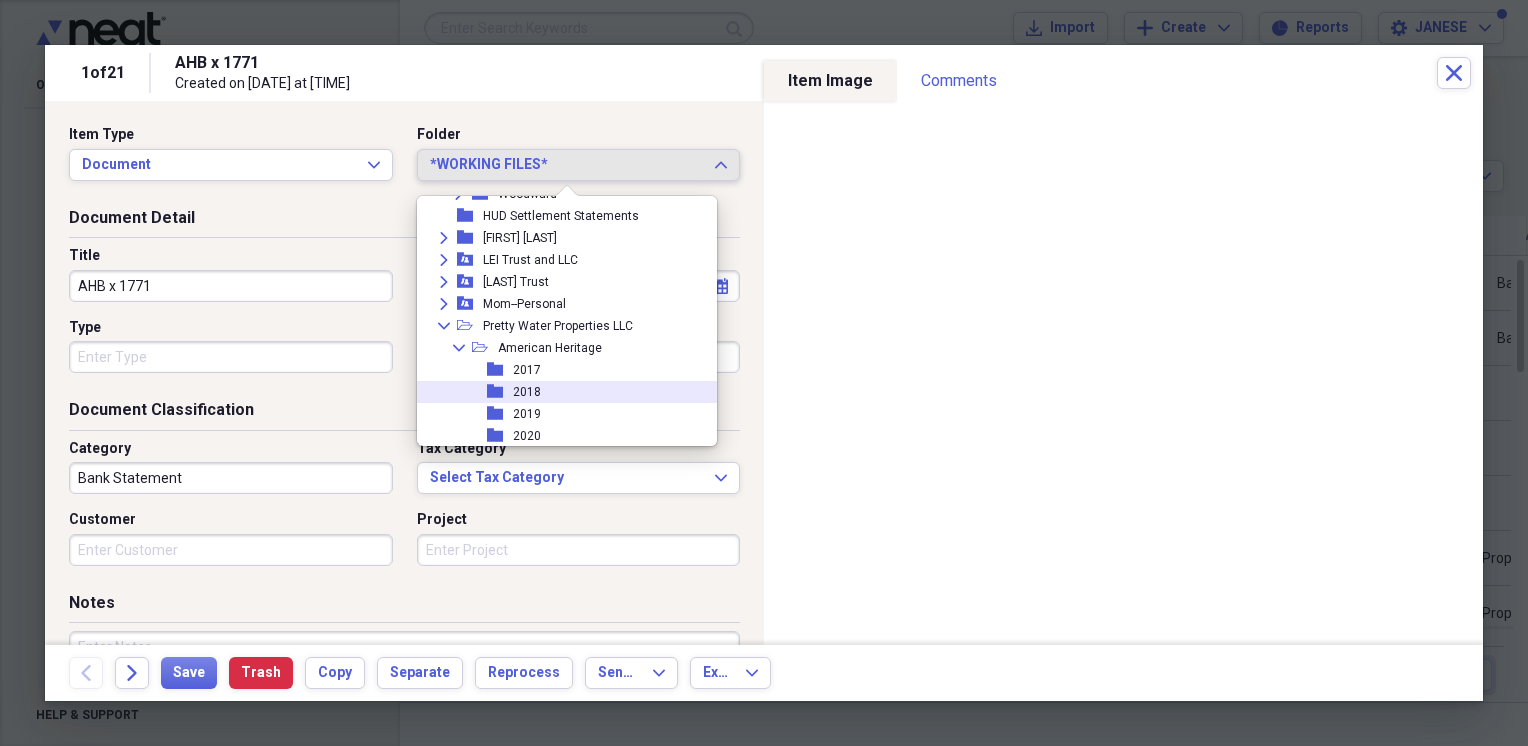 scroll, scrollTop: 9522, scrollLeft: 0, axis: vertical 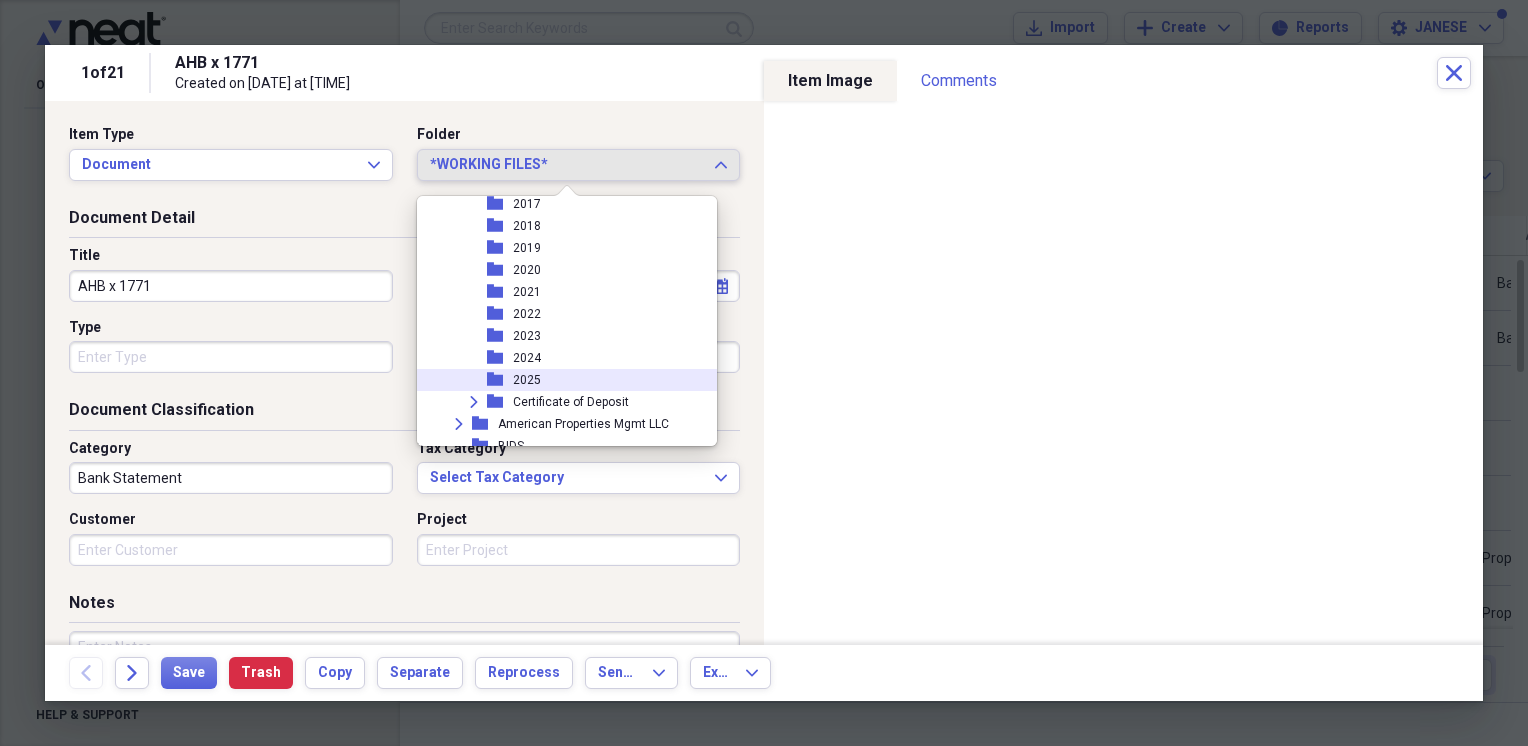 click on "2025" at bounding box center [527, 380] 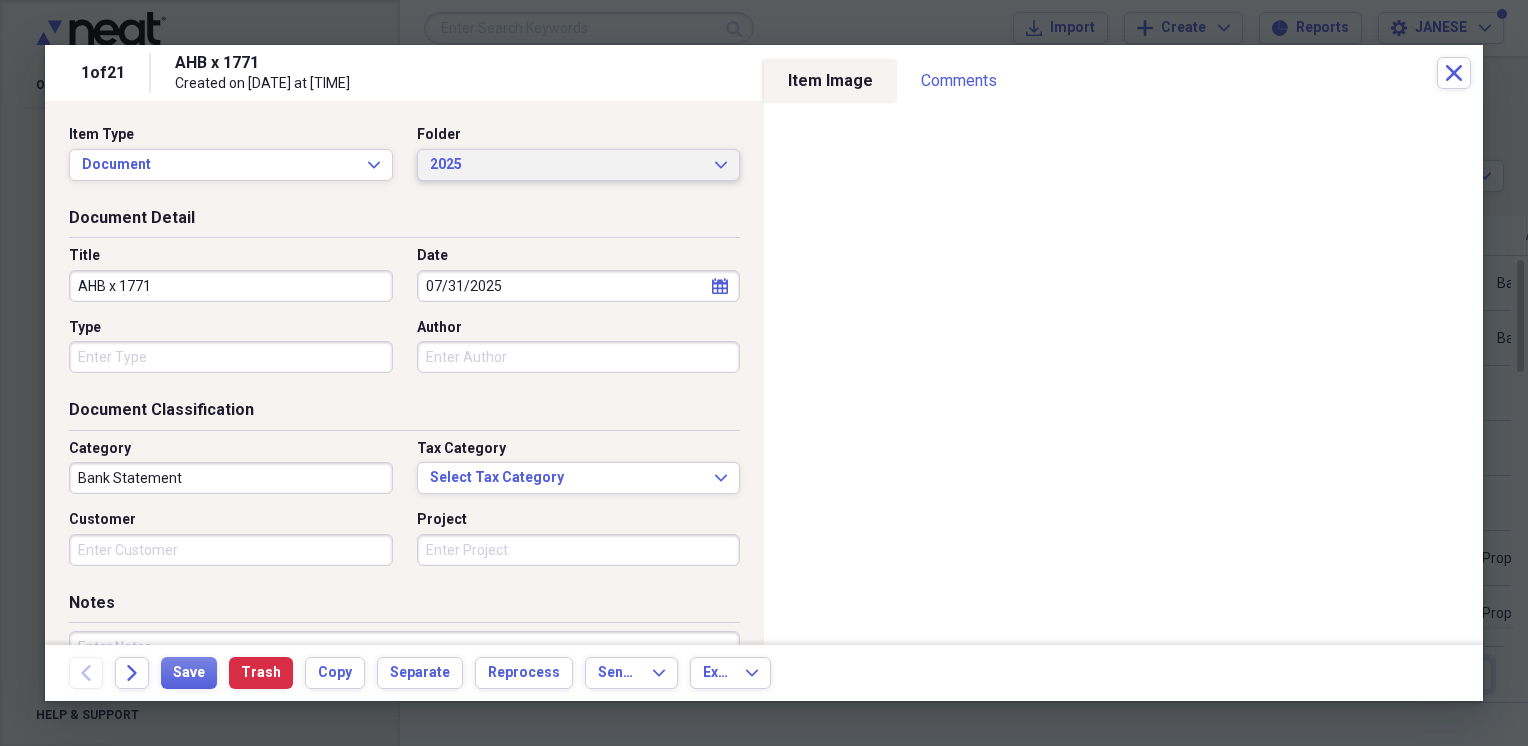 scroll, scrollTop: 166, scrollLeft: 0, axis: vertical 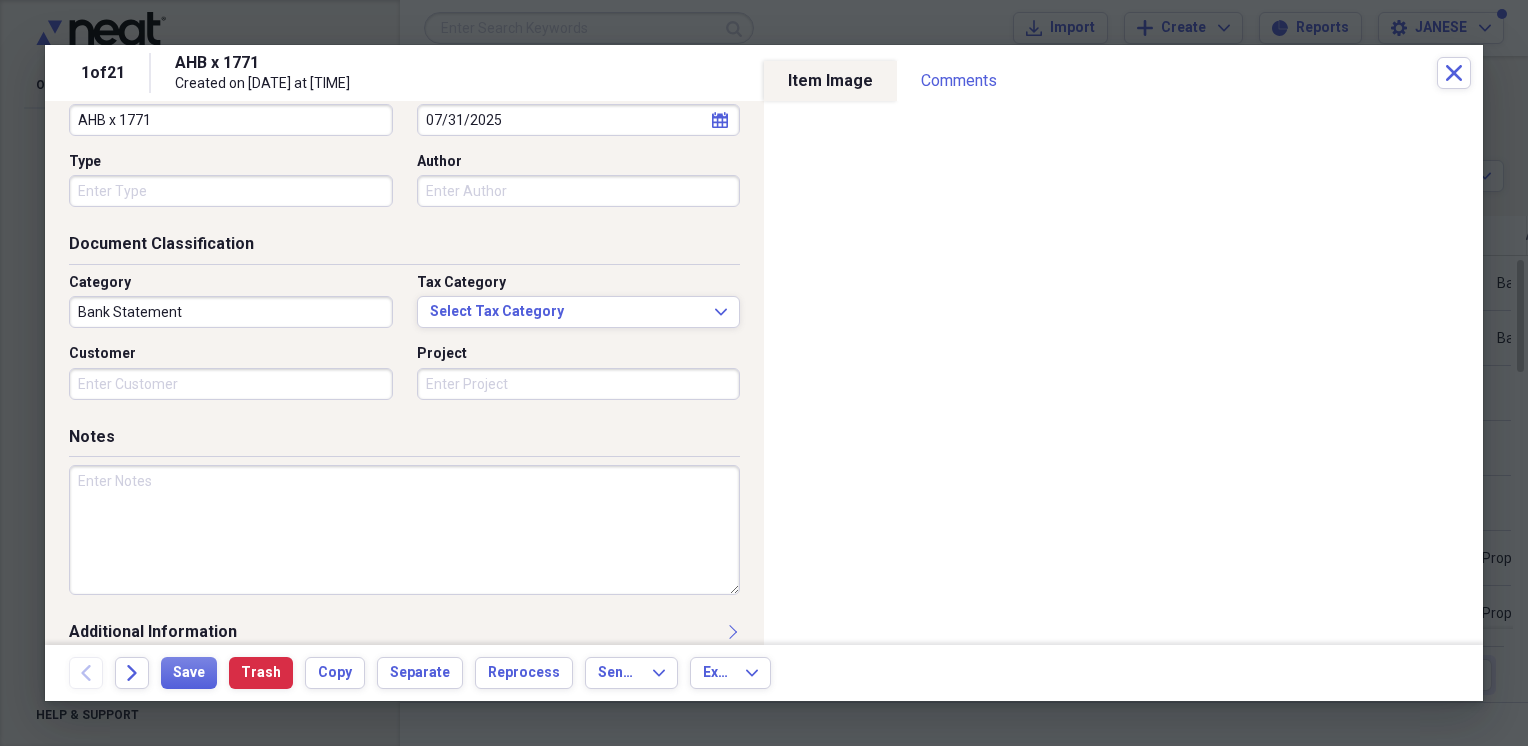 drag, startPoint x: 158, startPoint y: 530, endPoint x: 156, endPoint y: 476, distance: 54.037025 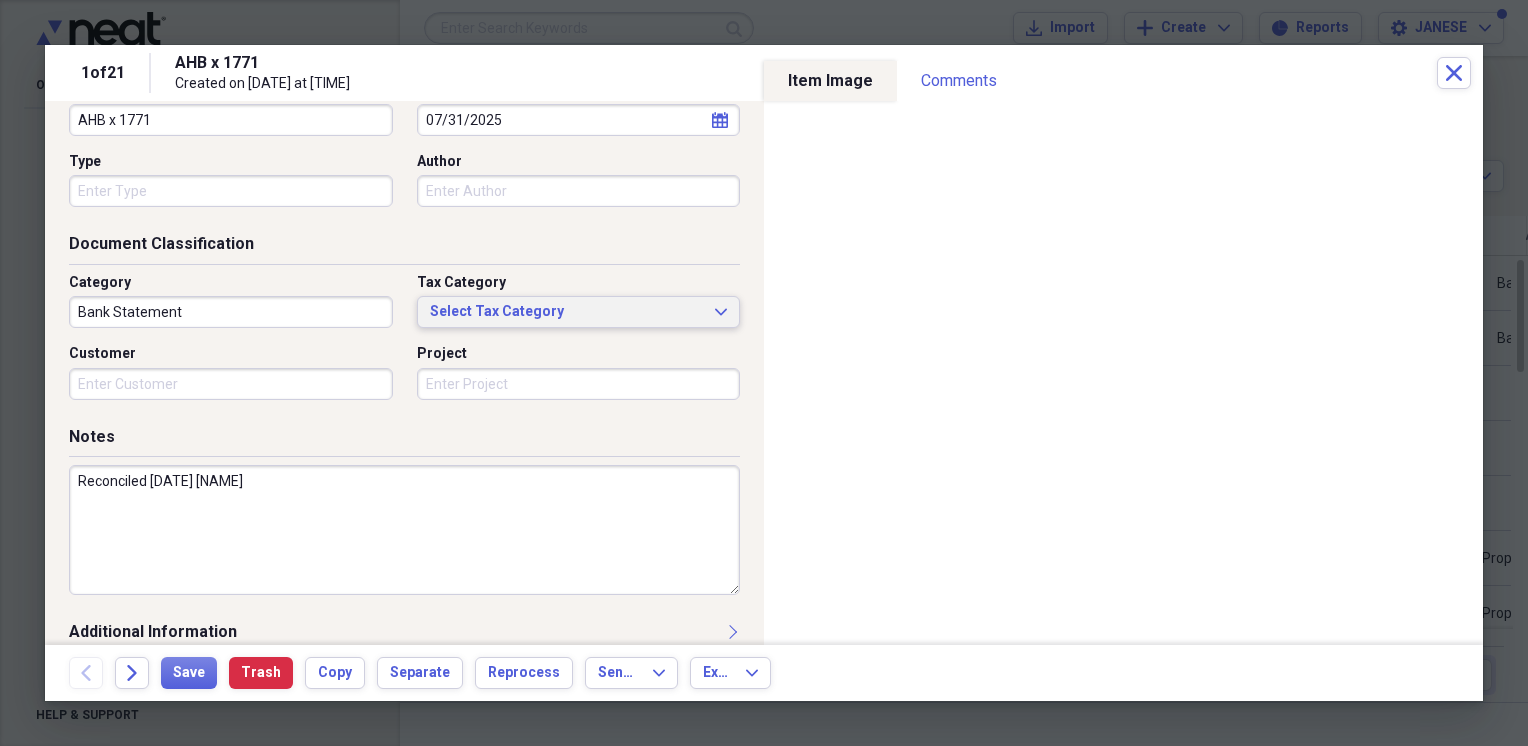 scroll, scrollTop: 0, scrollLeft: 0, axis: both 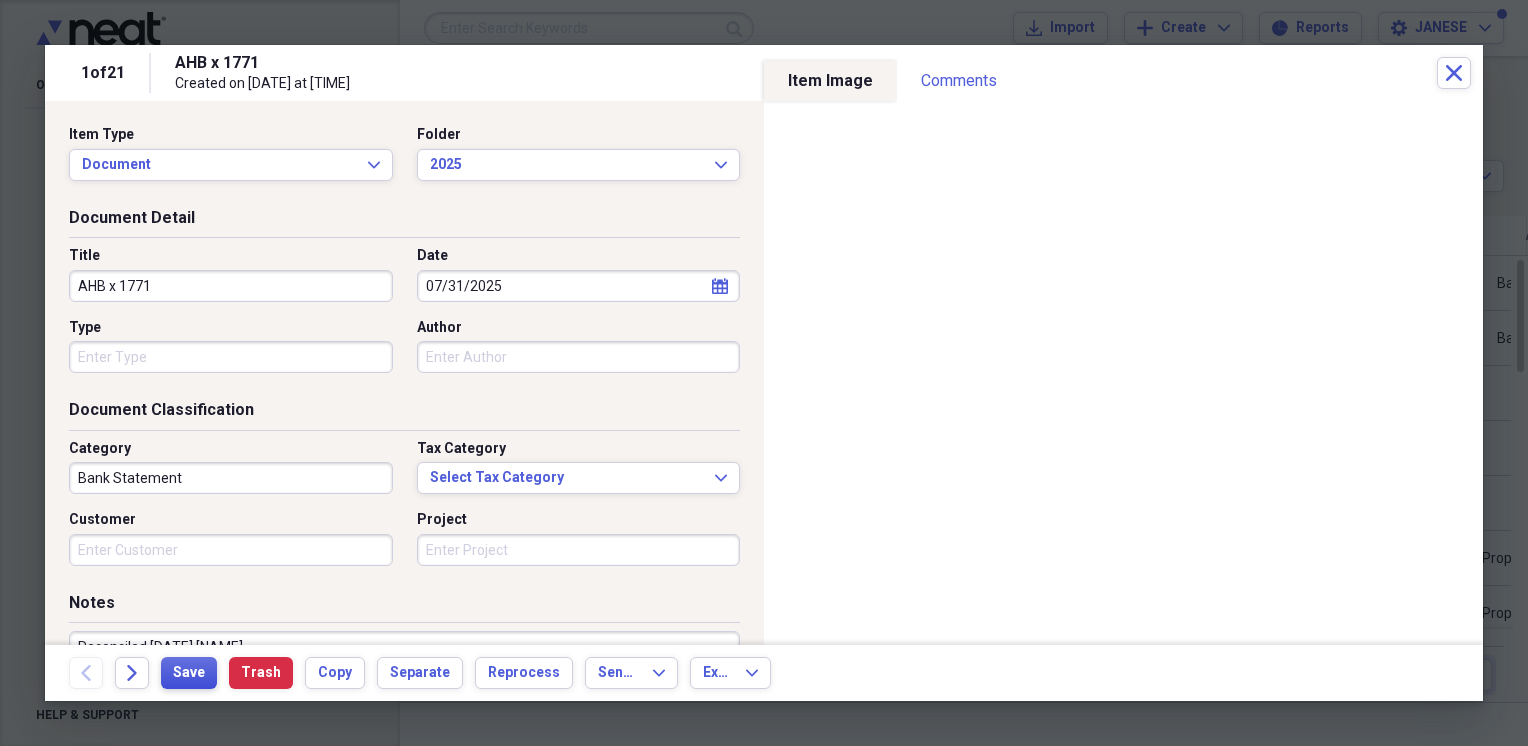 type on "Reconciled [DATE] [NAME]" 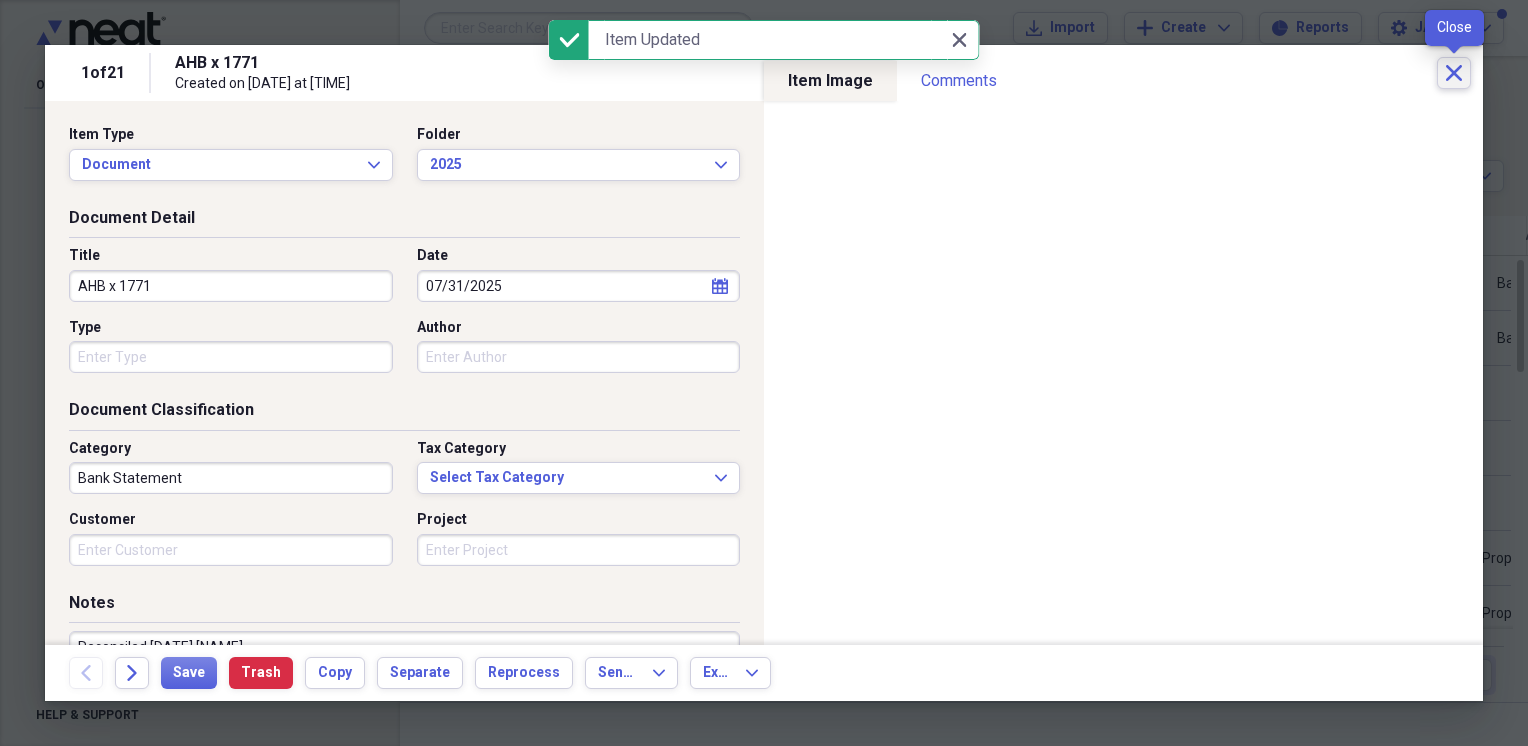 click on "Close" 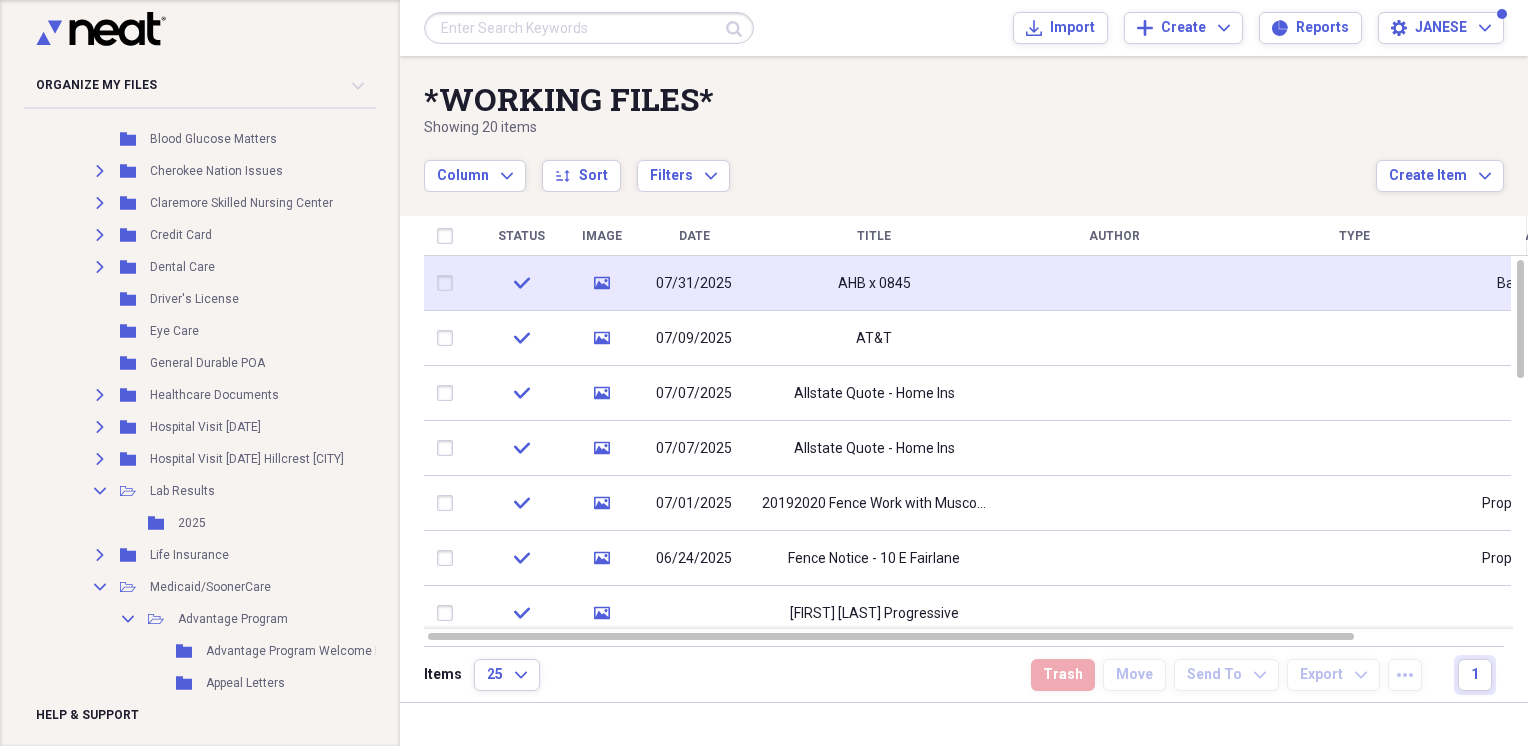 click on "AHB x 0845" at bounding box center [874, 284] 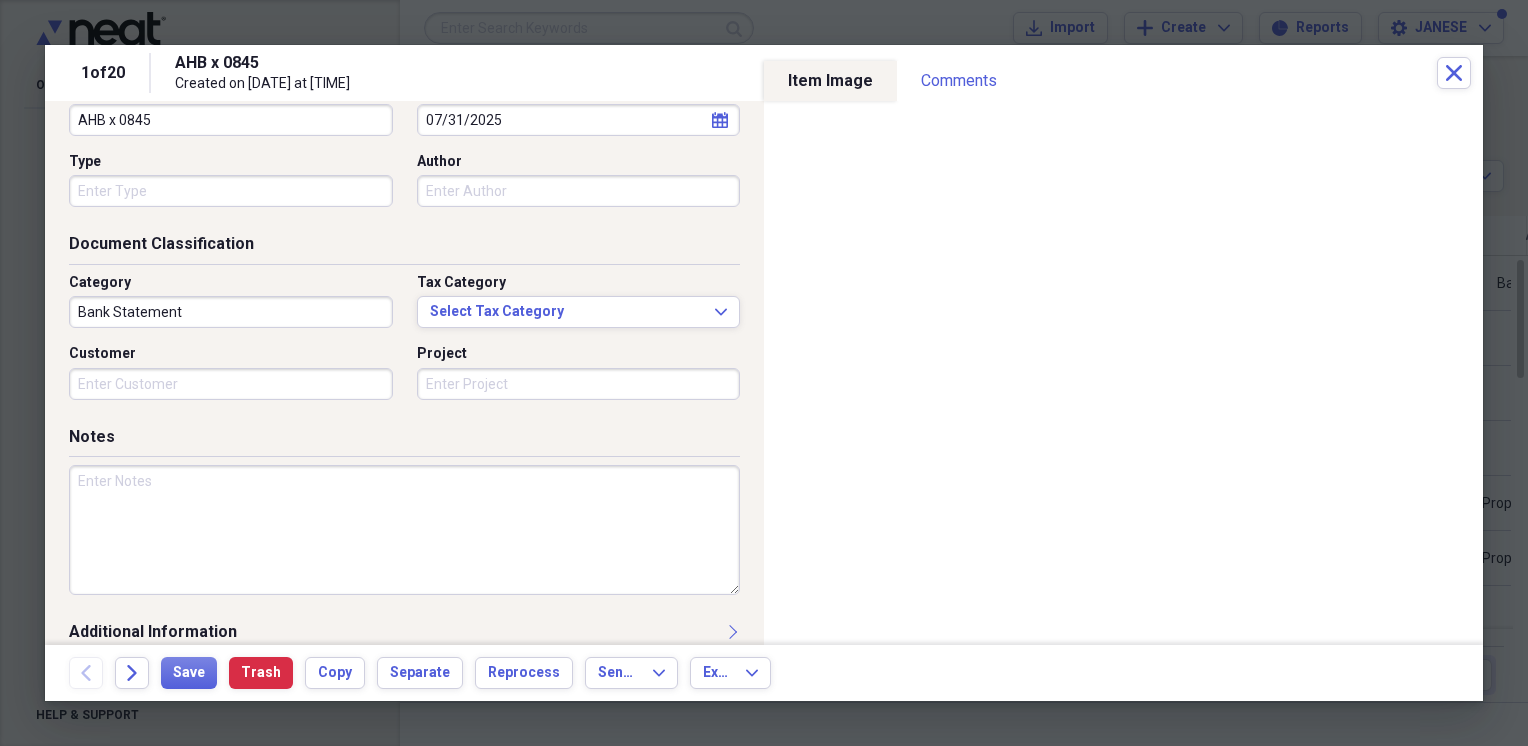 scroll, scrollTop: 0, scrollLeft: 0, axis: both 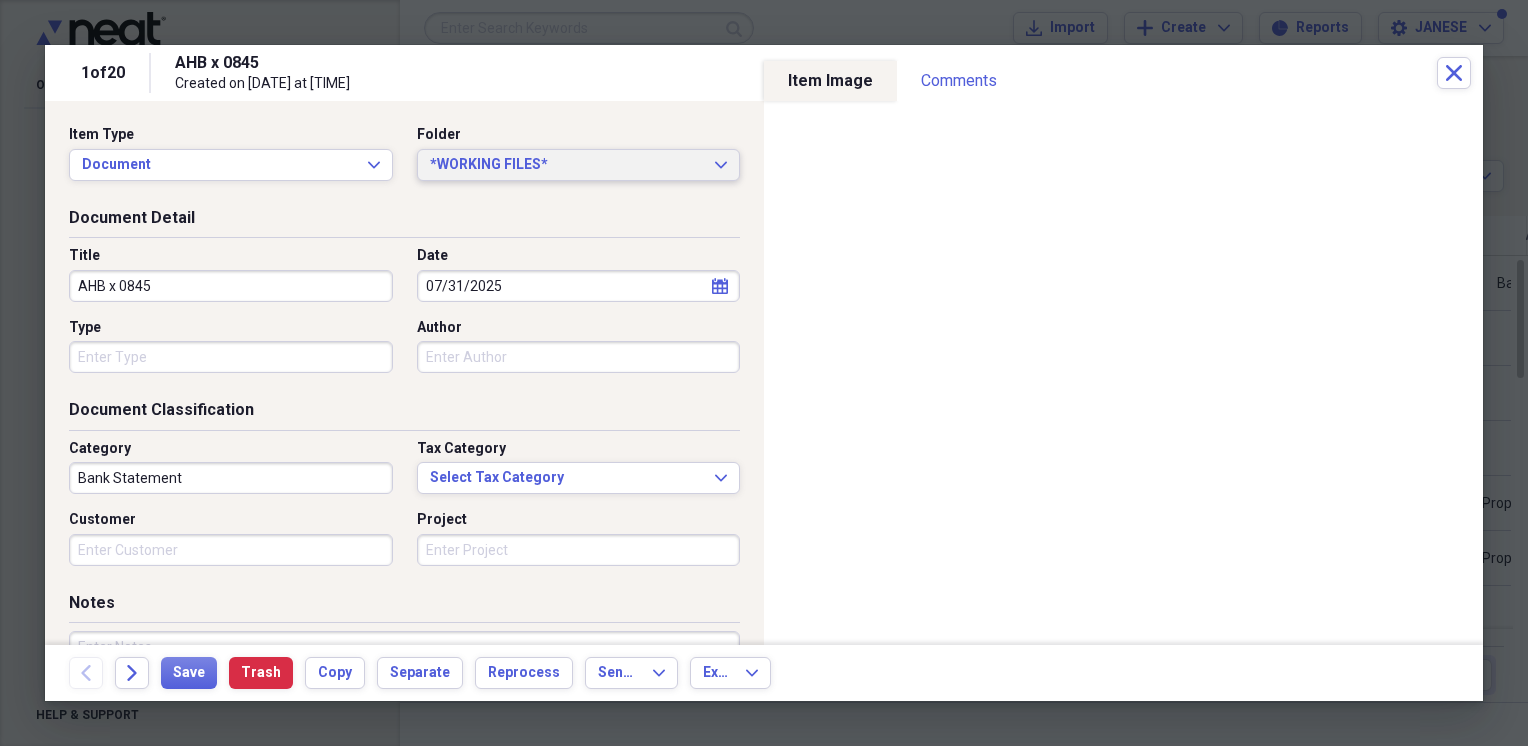 click on "Expand" 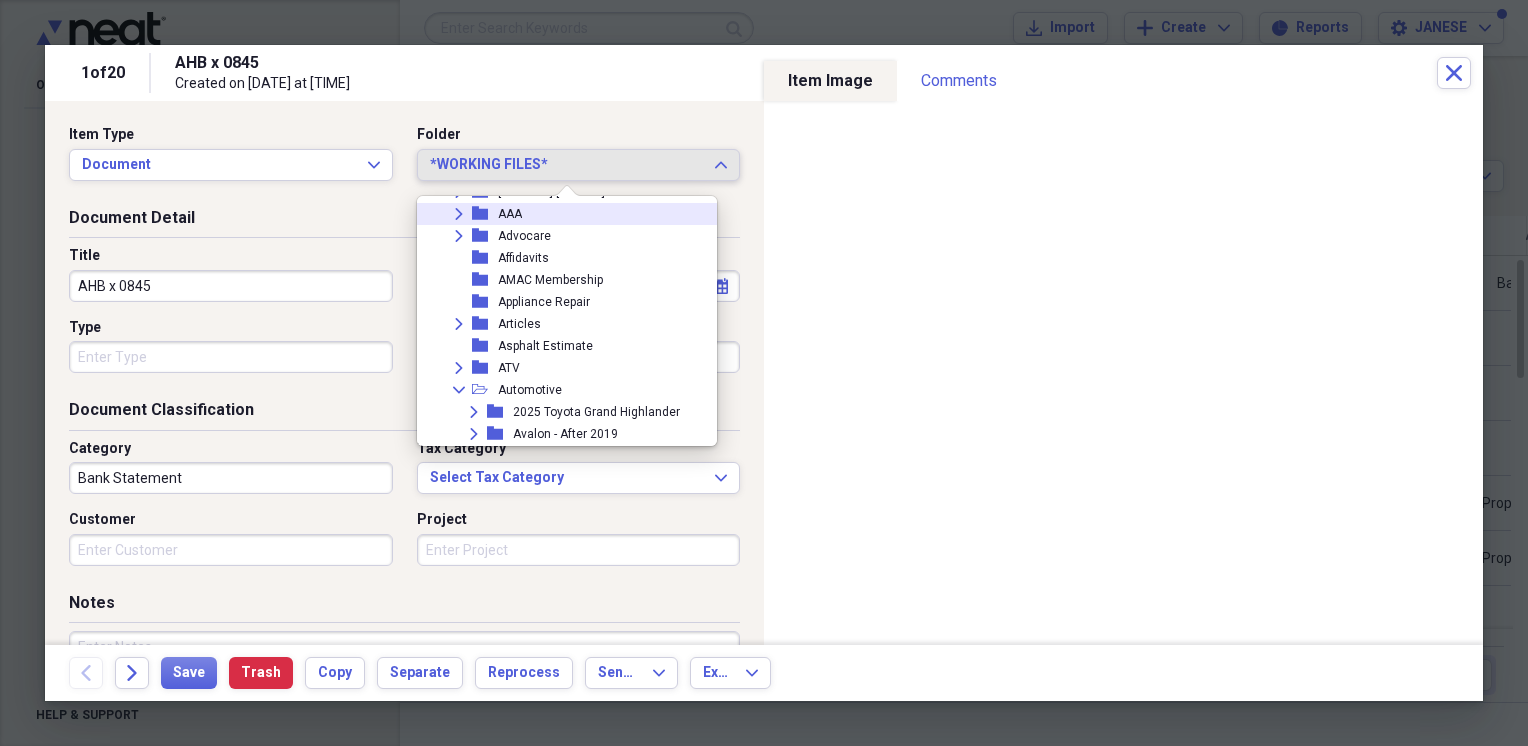 scroll, scrollTop: 4356, scrollLeft: 0, axis: vertical 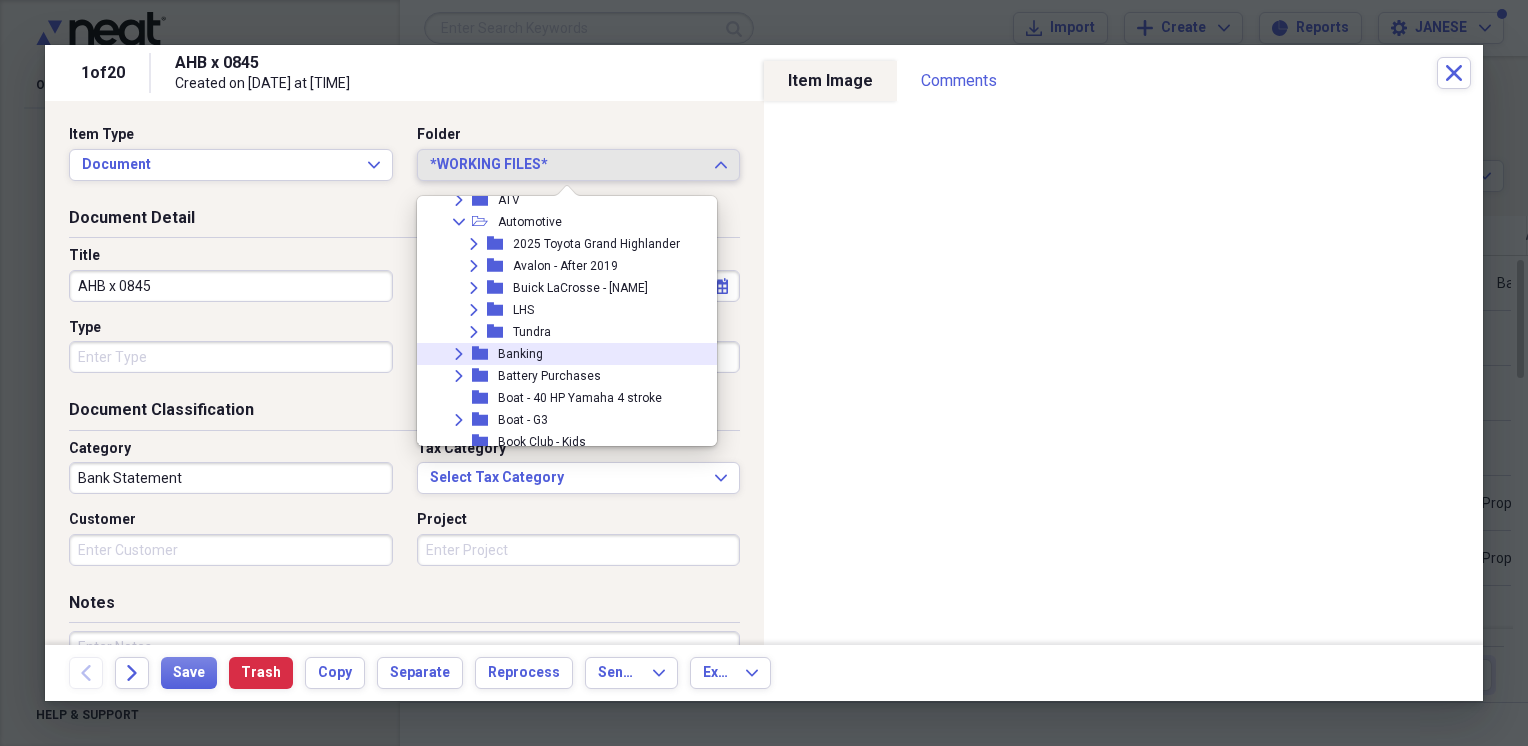 click on "Expand" 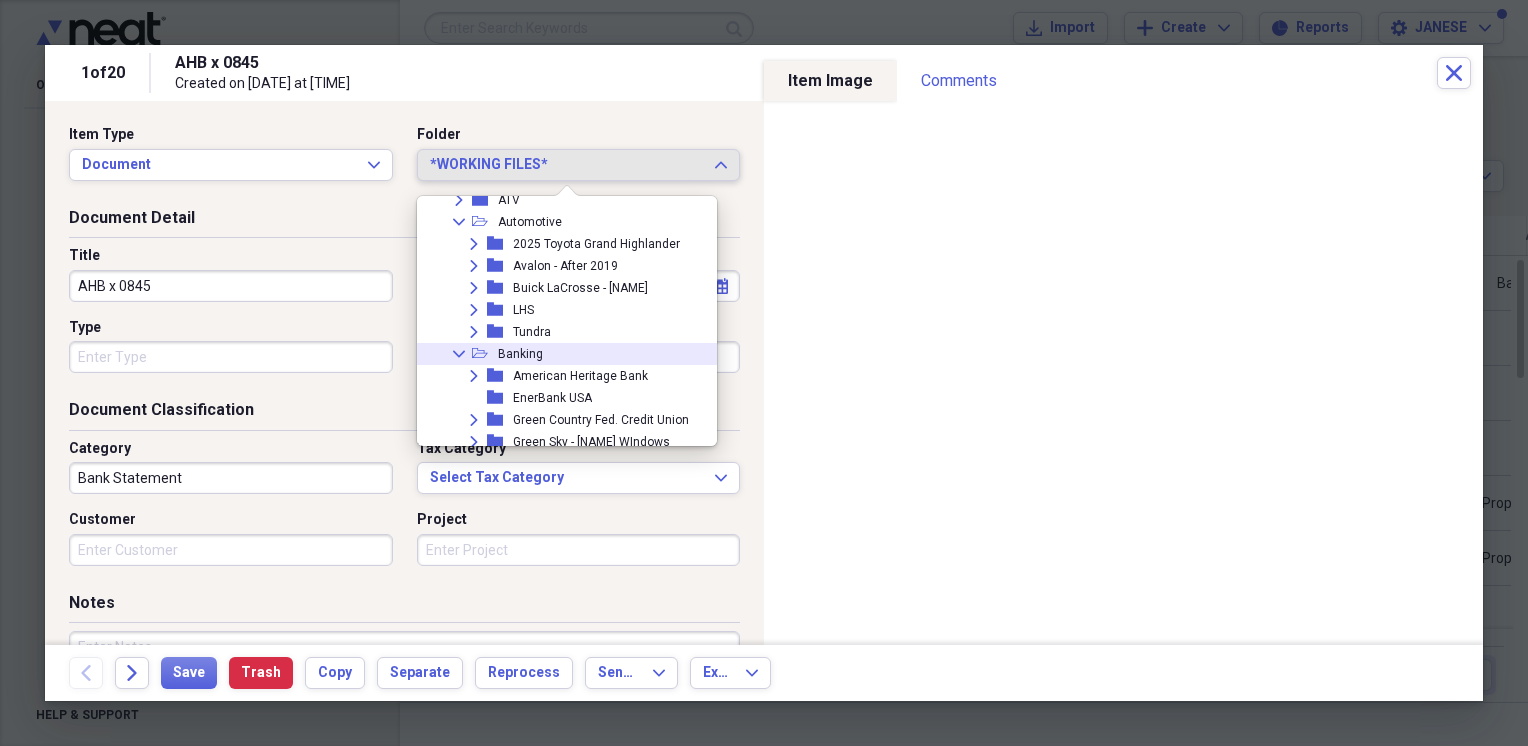 scroll, scrollTop: 4522, scrollLeft: 0, axis: vertical 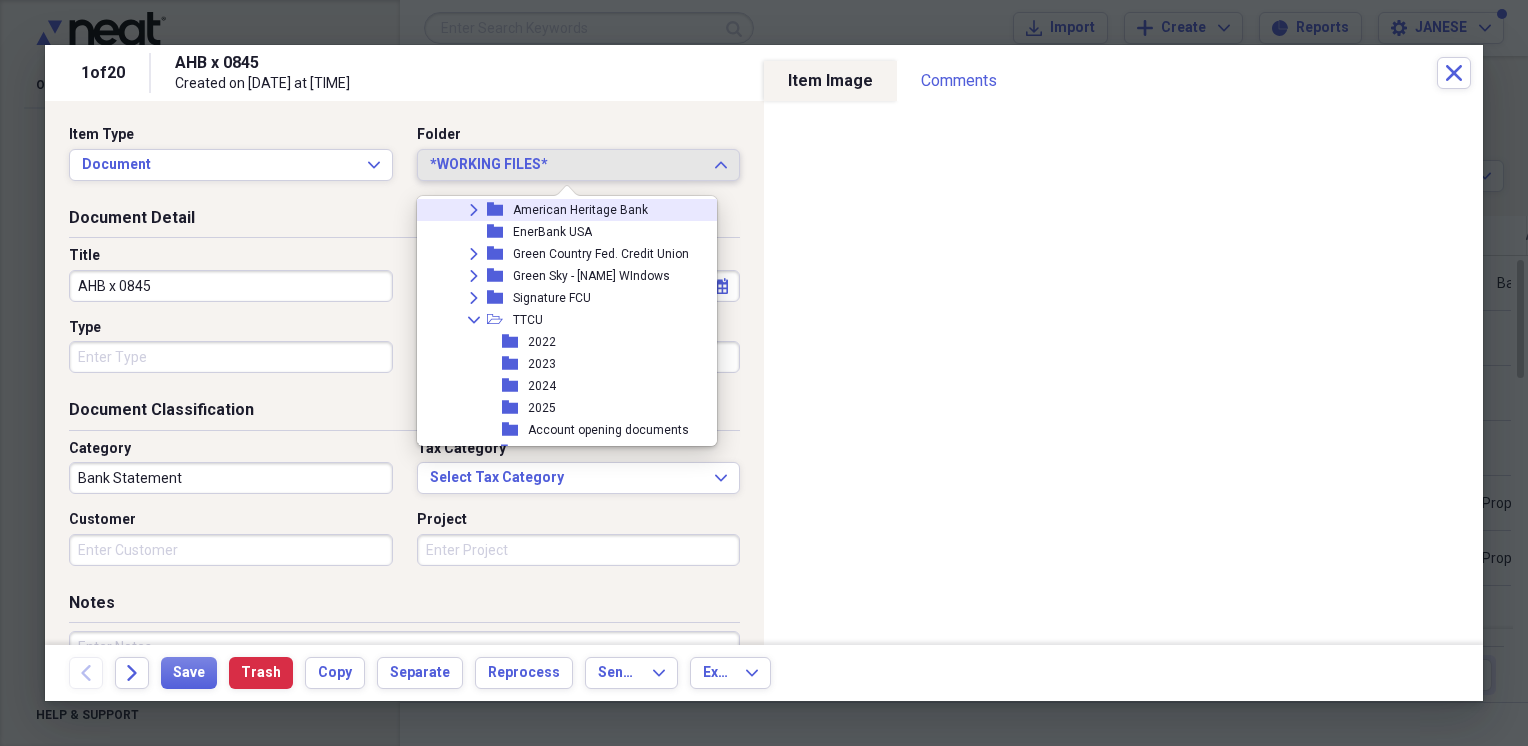 click on "Expand" 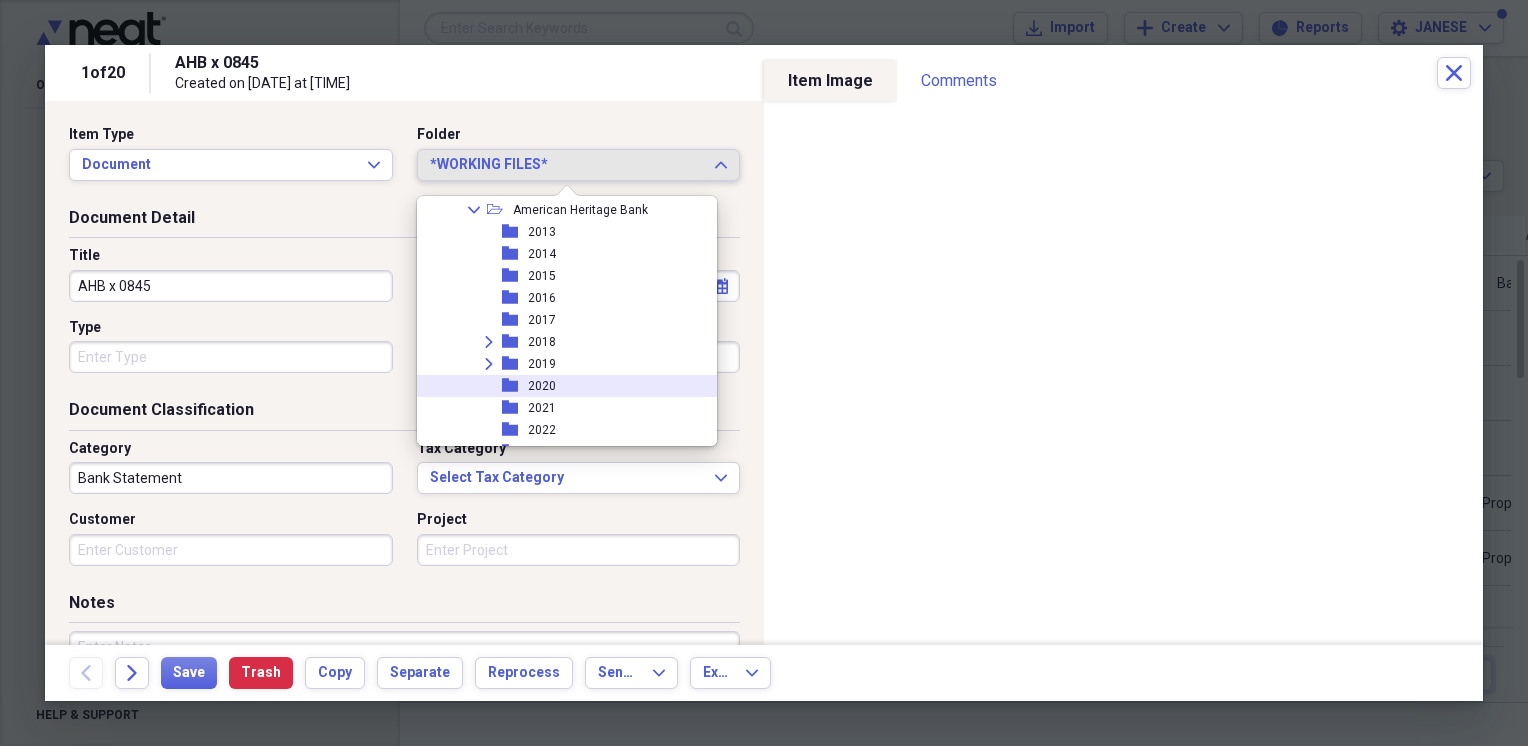 scroll, scrollTop: 4688, scrollLeft: 0, axis: vertical 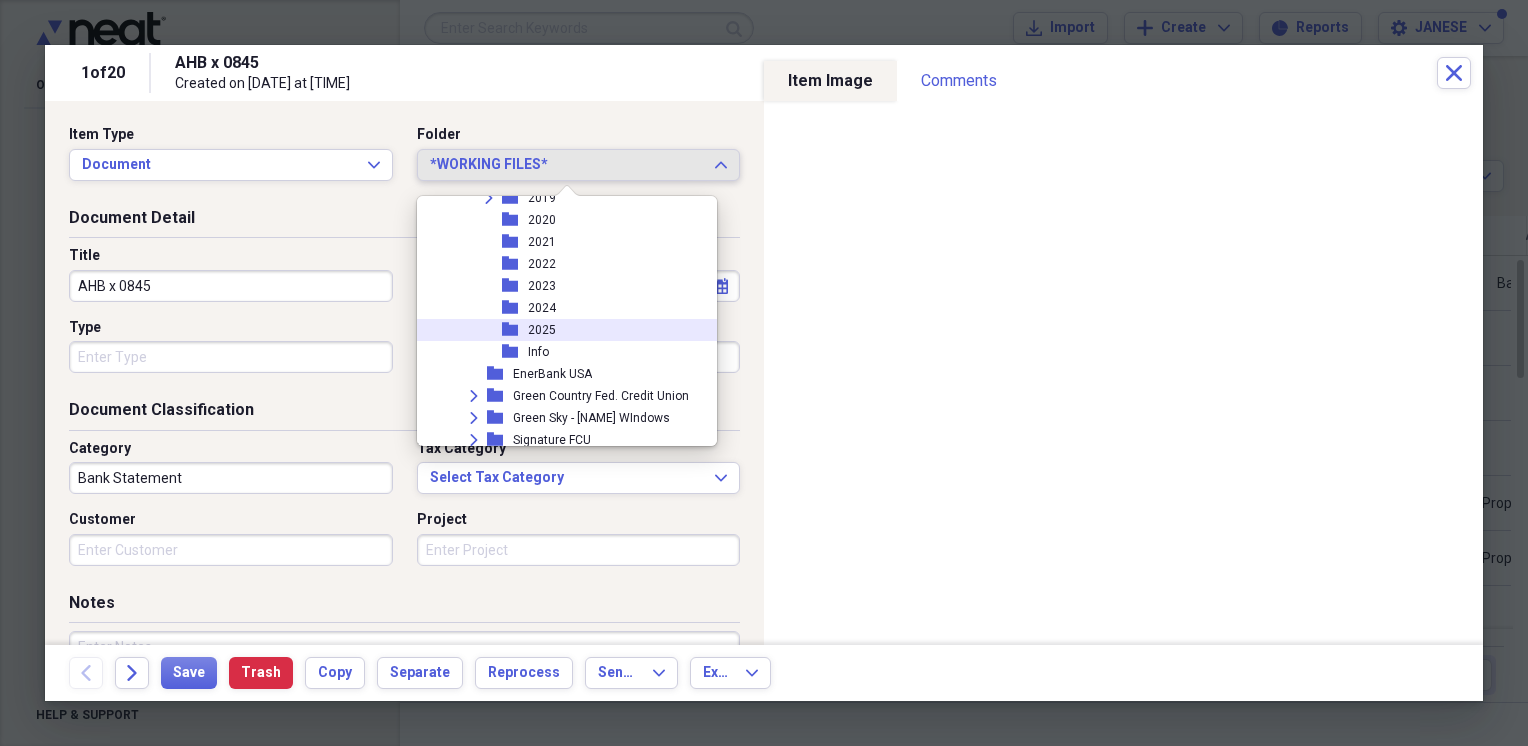 click on "2025" at bounding box center [542, 330] 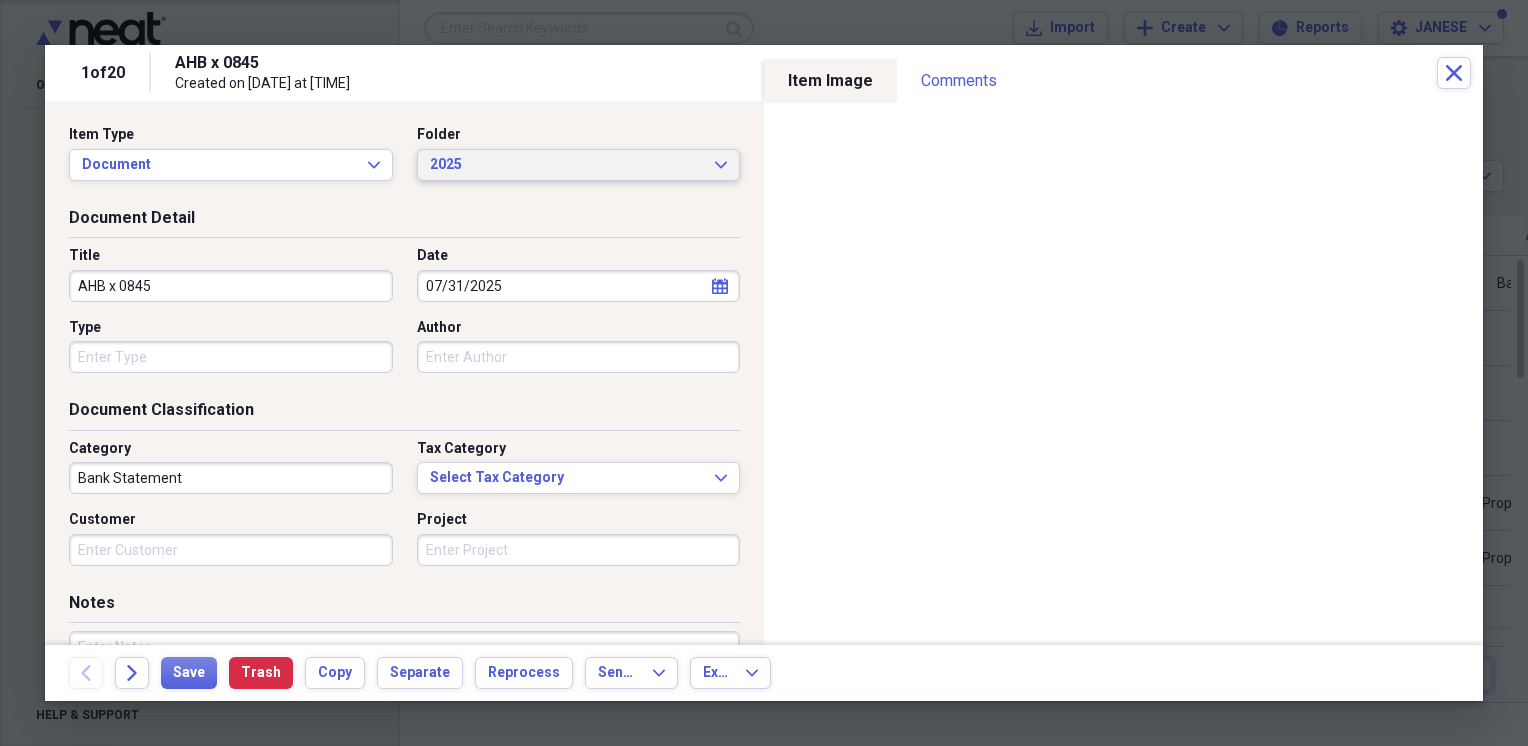 scroll, scrollTop: 166, scrollLeft: 0, axis: vertical 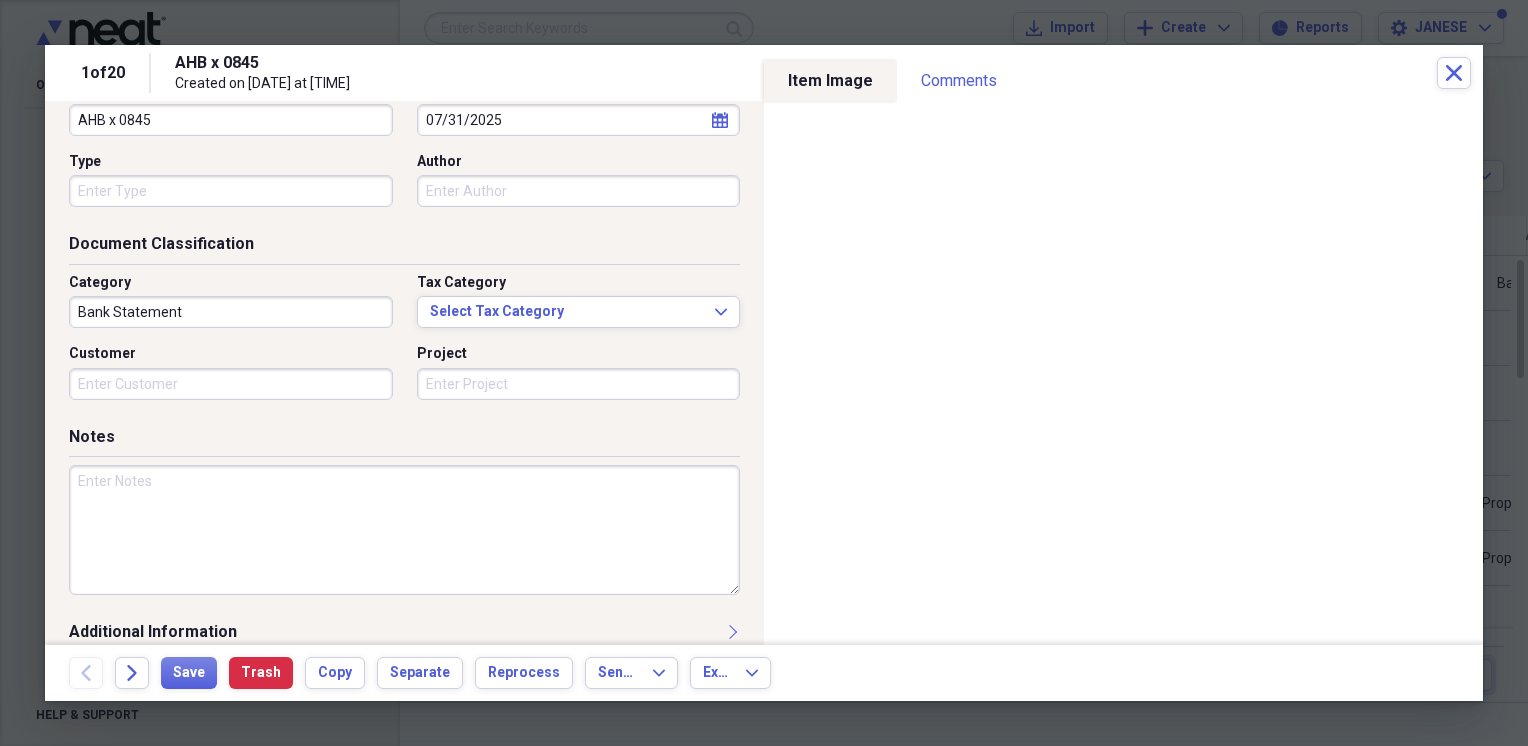 click at bounding box center [404, 530] 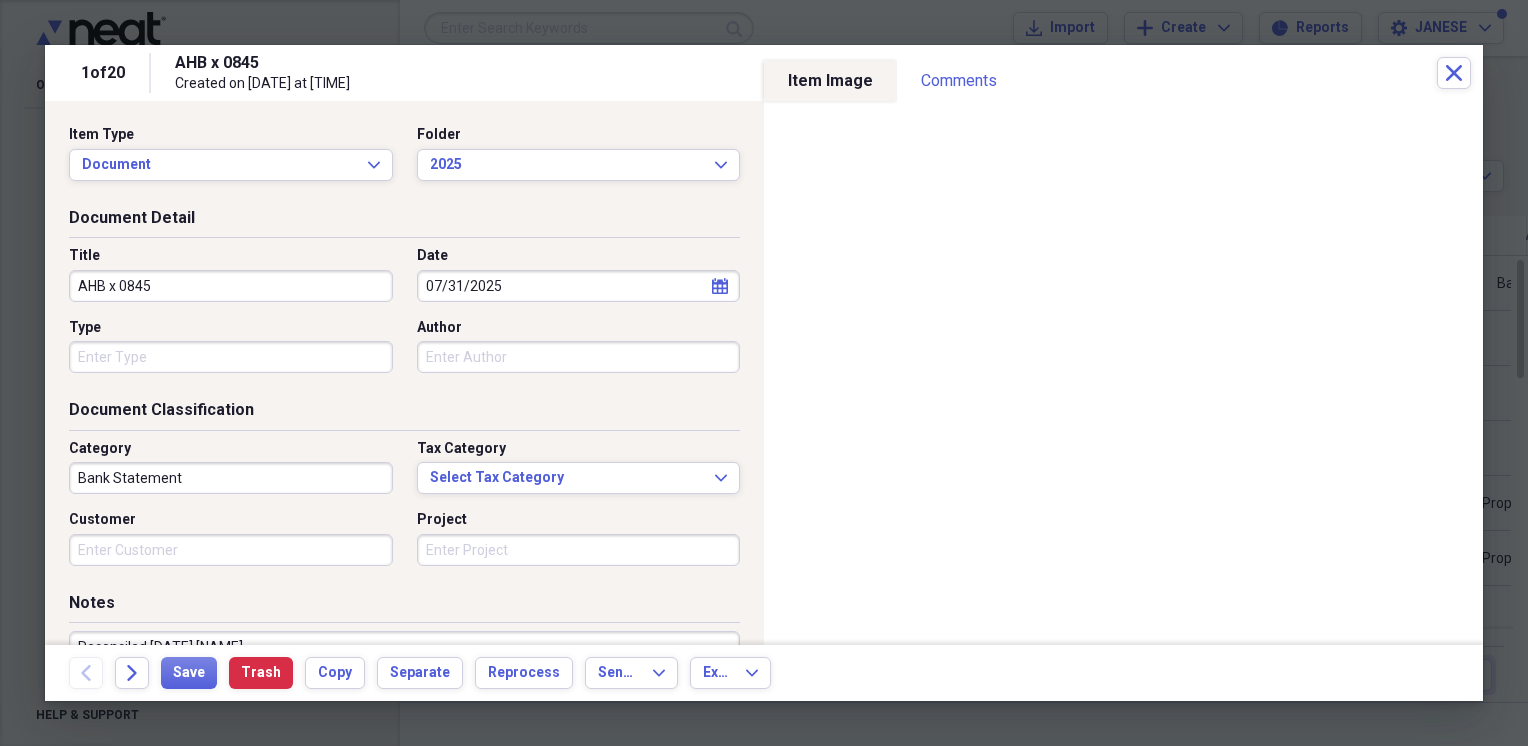 scroll, scrollTop: 189, scrollLeft: 0, axis: vertical 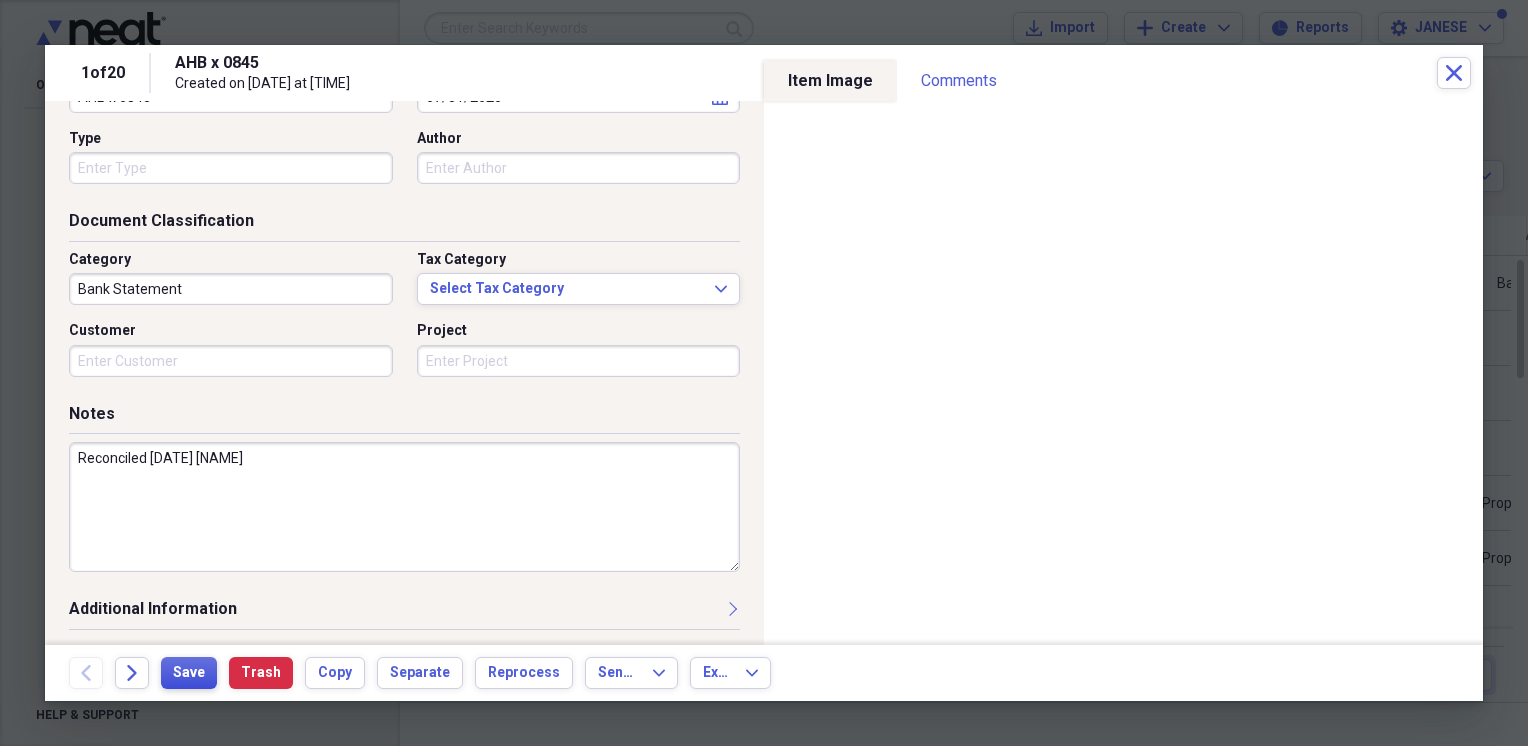 type on "Reconciled [DATE] [NAME]" 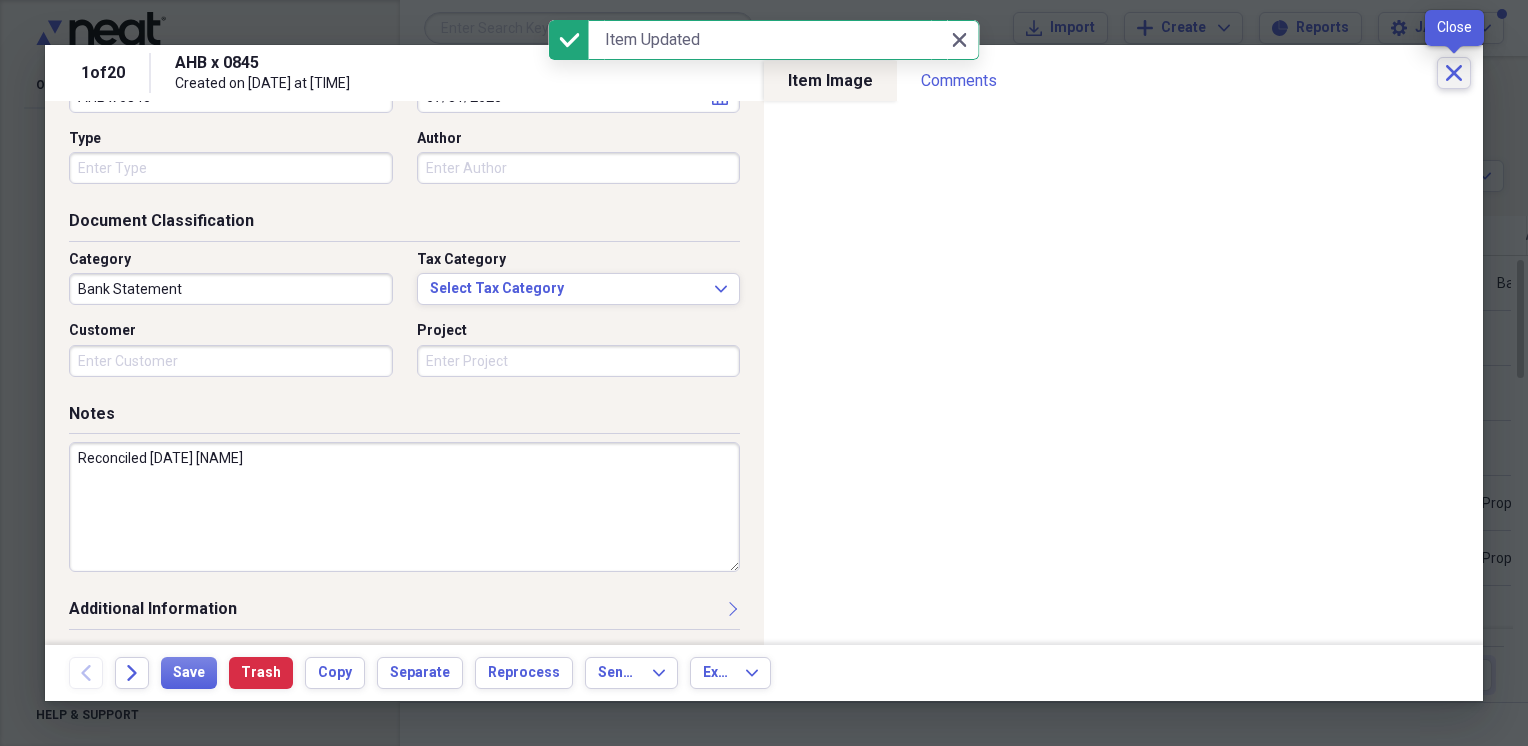 click on "Close" 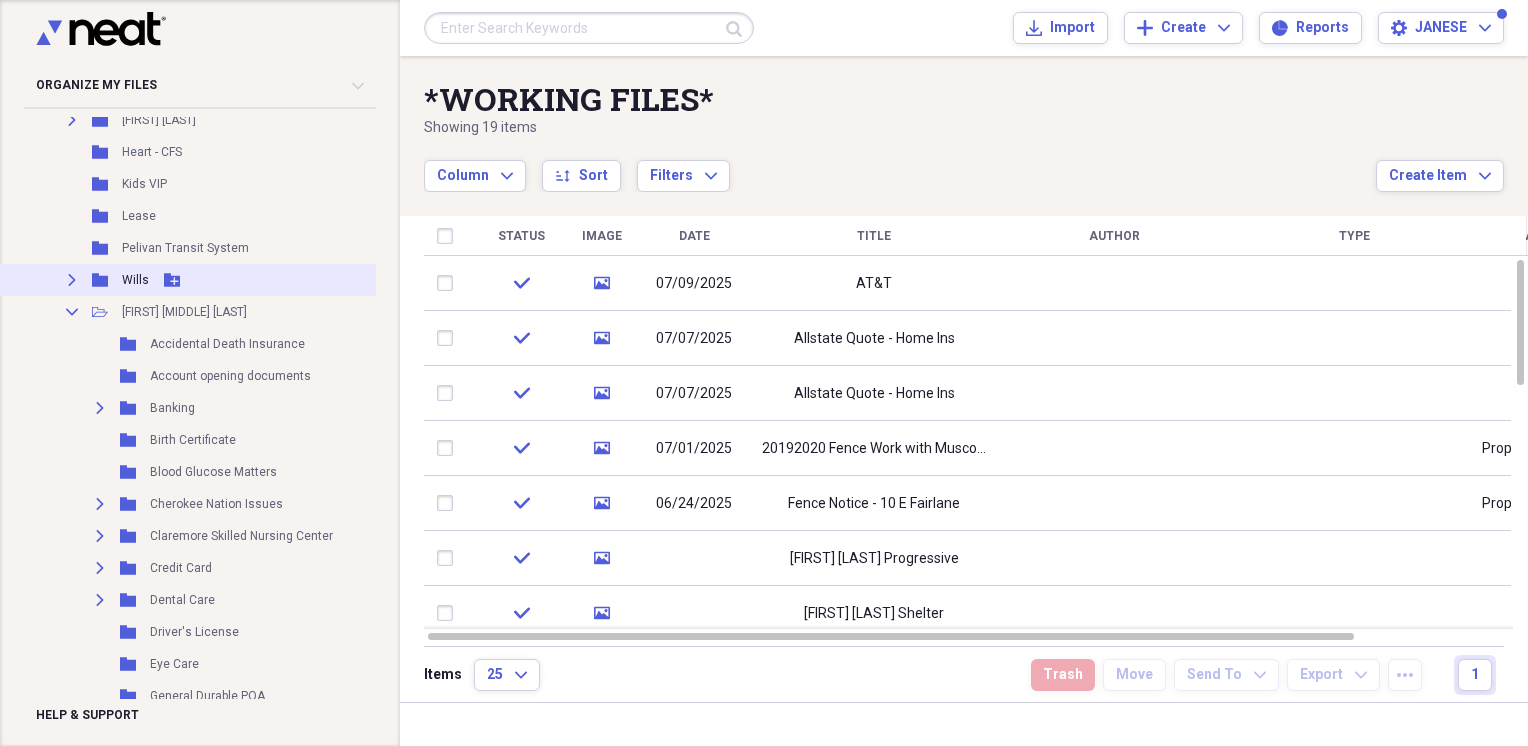 scroll, scrollTop: 166, scrollLeft: 0, axis: vertical 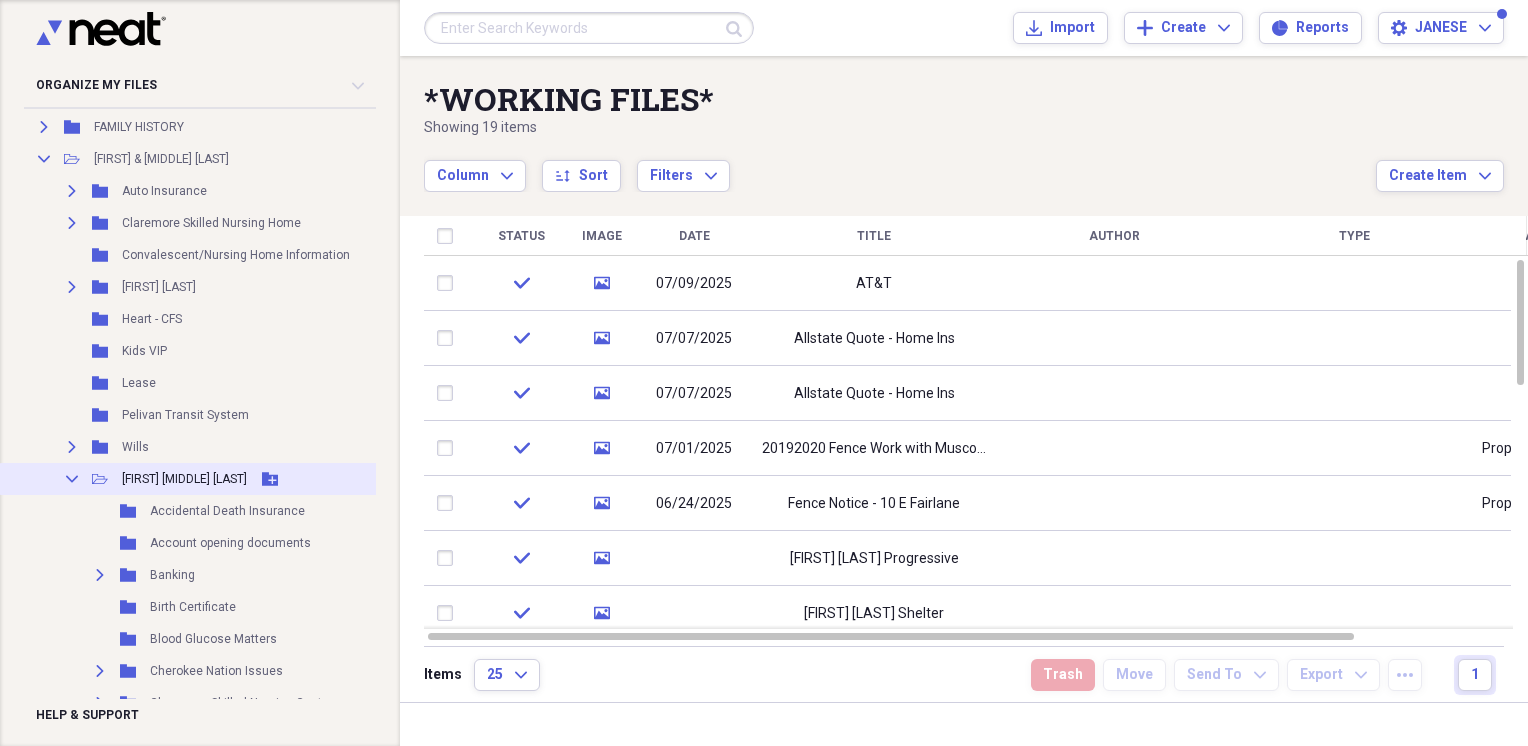 click 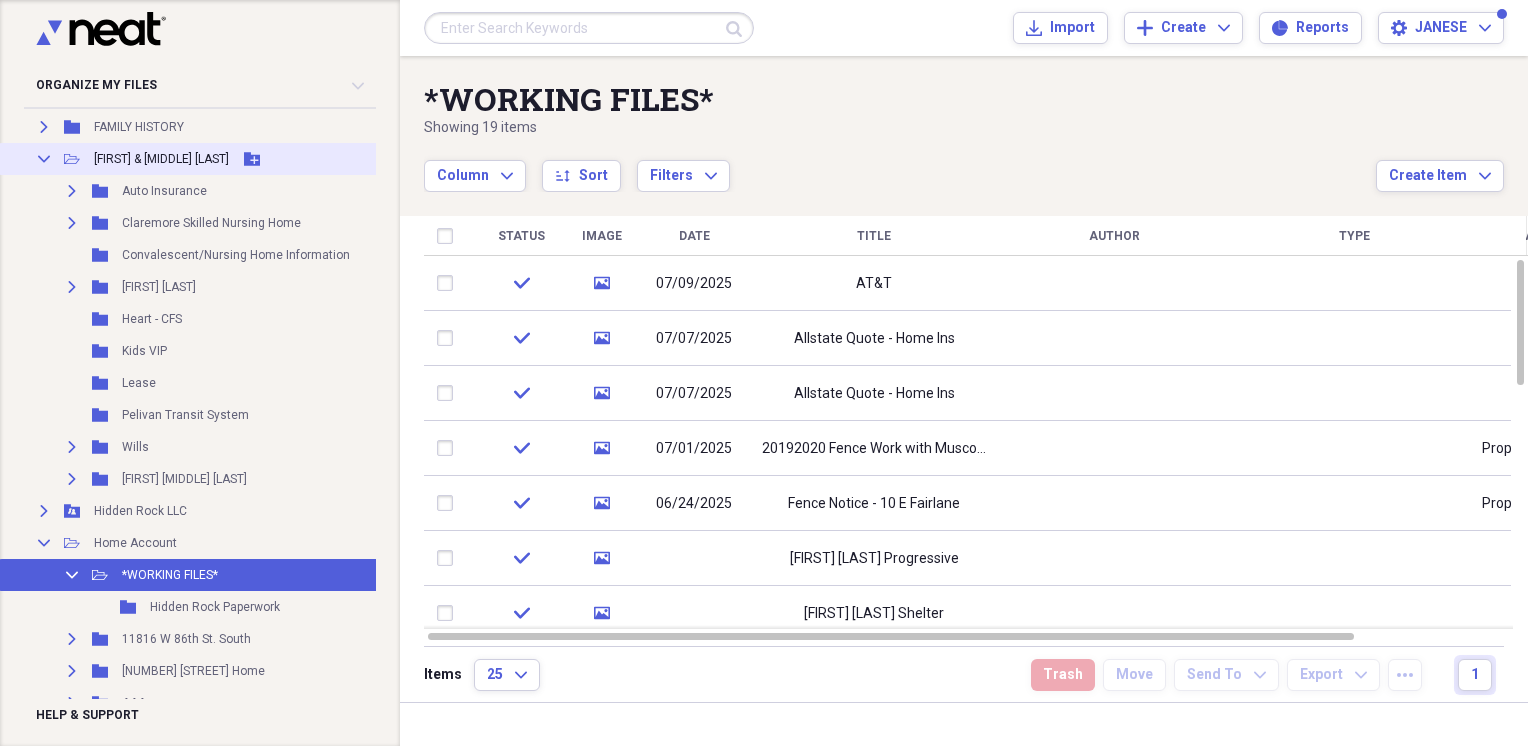 click on "Collapse" 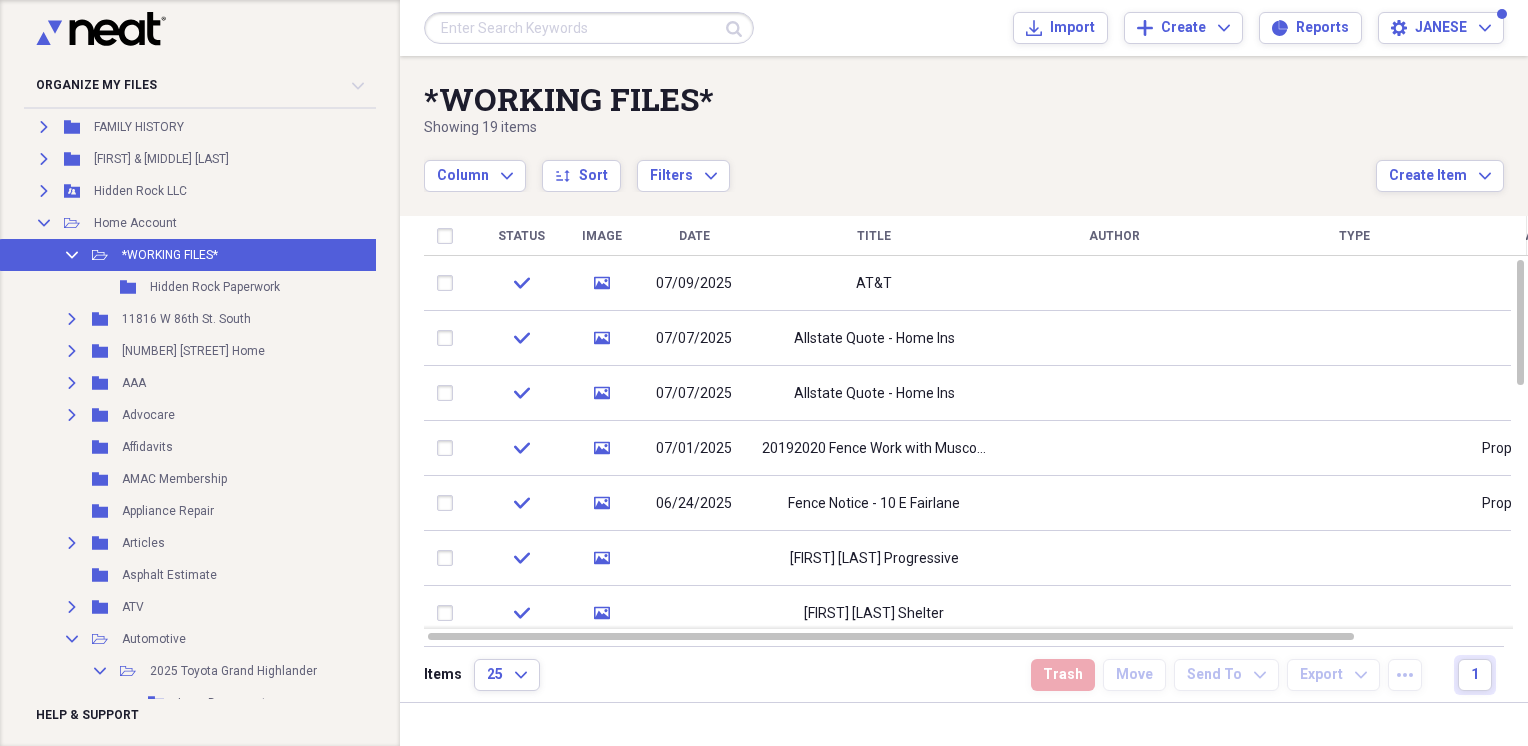 scroll, scrollTop: 0, scrollLeft: 0, axis: both 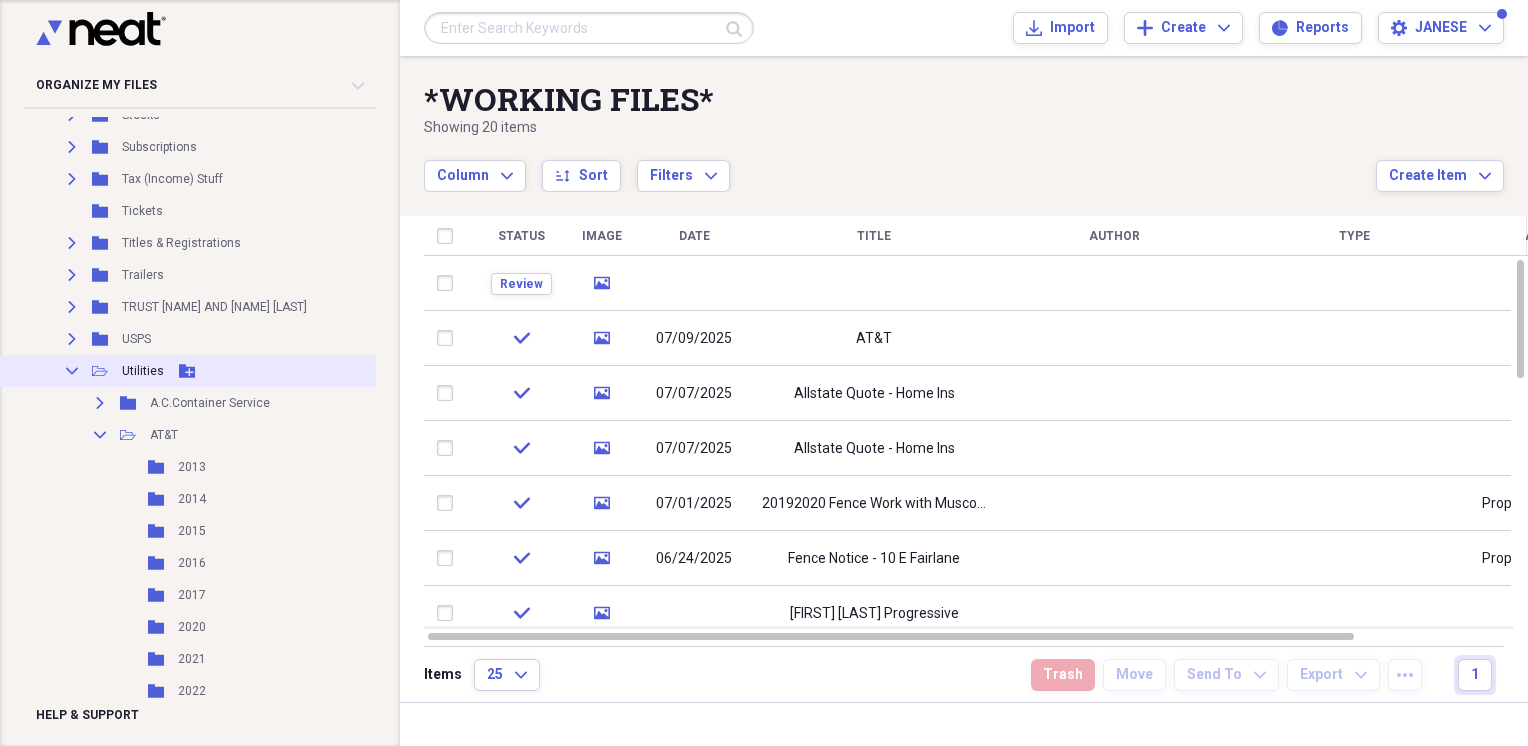 click on "Collapse" 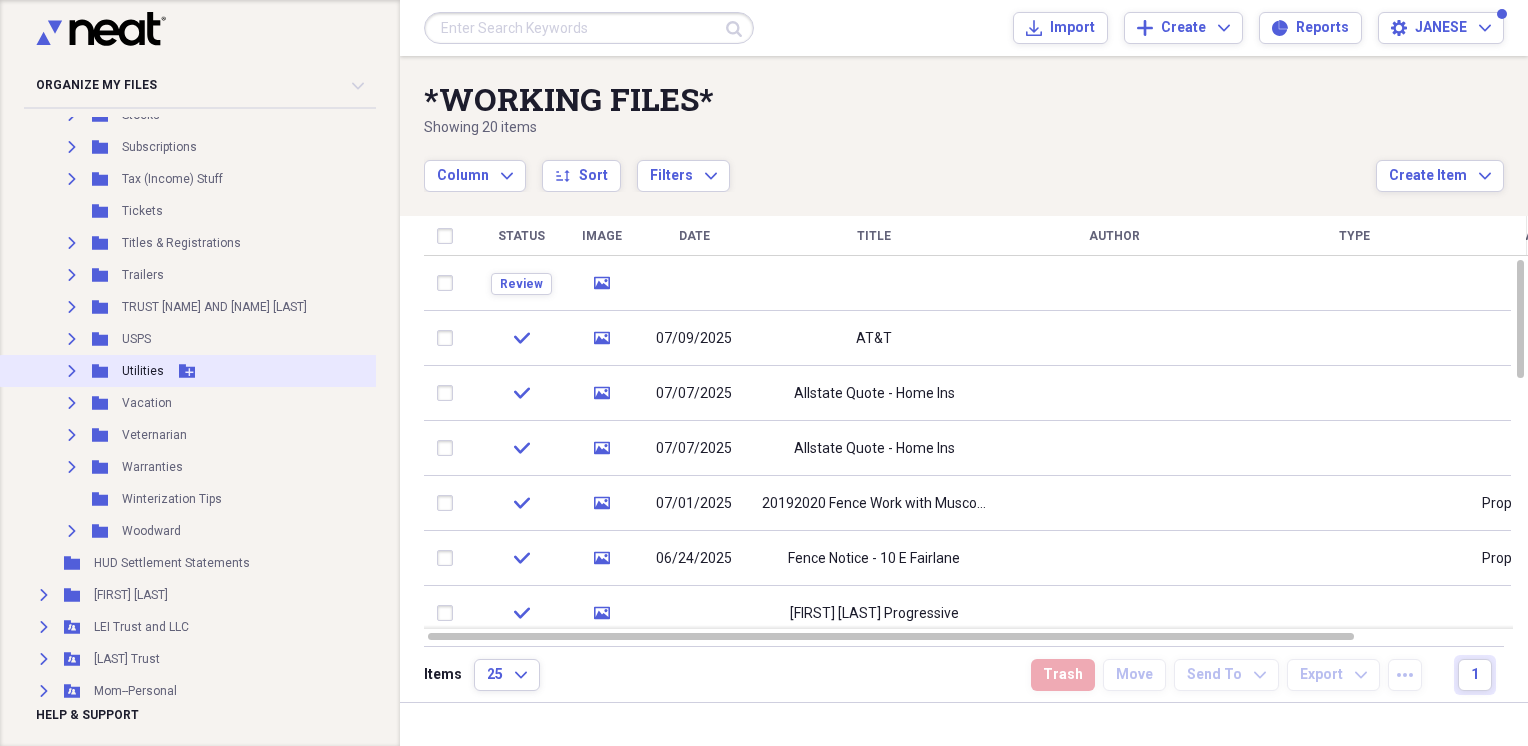 scroll, scrollTop: 4071, scrollLeft: 0, axis: vertical 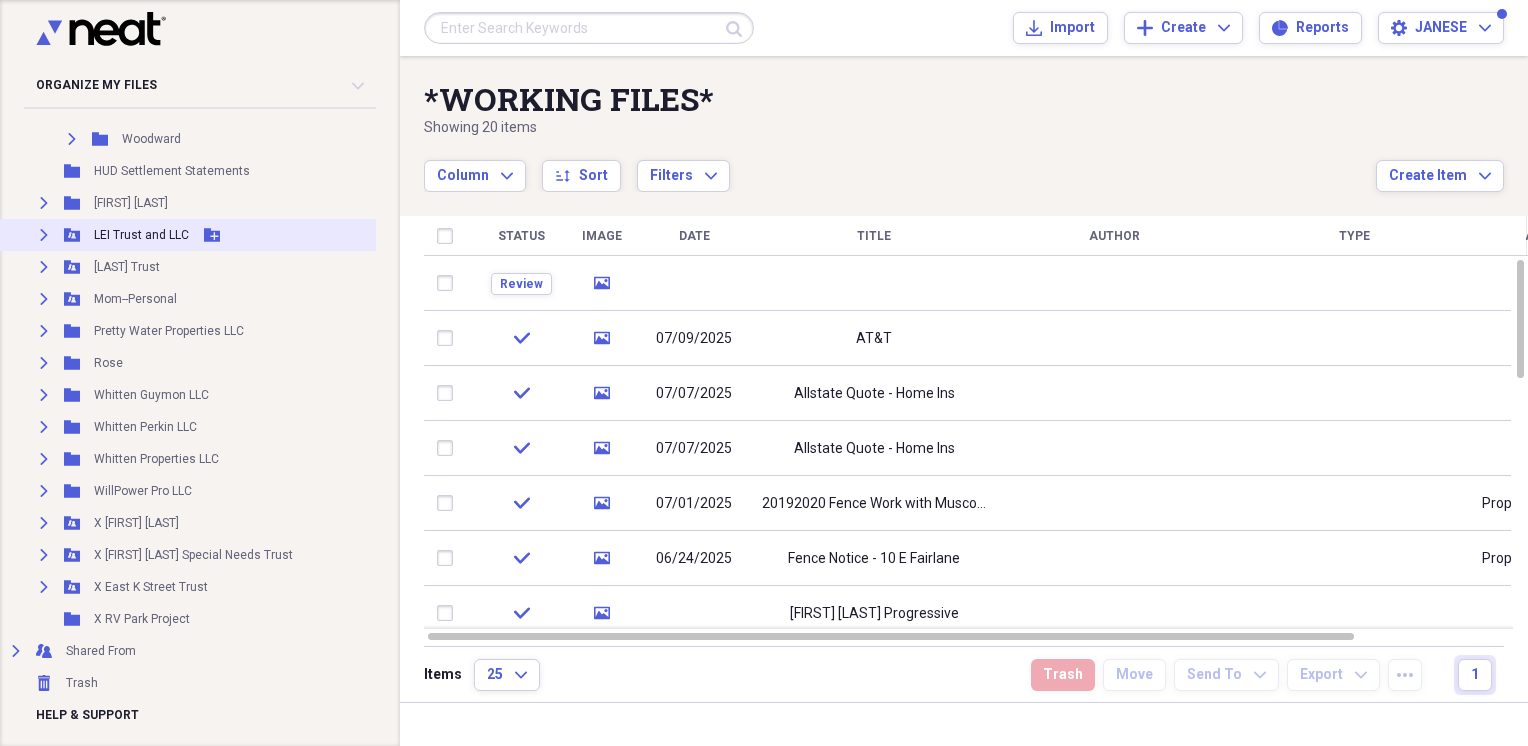 click on "Expand" 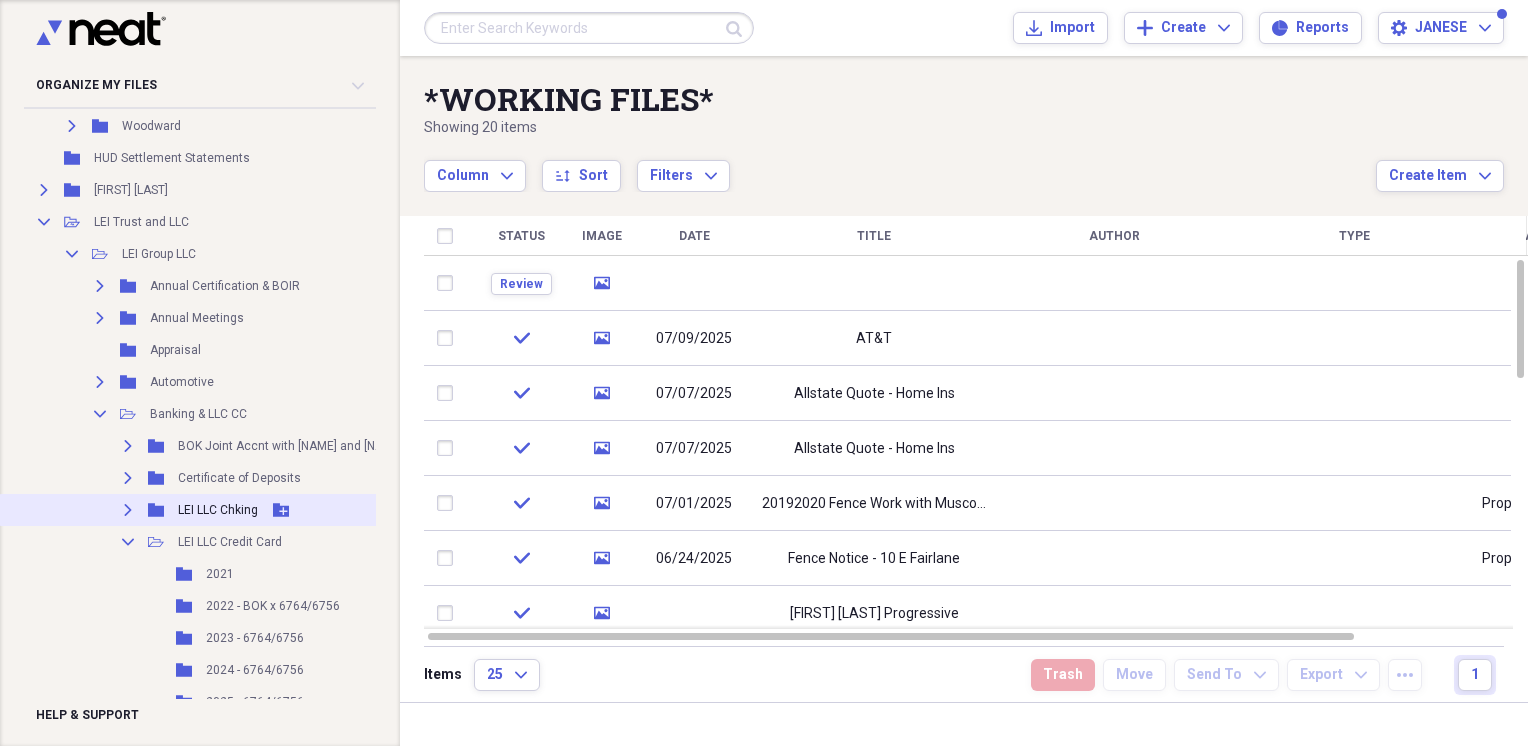 click on "Expand" 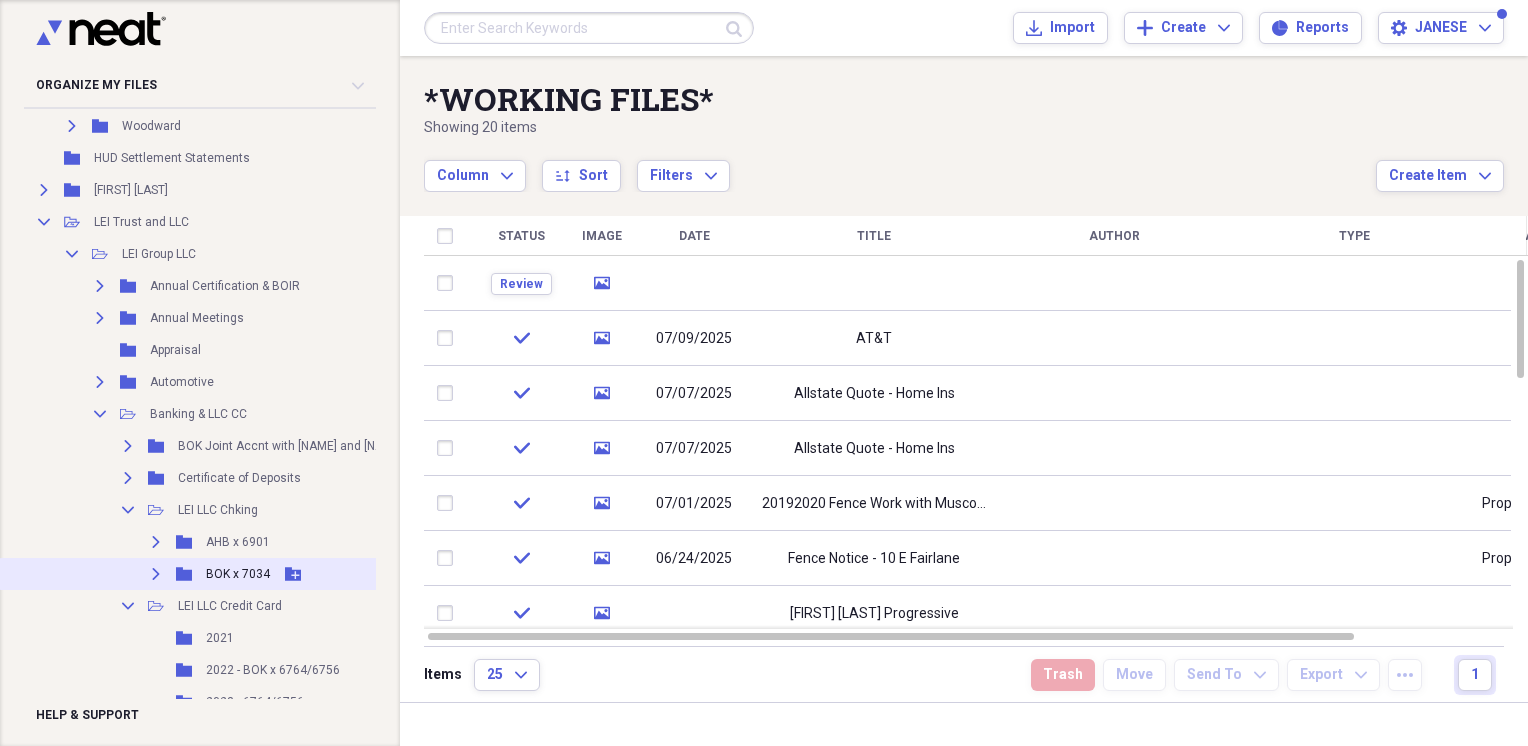 click on "Expand" 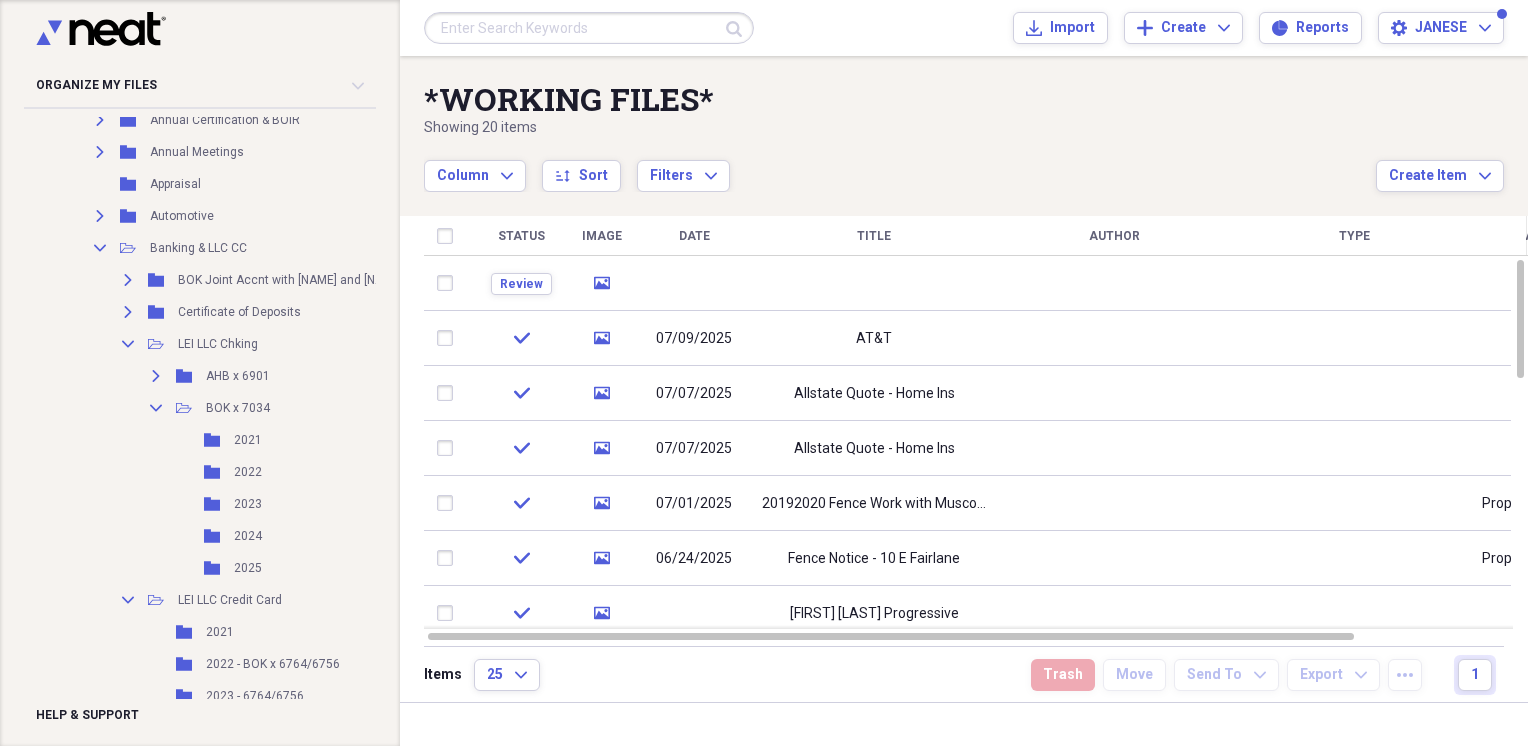 scroll, scrollTop: 4404, scrollLeft: 0, axis: vertical 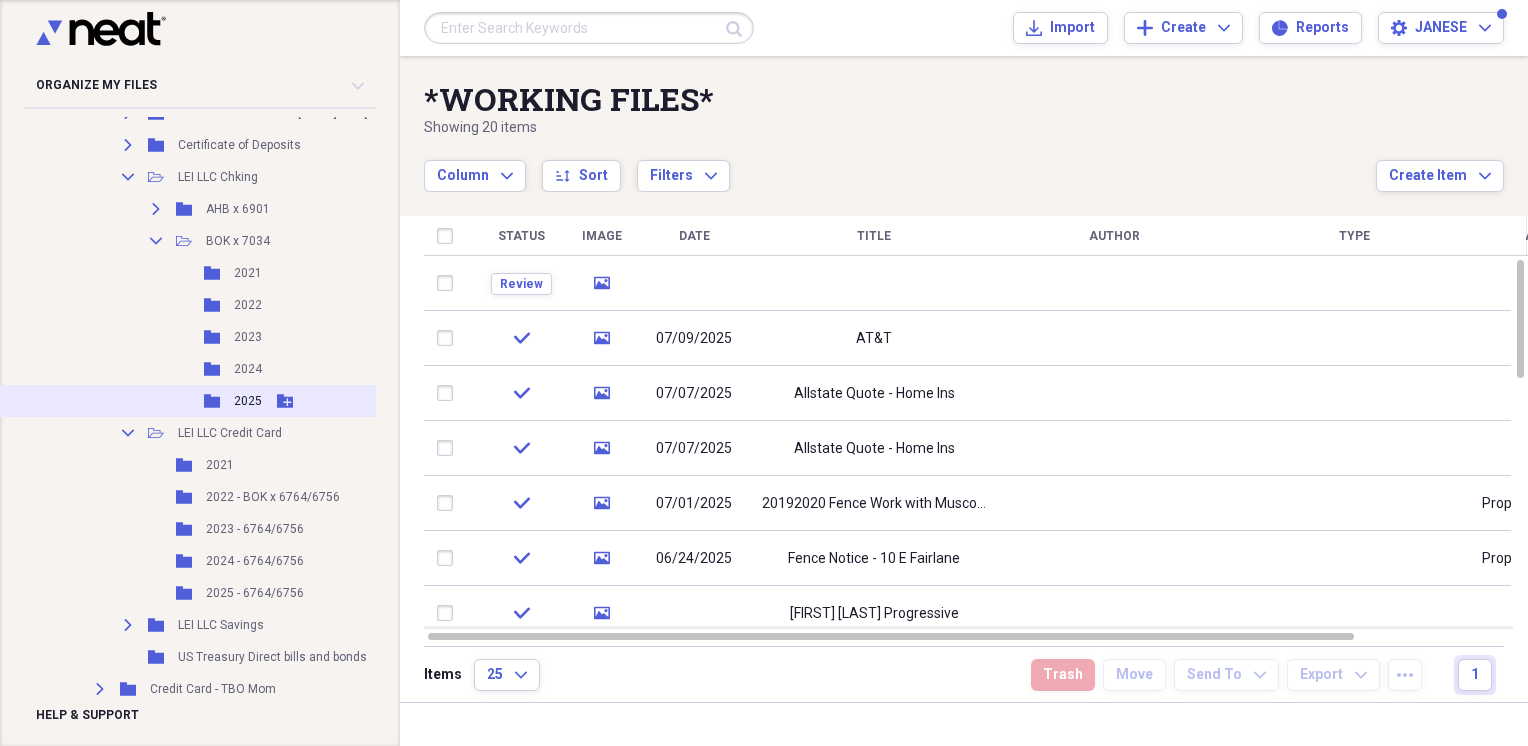 click on "2025" at bounding box center (248, 401) 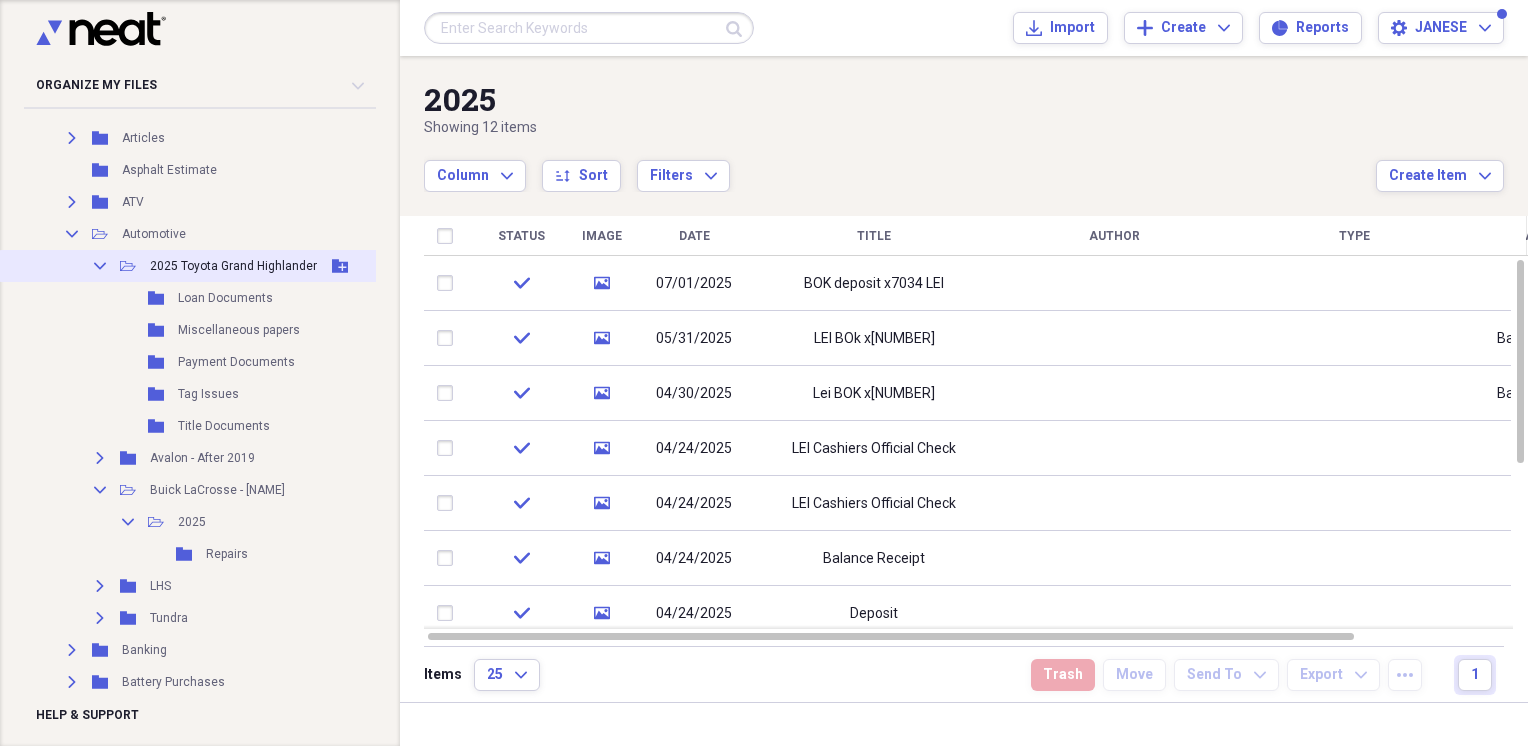 scroll, scrollTop: 71, scrollLeft: 0, axis: vertical 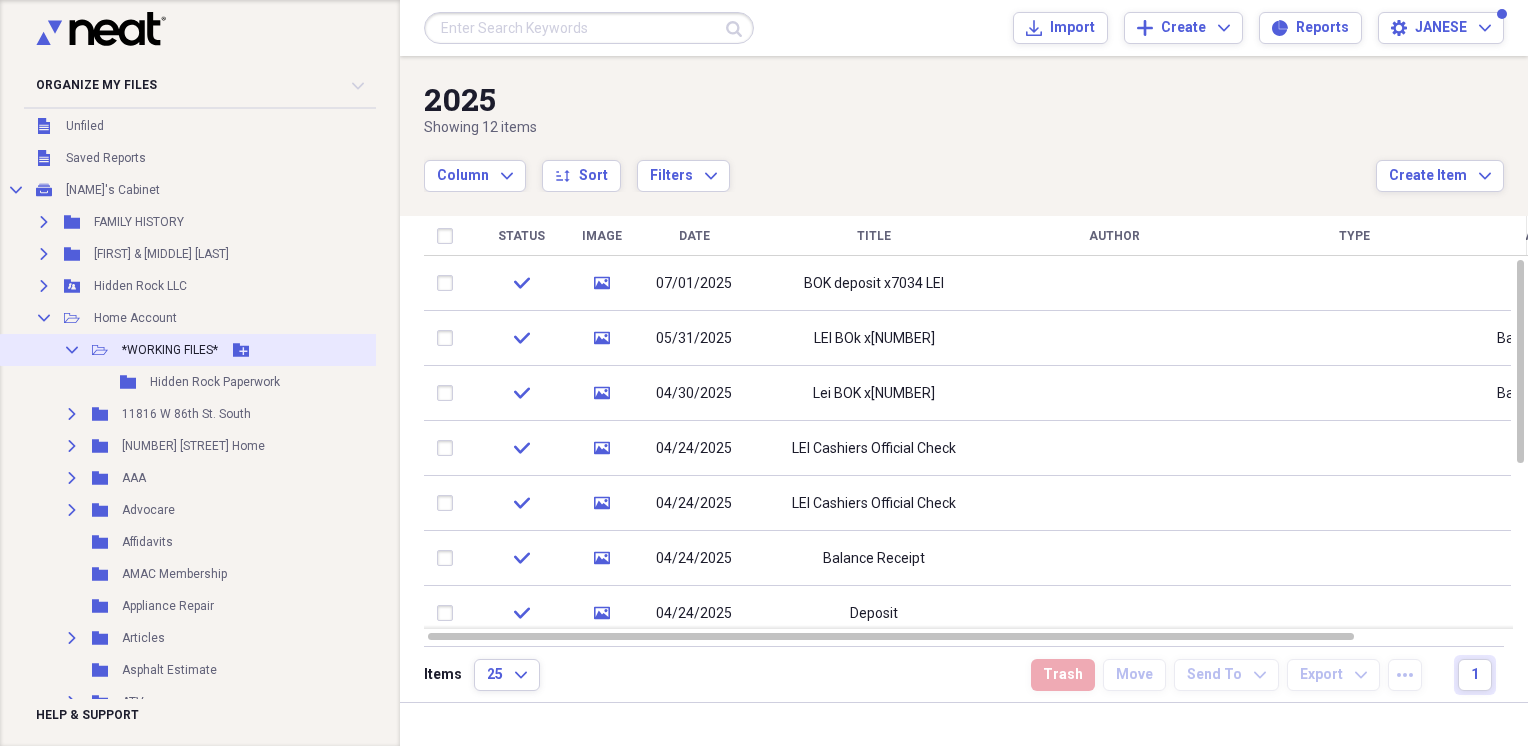 click on "Collapse Open Folder *WORKING FILES* Add Folder" at bounding box center [232, 350] 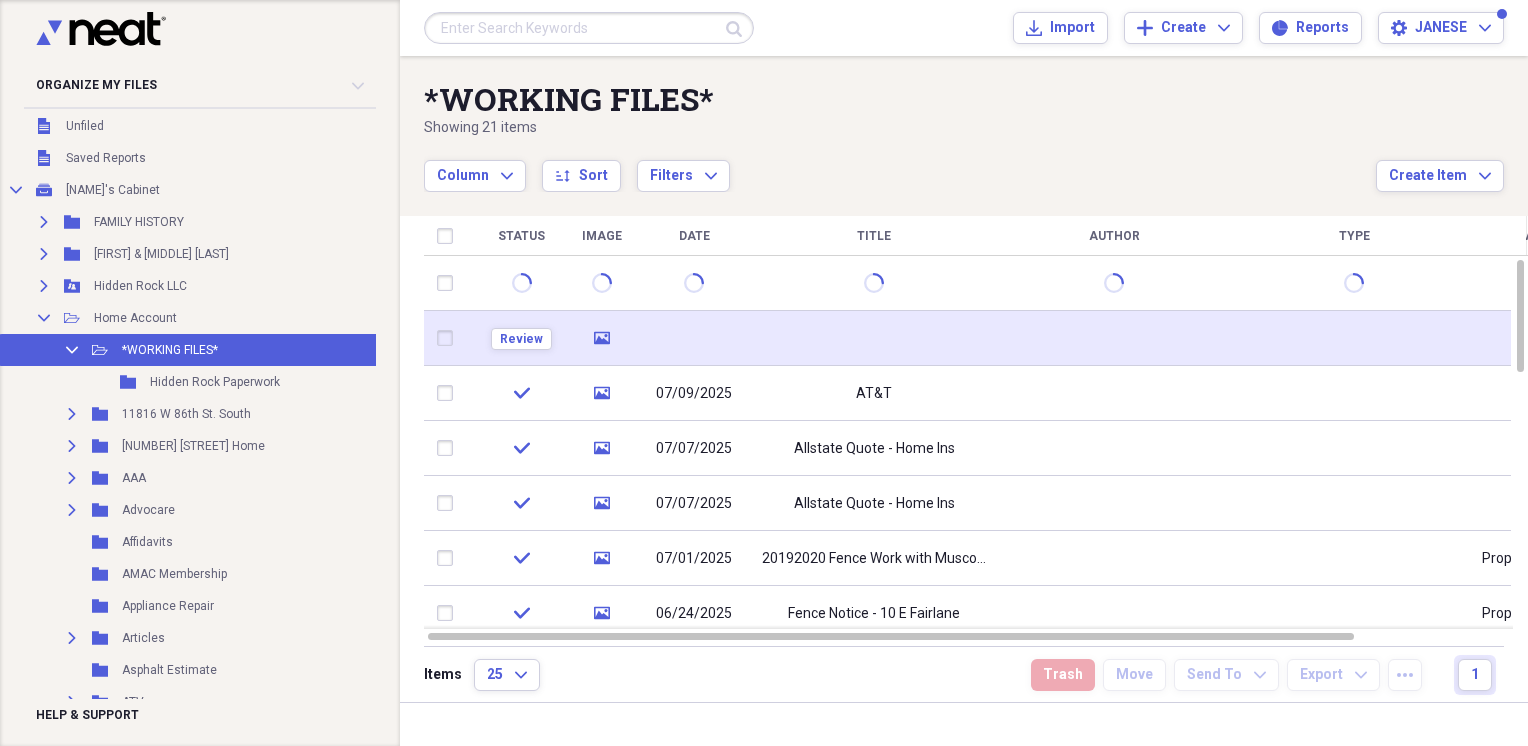 click at bounding box center [874, 338] 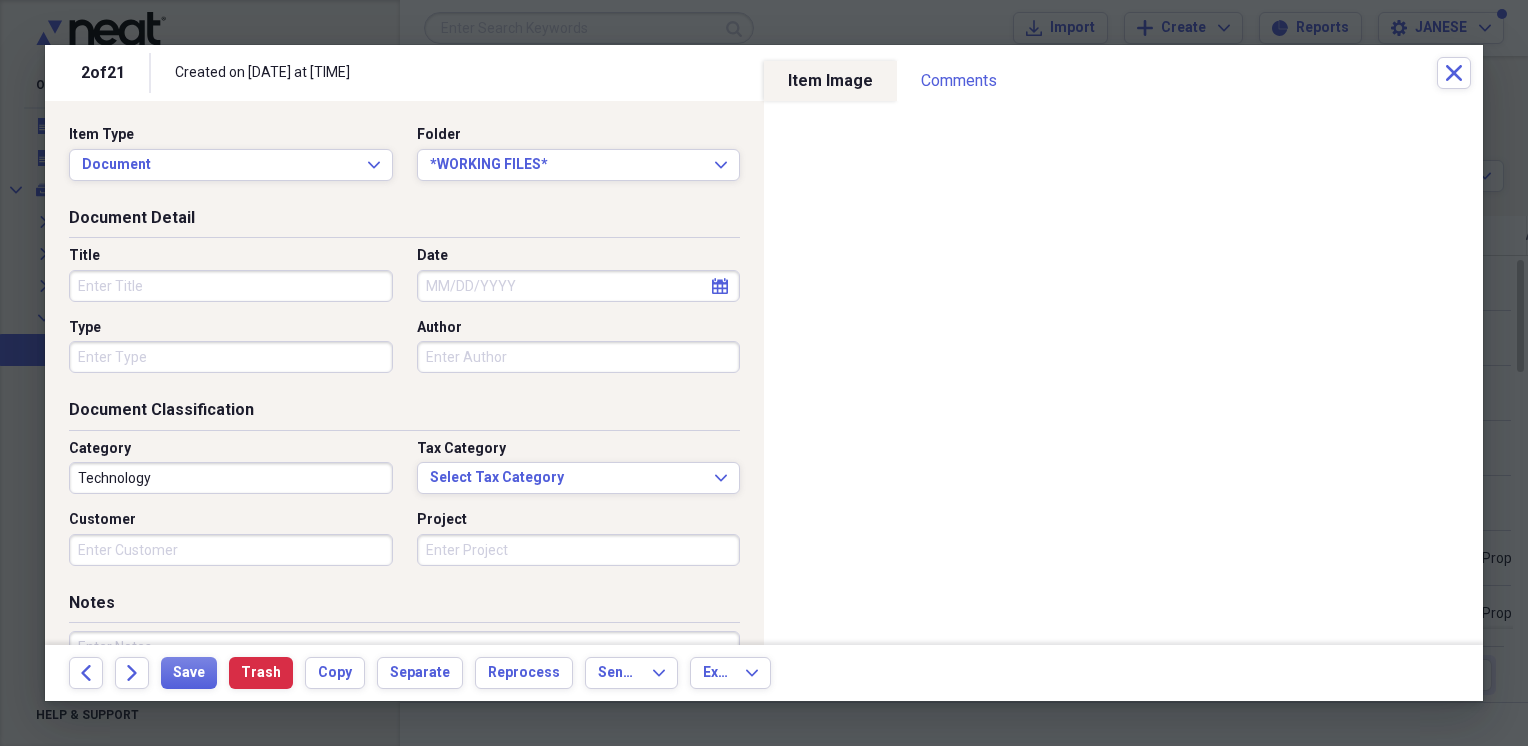 click on "Title" at bounding box center (231, 286) 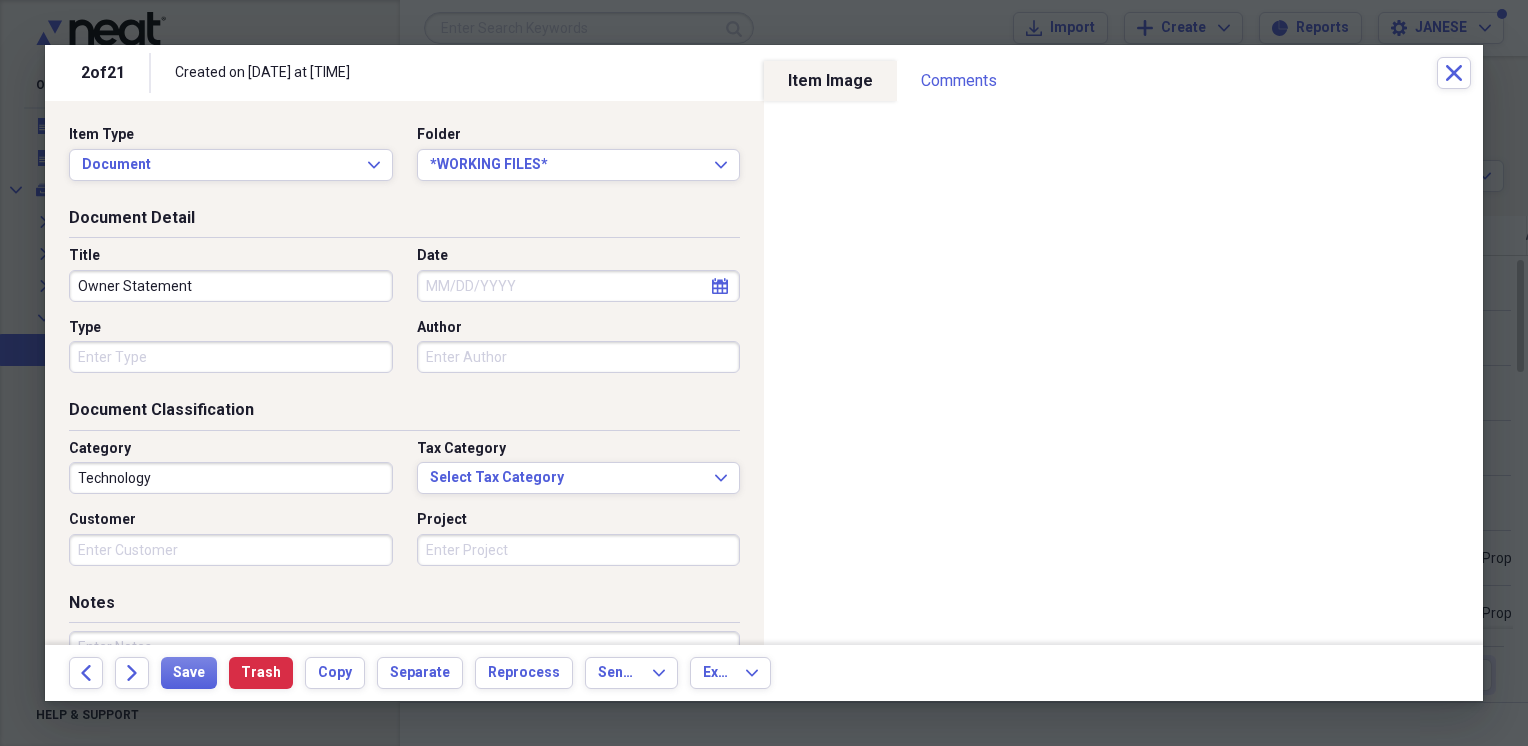 type on "Owner Statement" 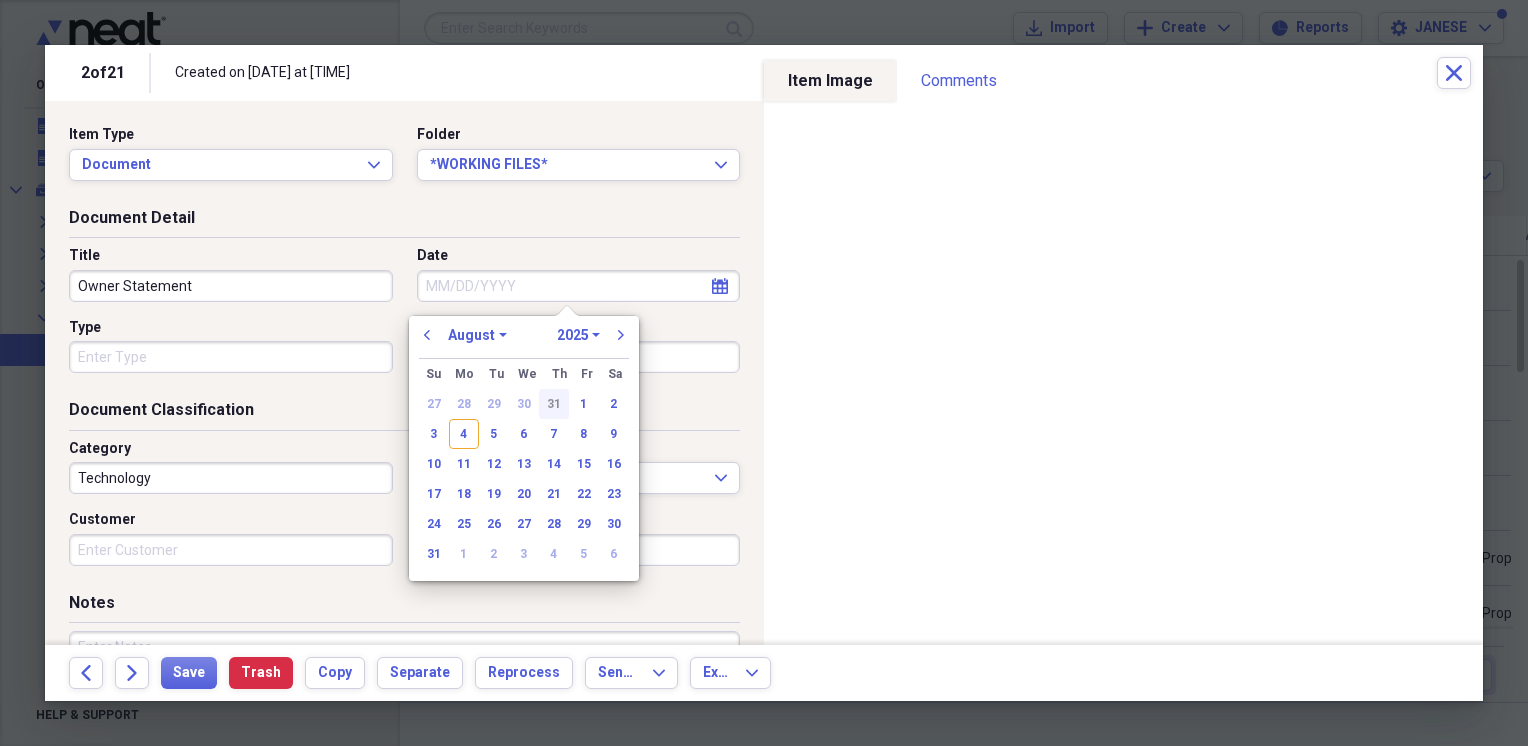 click on "31" at bounding box center [554, 404] 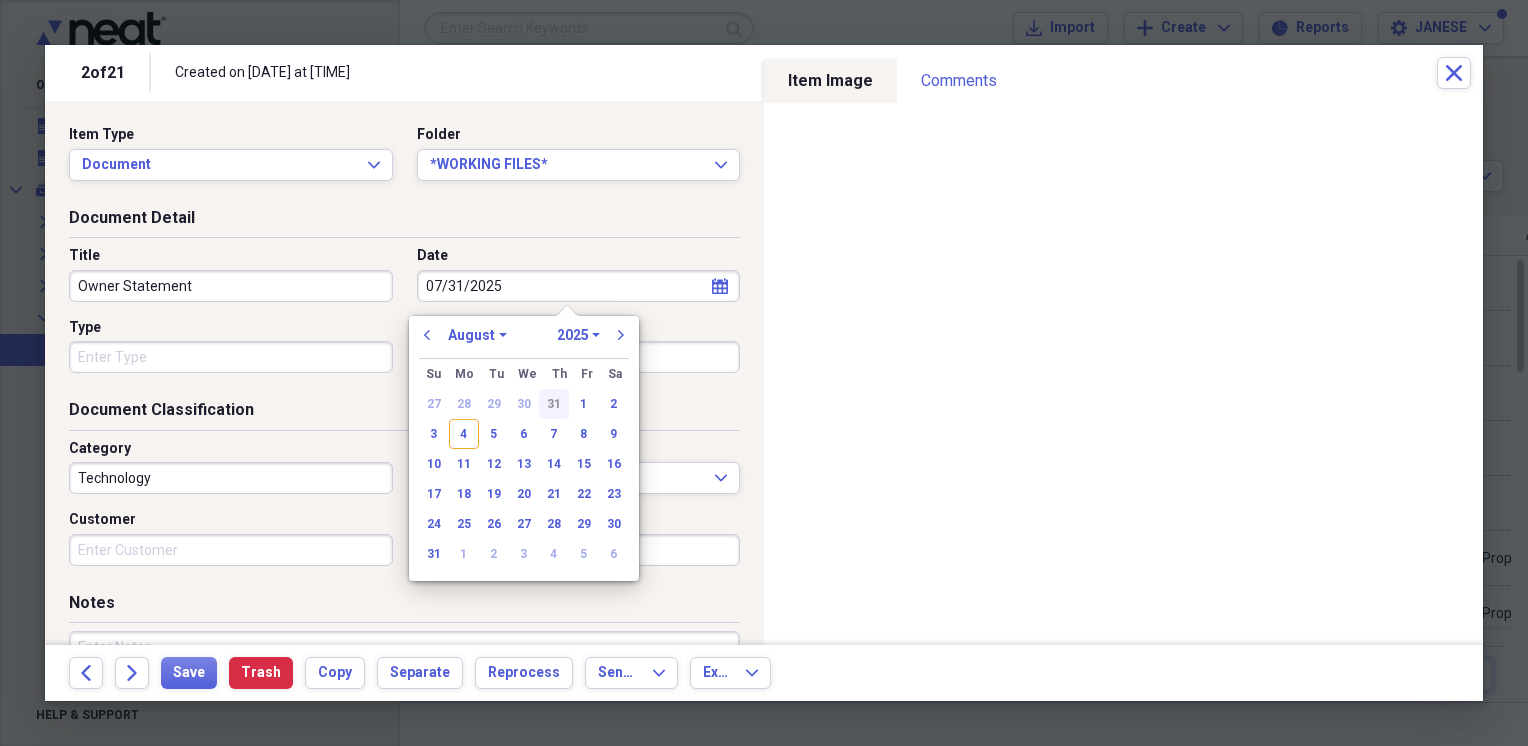 select on "6" 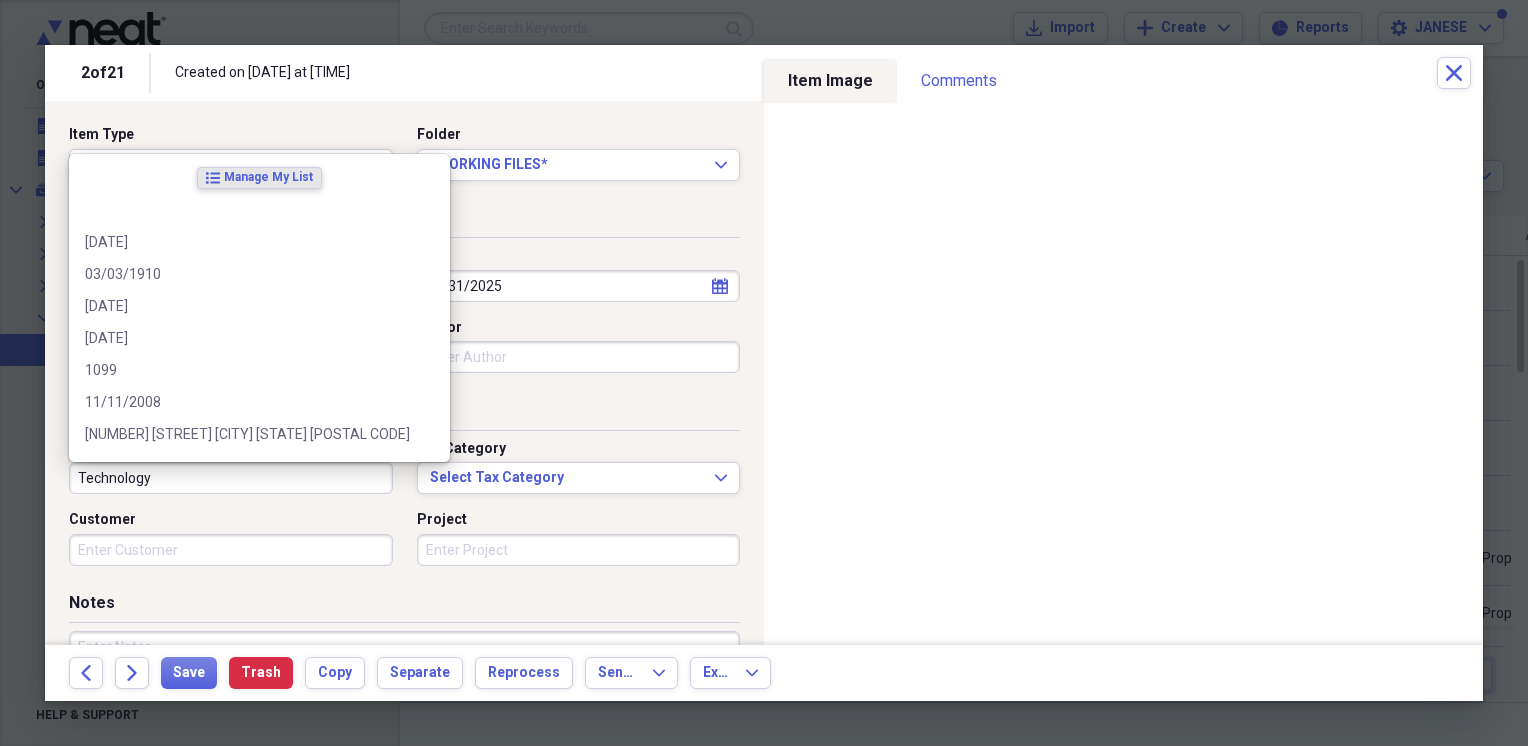 click on "Technology" at bounding box center (231, 478) 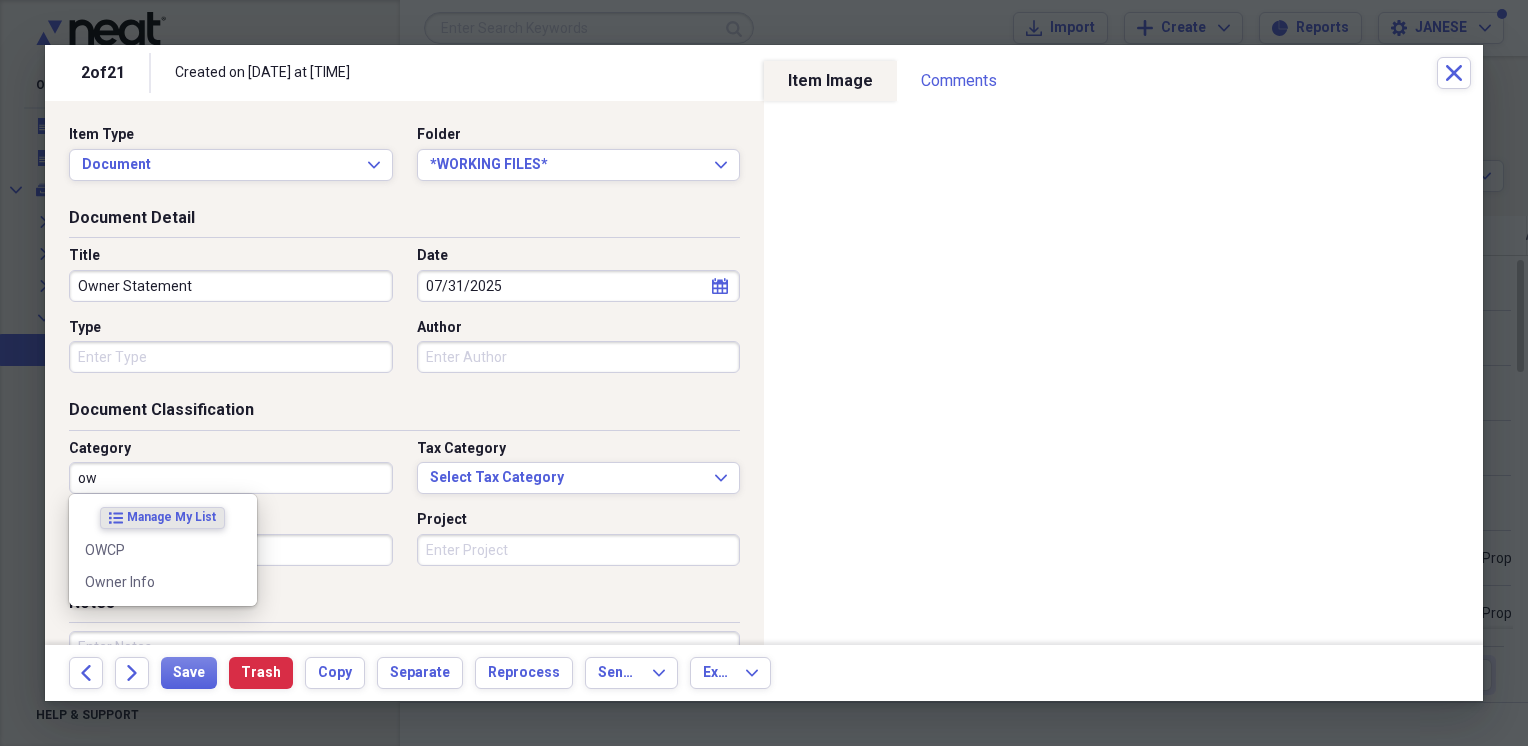 type on "o" 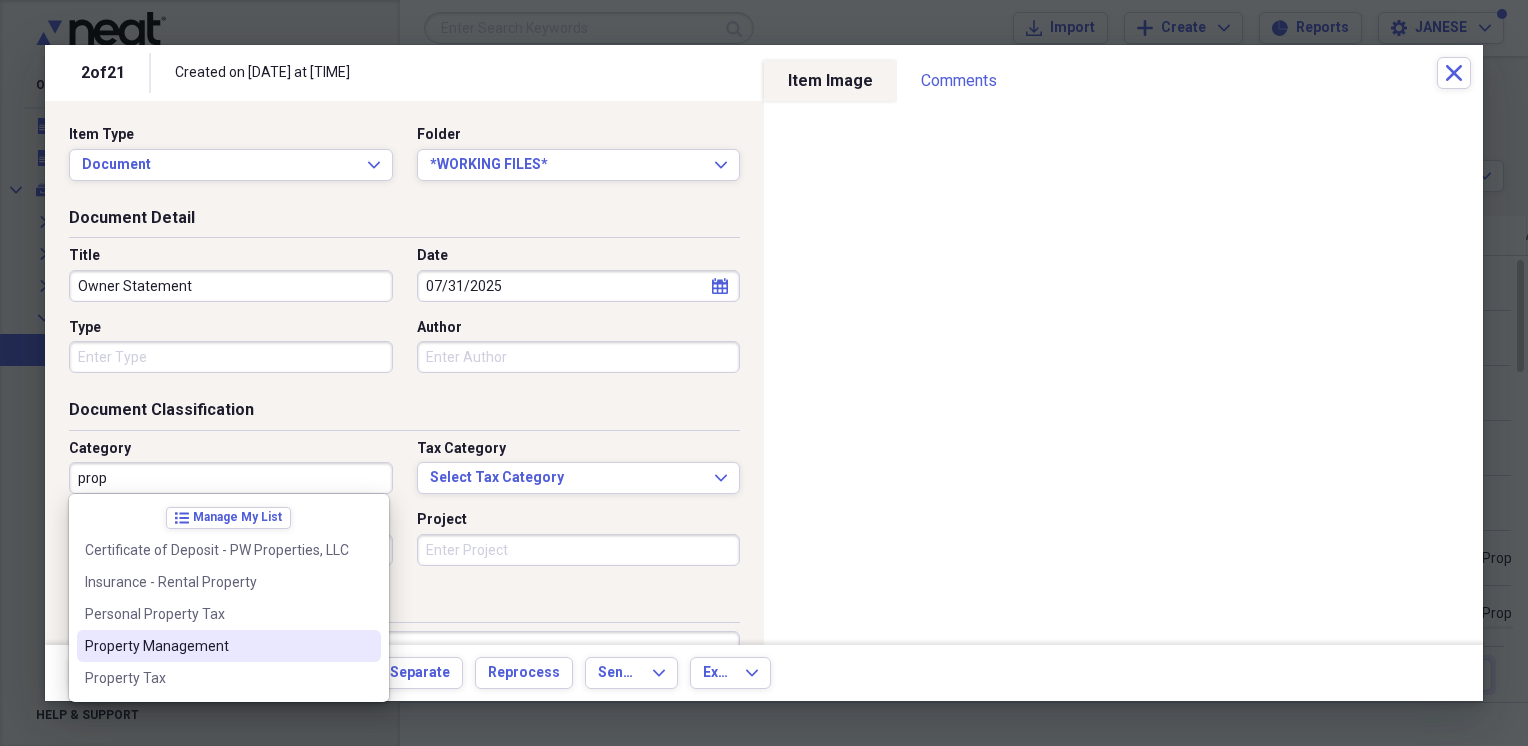 click on "Property Management" at bounding box center (229, 646) 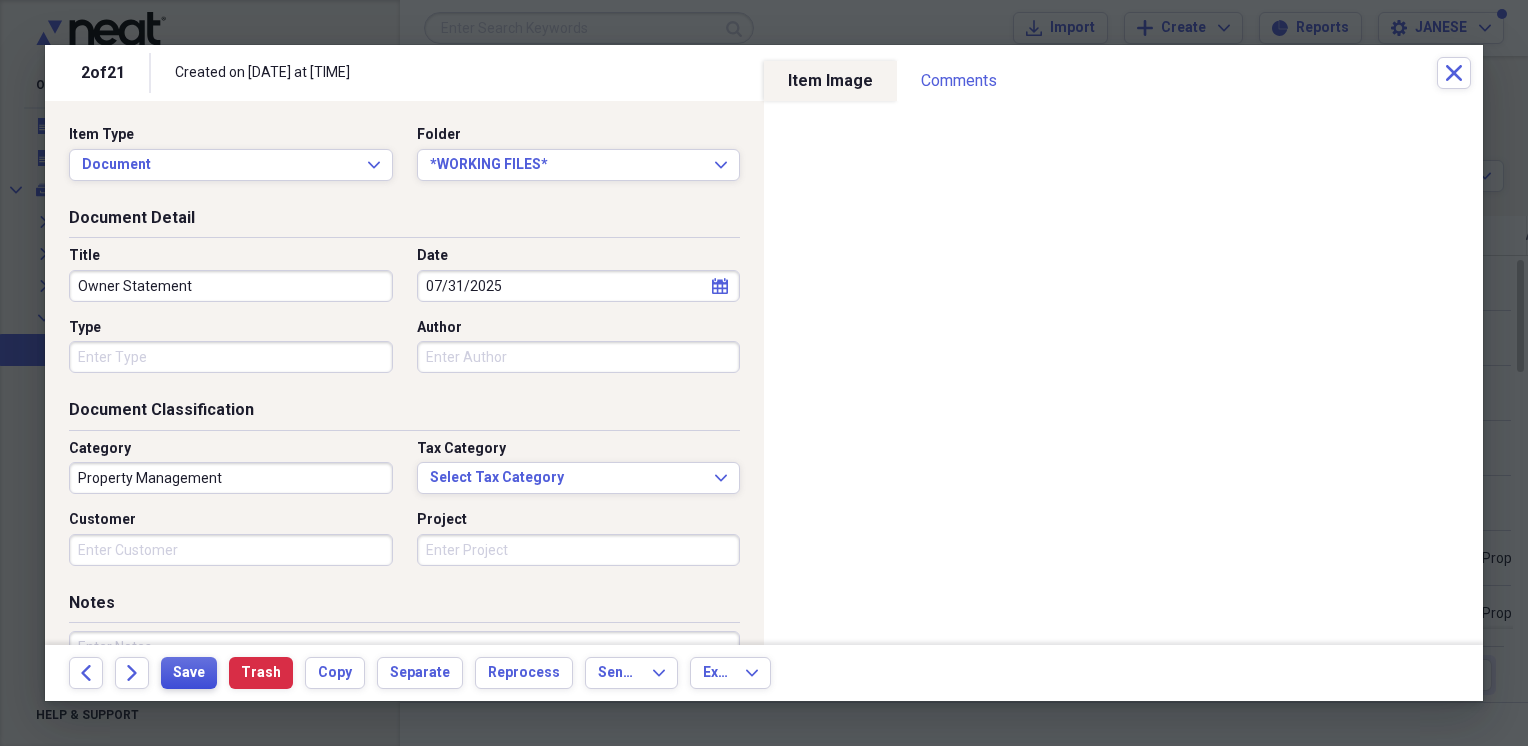 click on "Save" at bounding box center [189, 673] 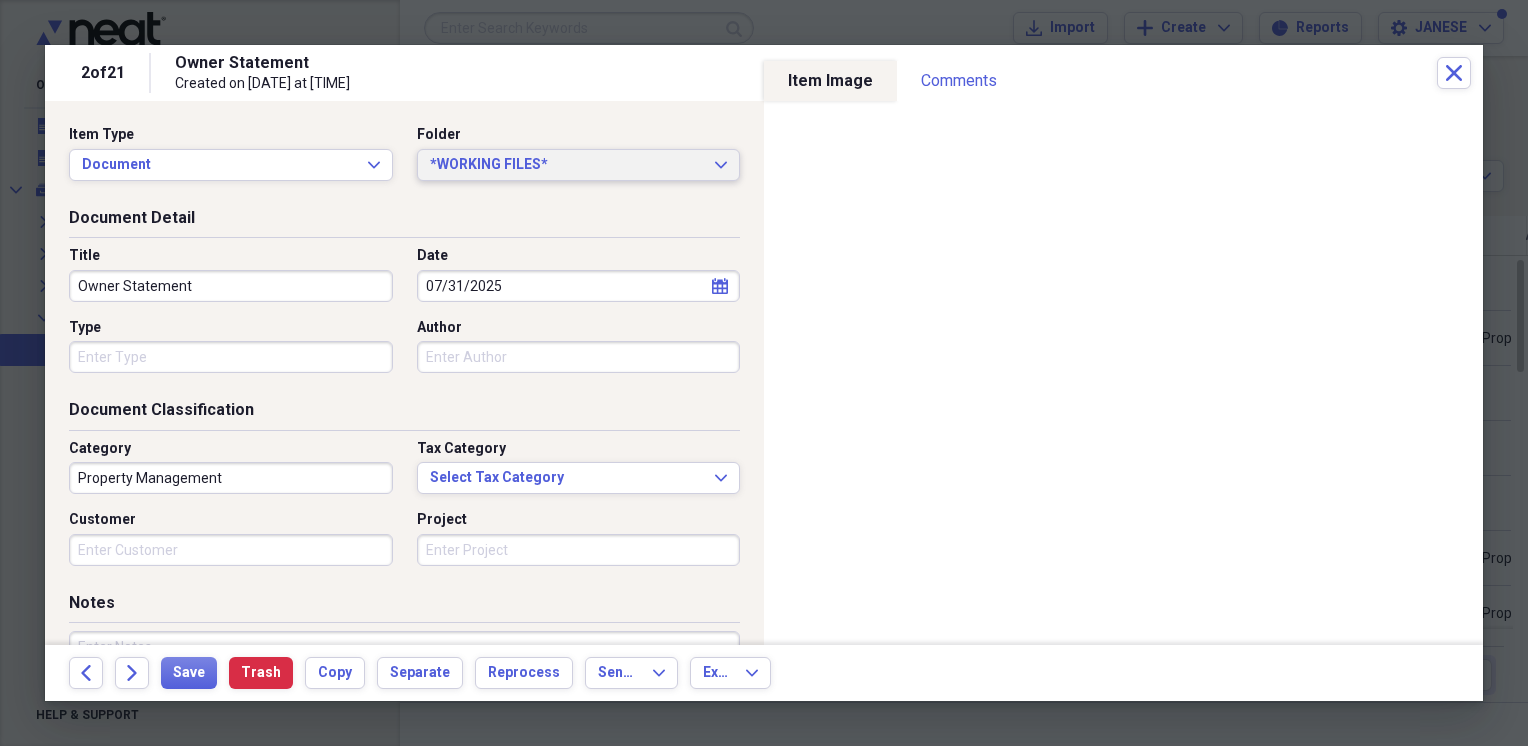 click on "Expand" 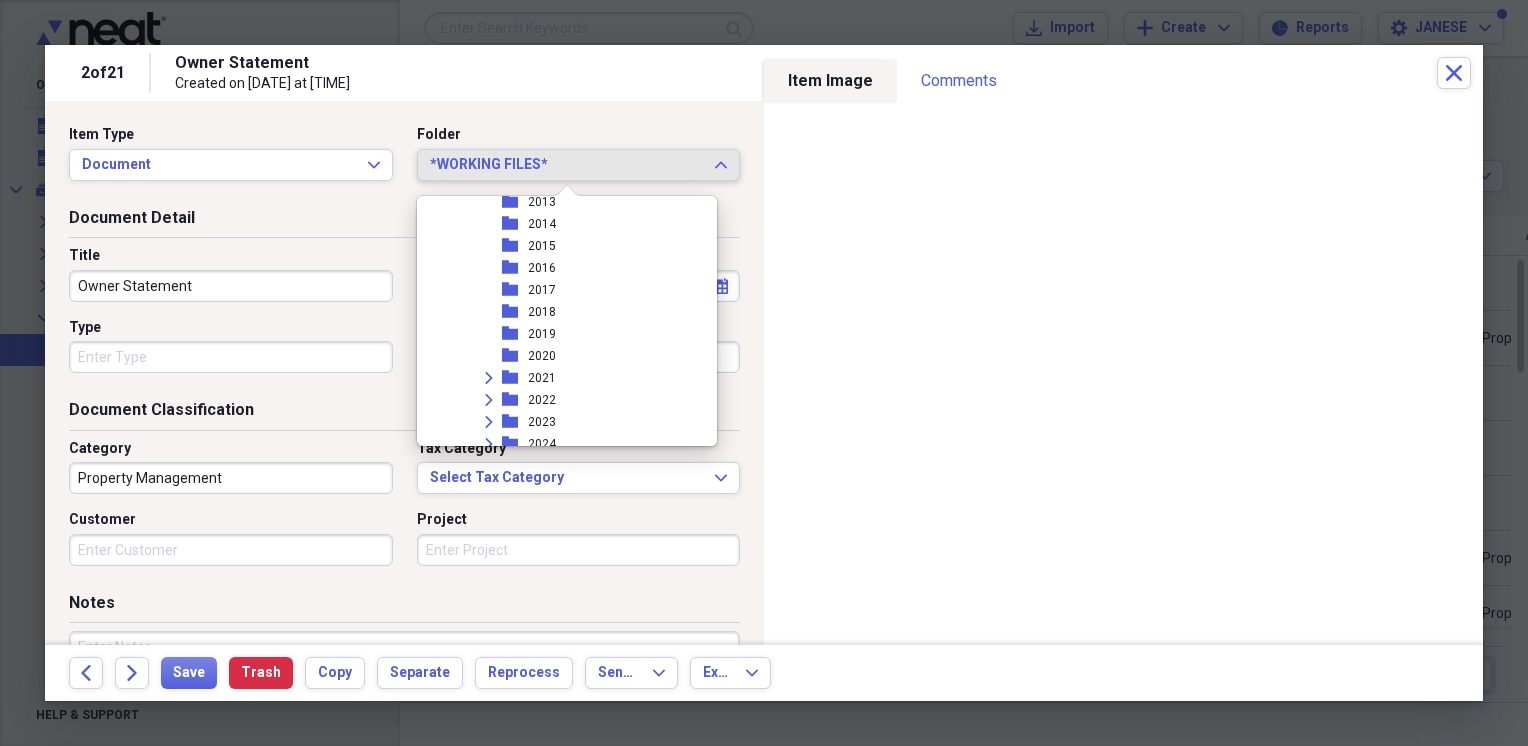 scroll, scrollTop: 12022, scrollLeft: 0, axis: vertical 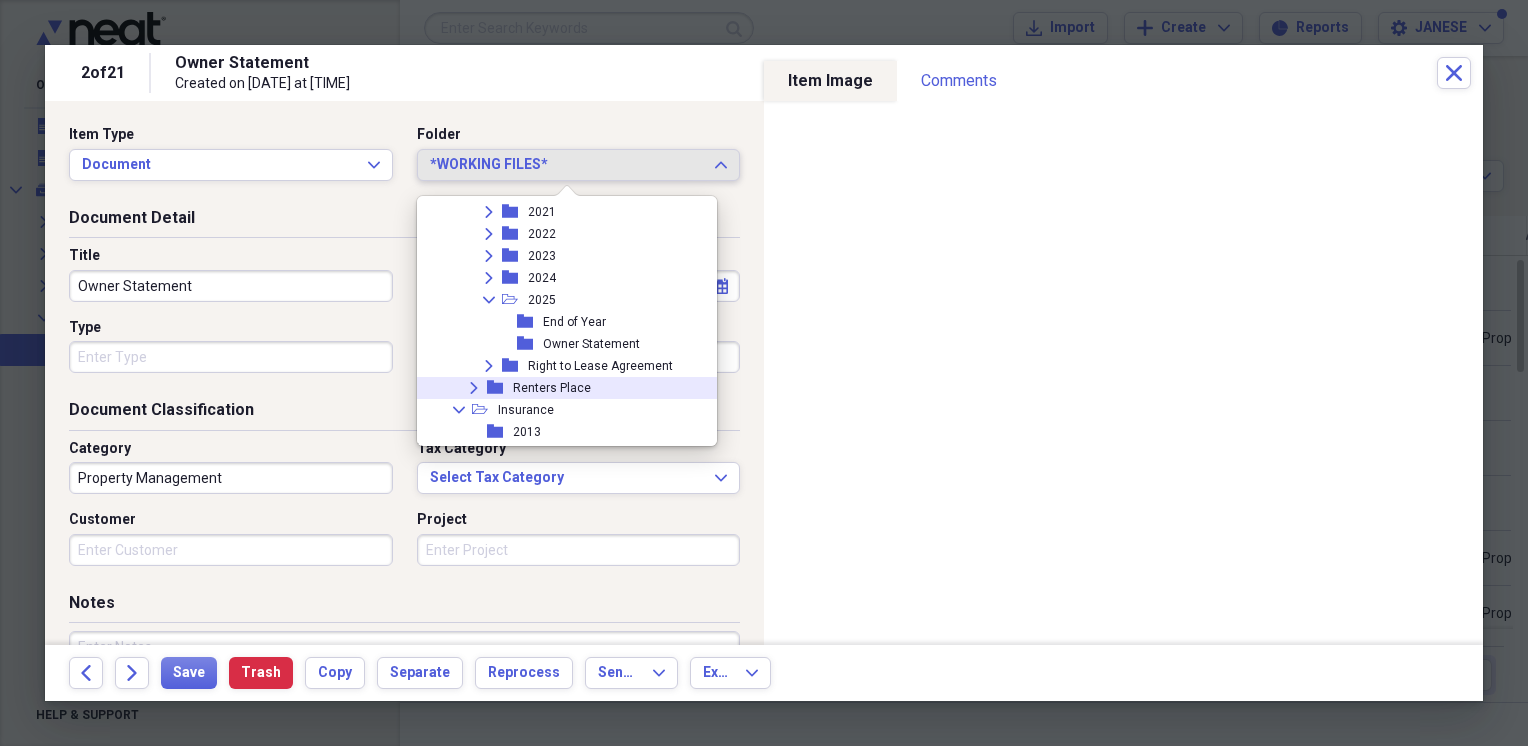 click 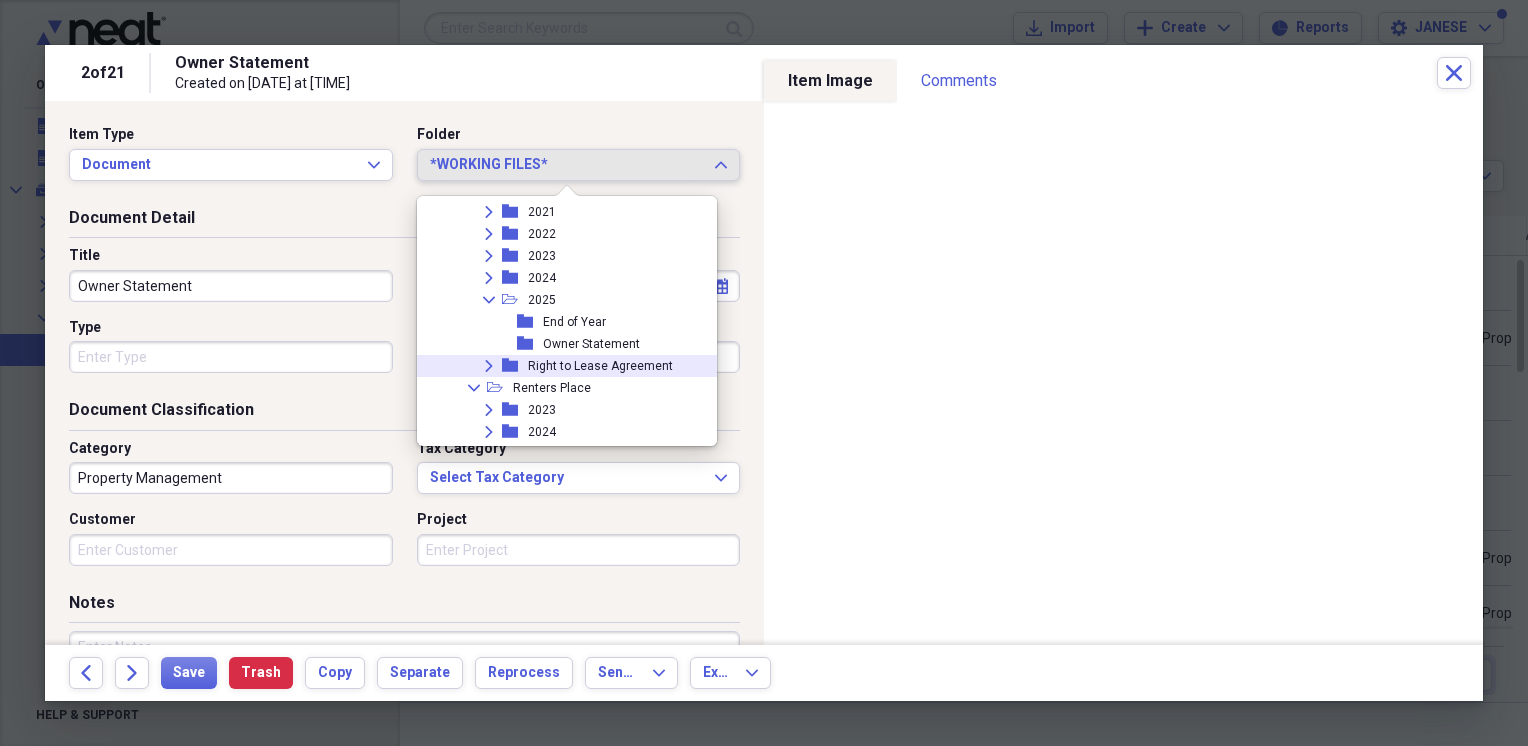 scroll, scrollTop: 12188, scrollLeft: 0, axis: vertical 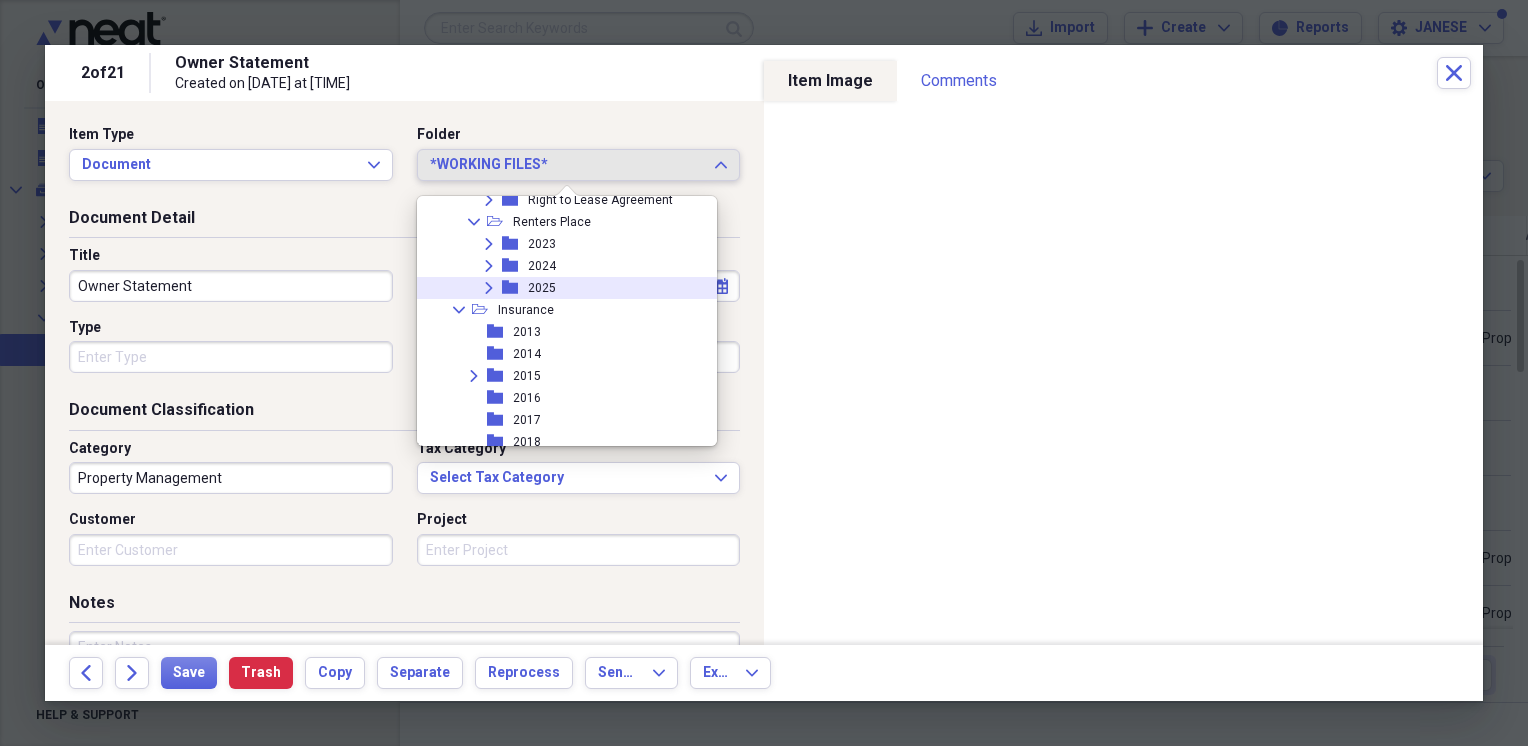 click on "Expand" 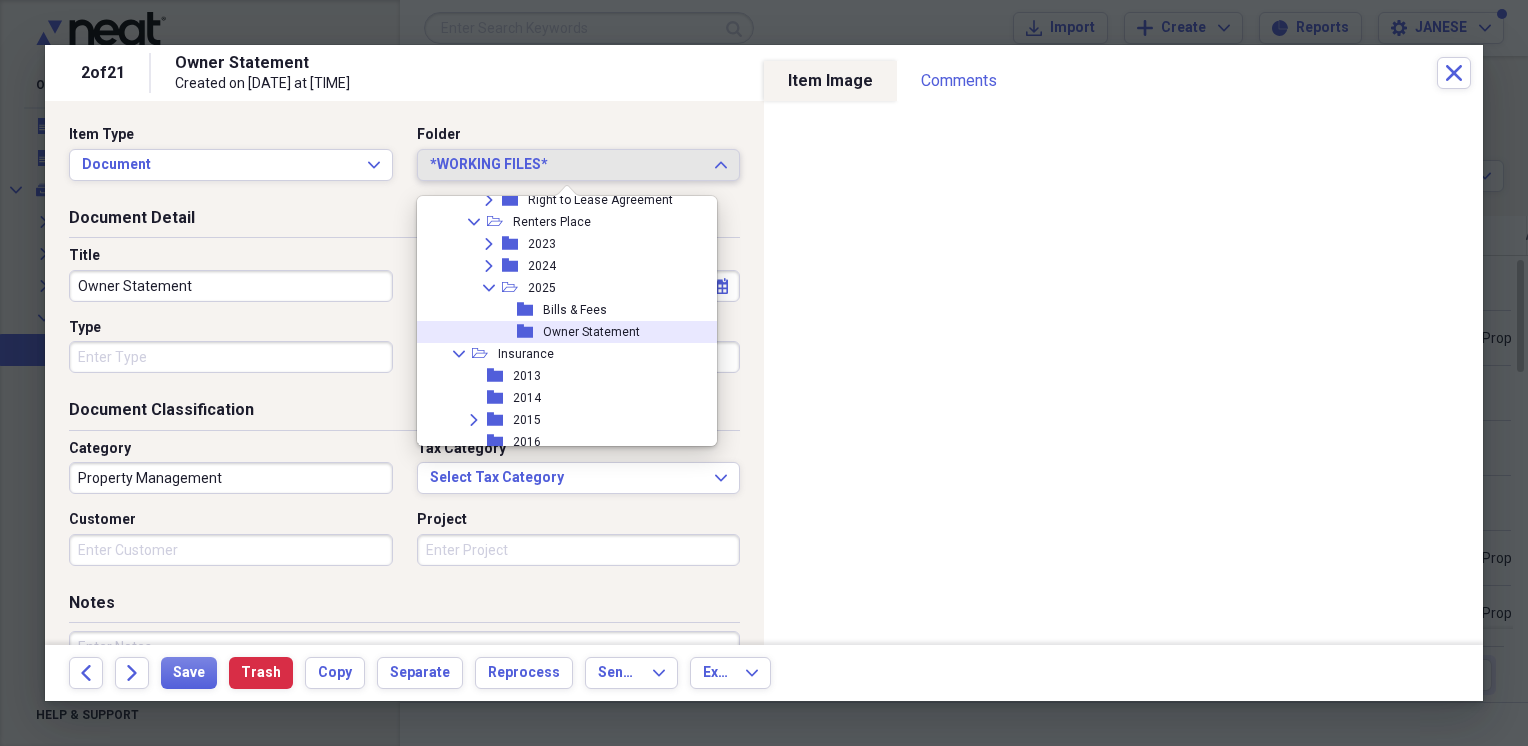 click on "Owner Statement" at bounding box center (591, 332) 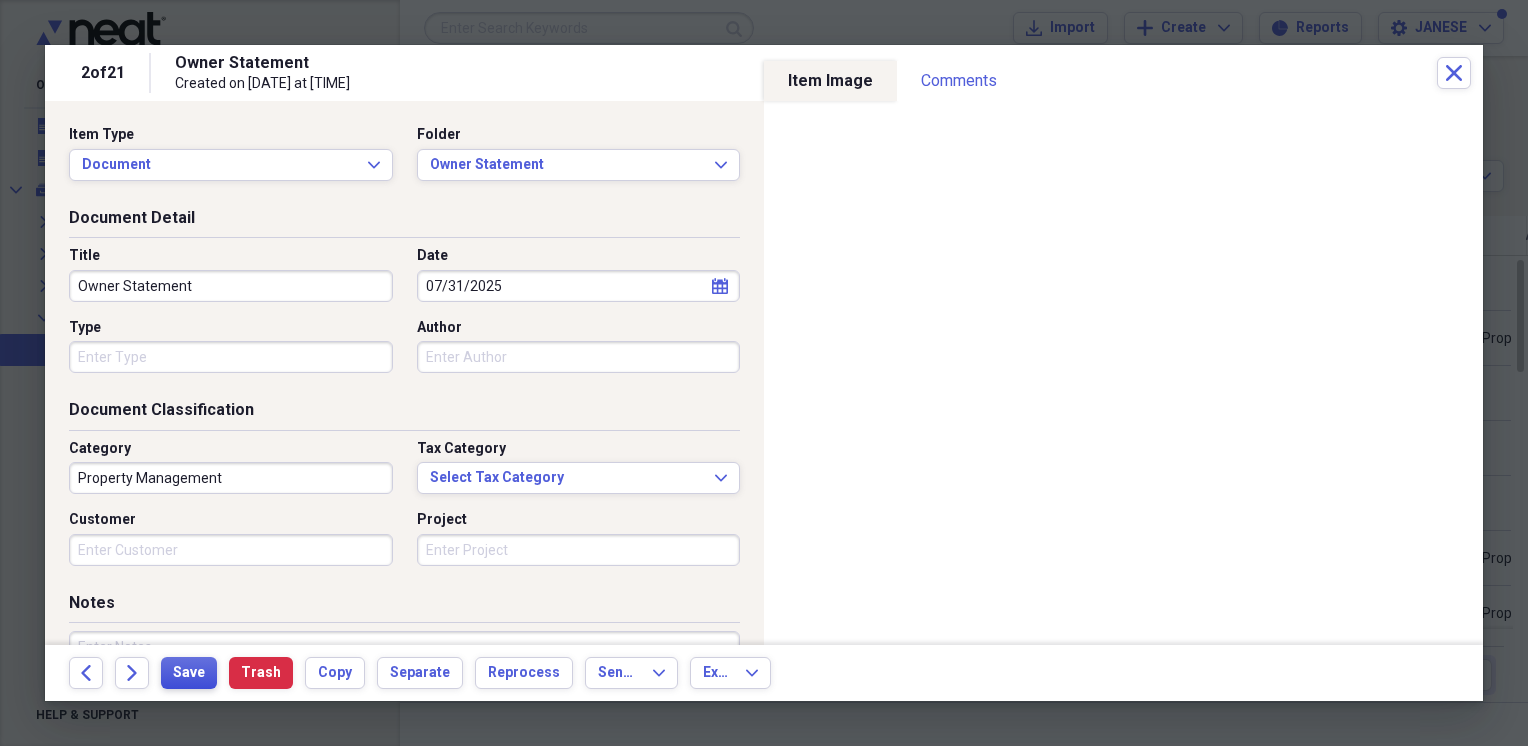 click on "Save" at bounding box center (189, 673) 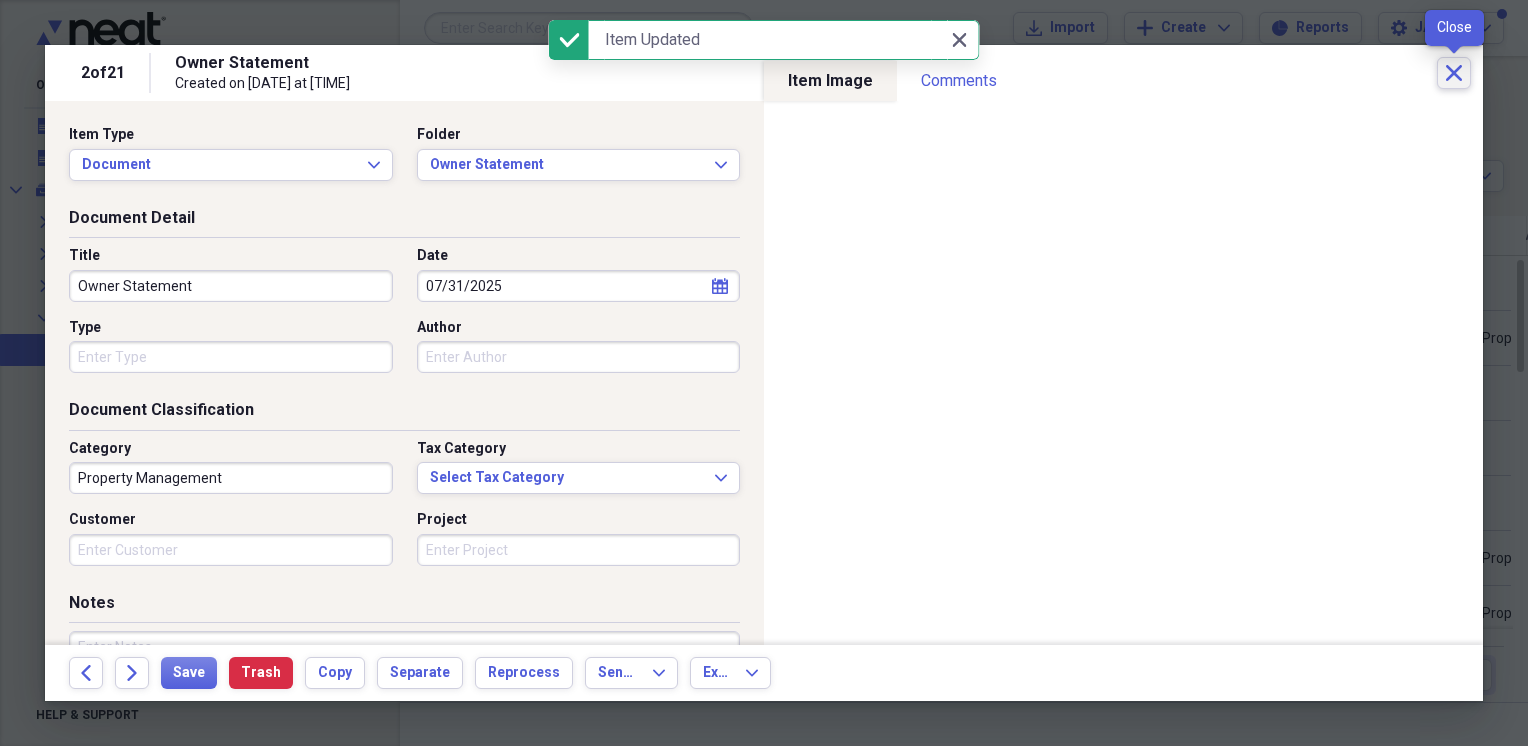 click on "Close" at bounding box center (1454, 73) 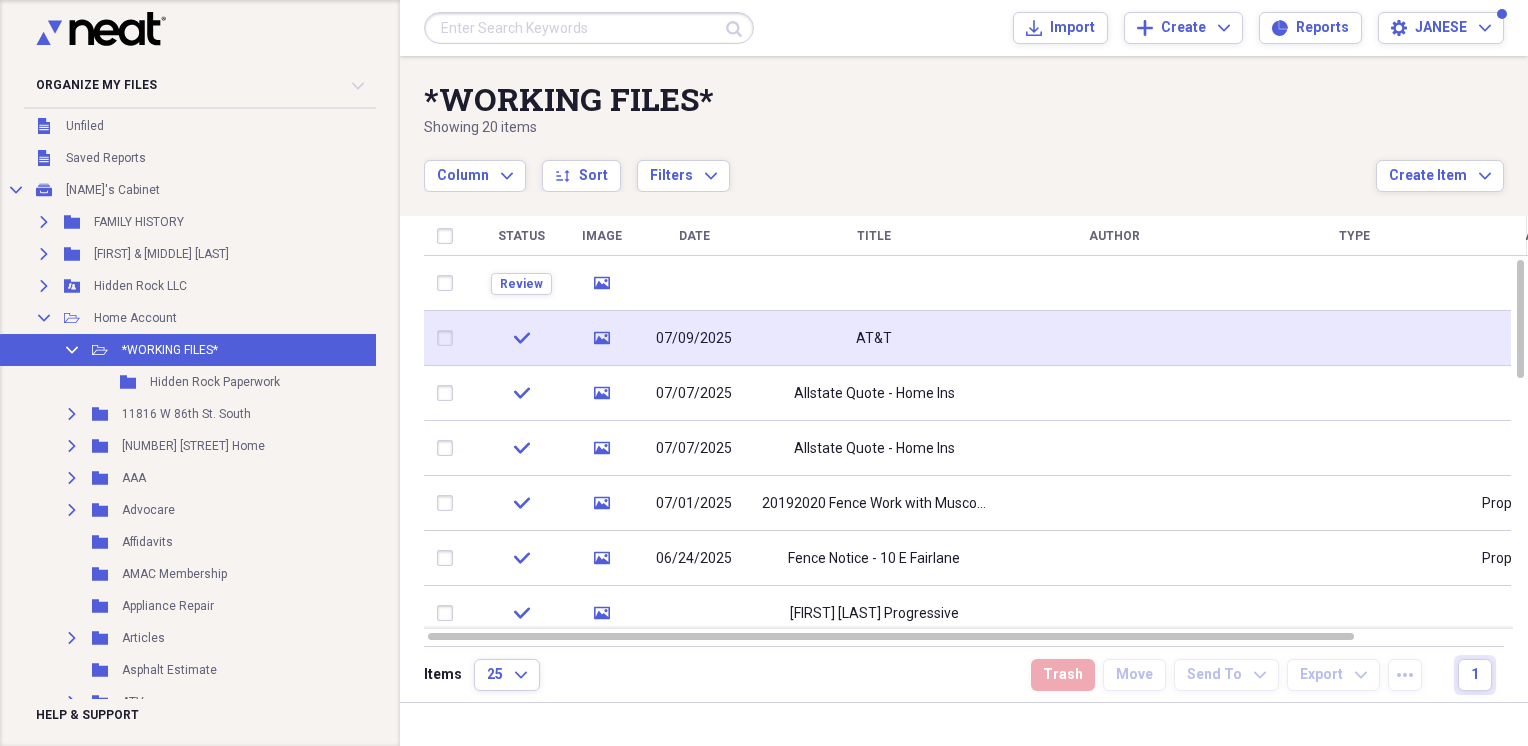 click on "AT&T" at bounding box center [874, 338] 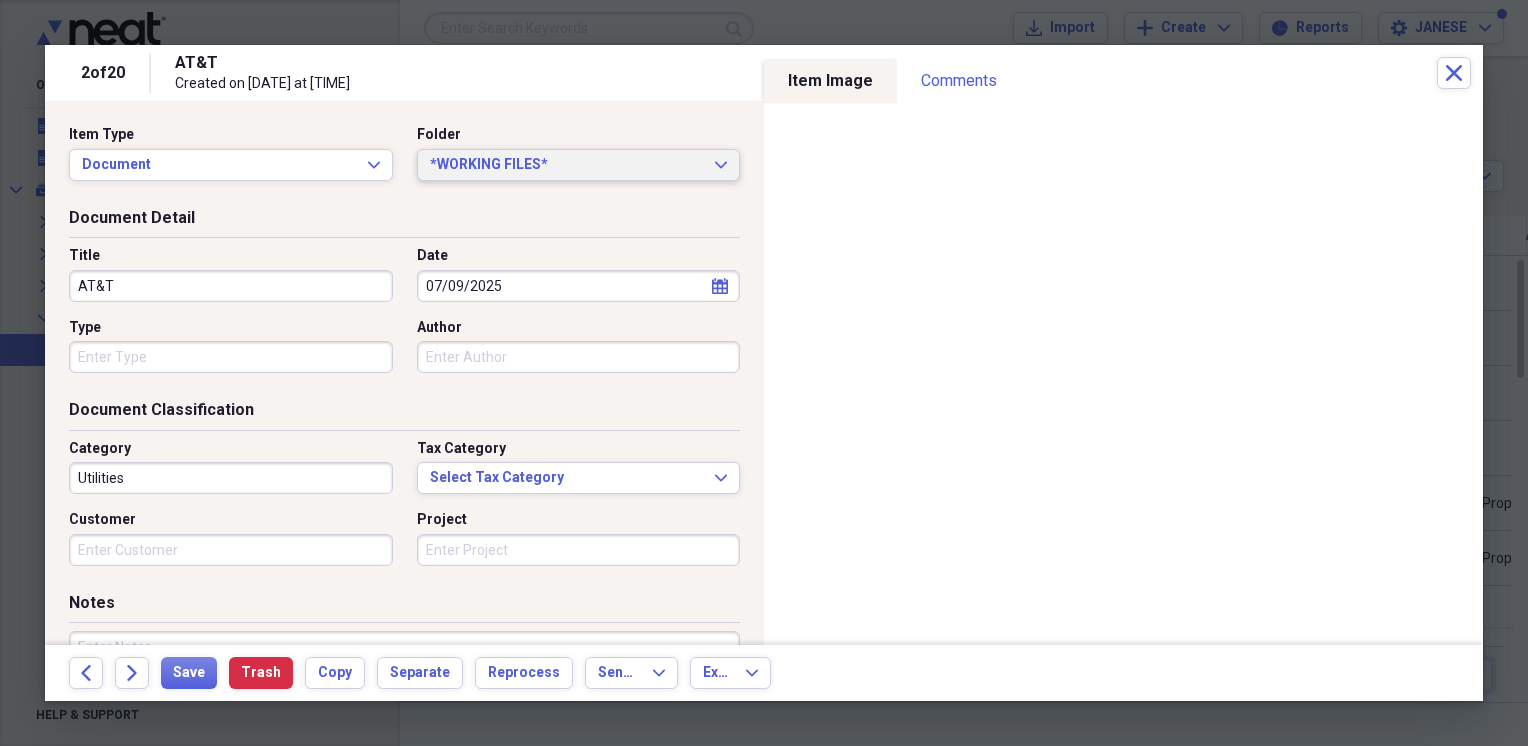 click on "Expand" 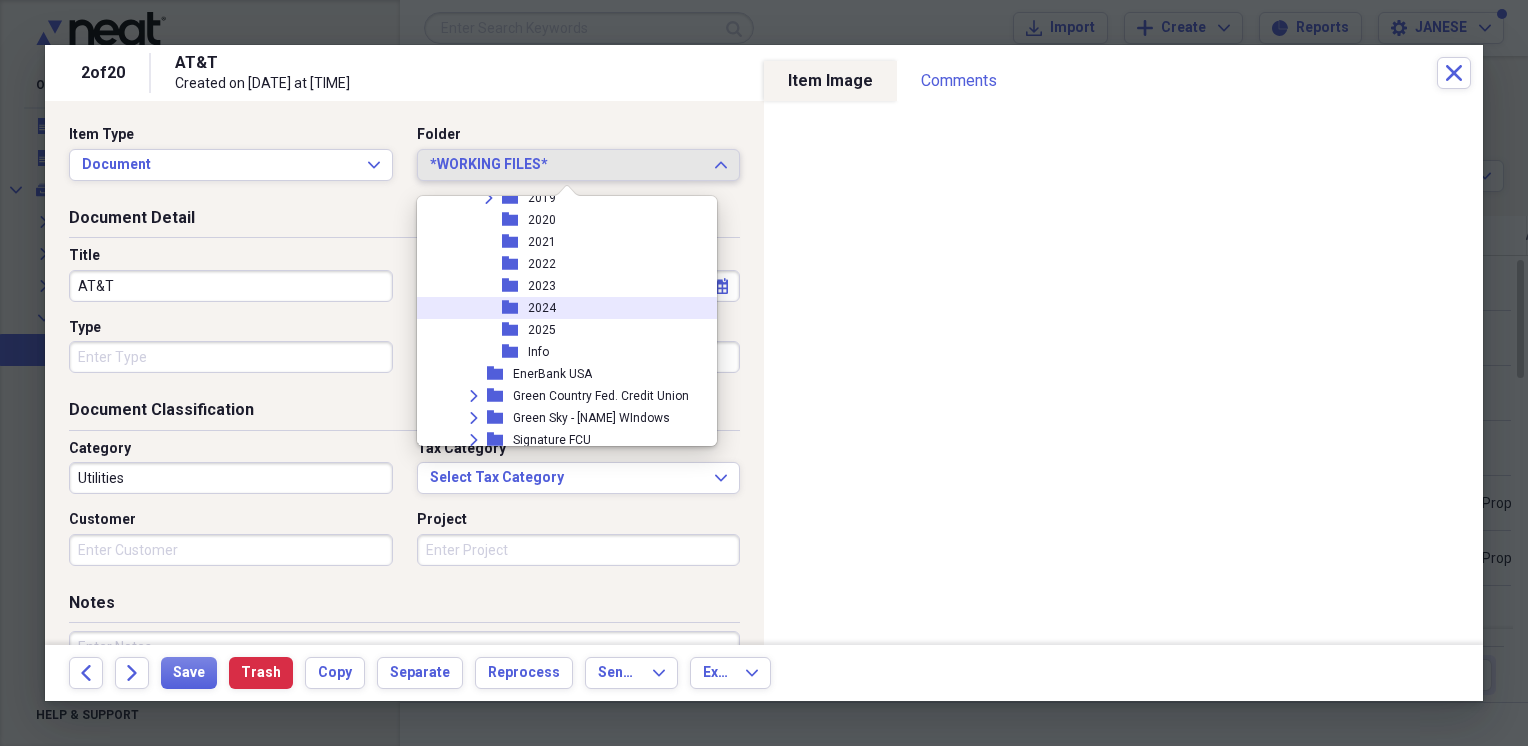 scroll, scrollTop: 4522, scrollLeft: 0, axis: vertical 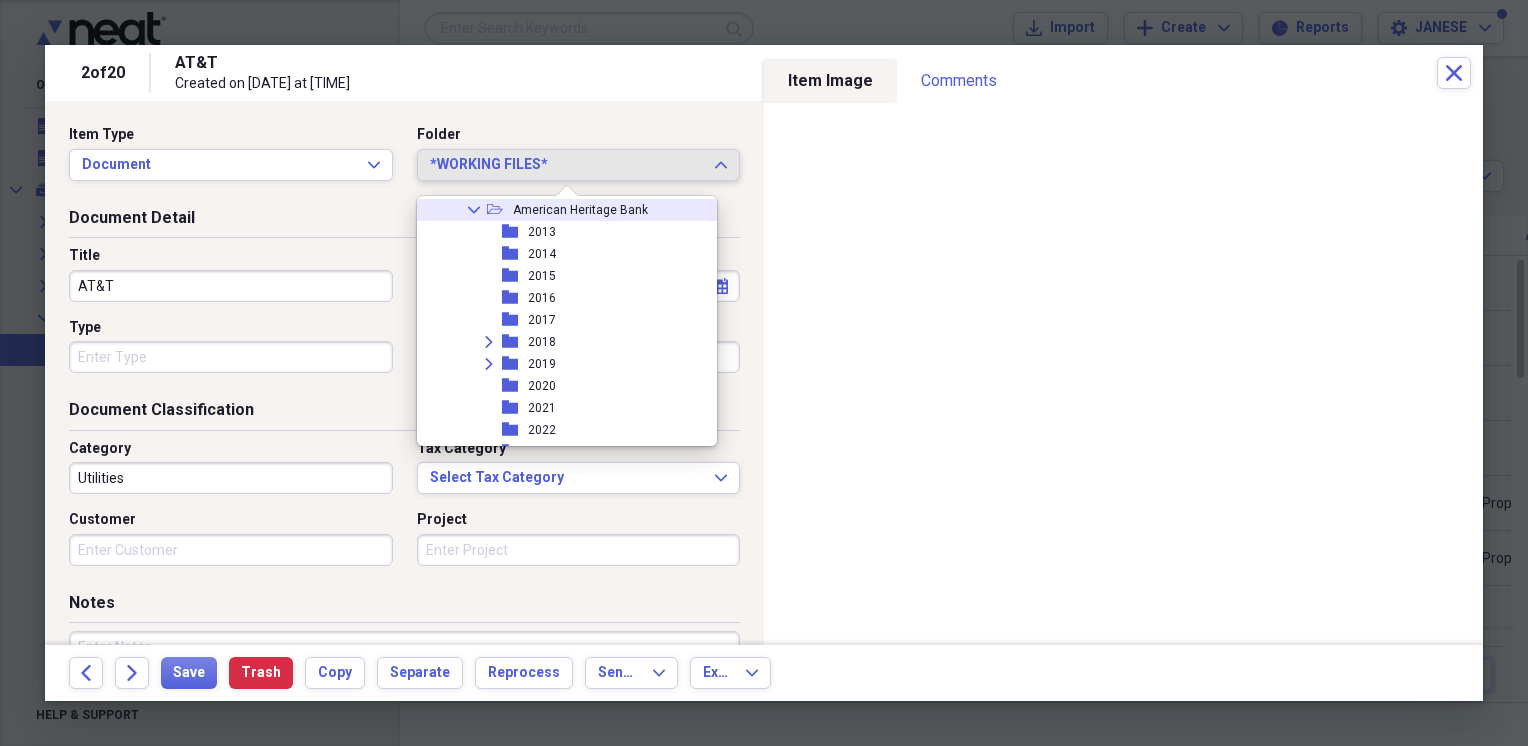 click on "Collapse" 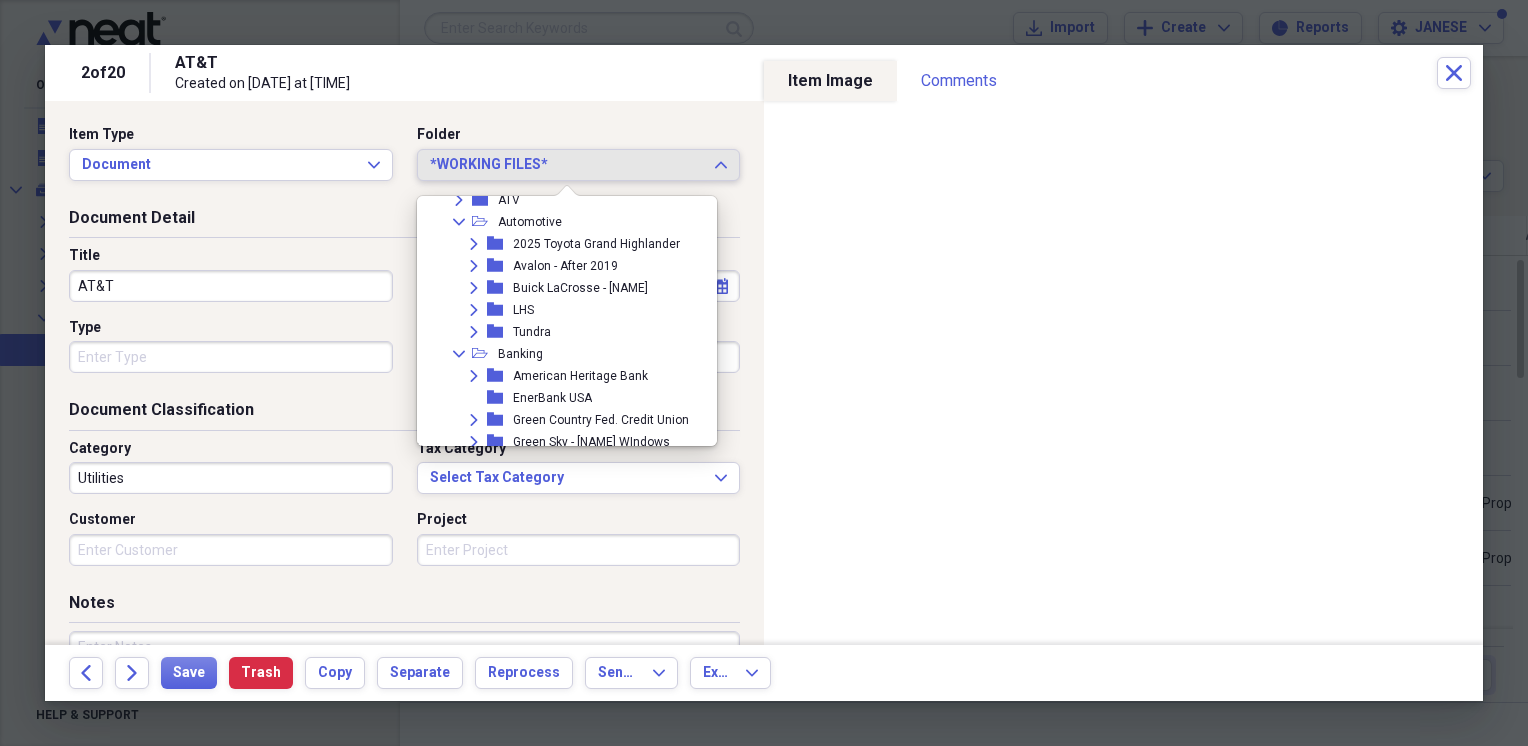 scroll, scrollTop: 4264, scrollLeft: 0, axis: vertical 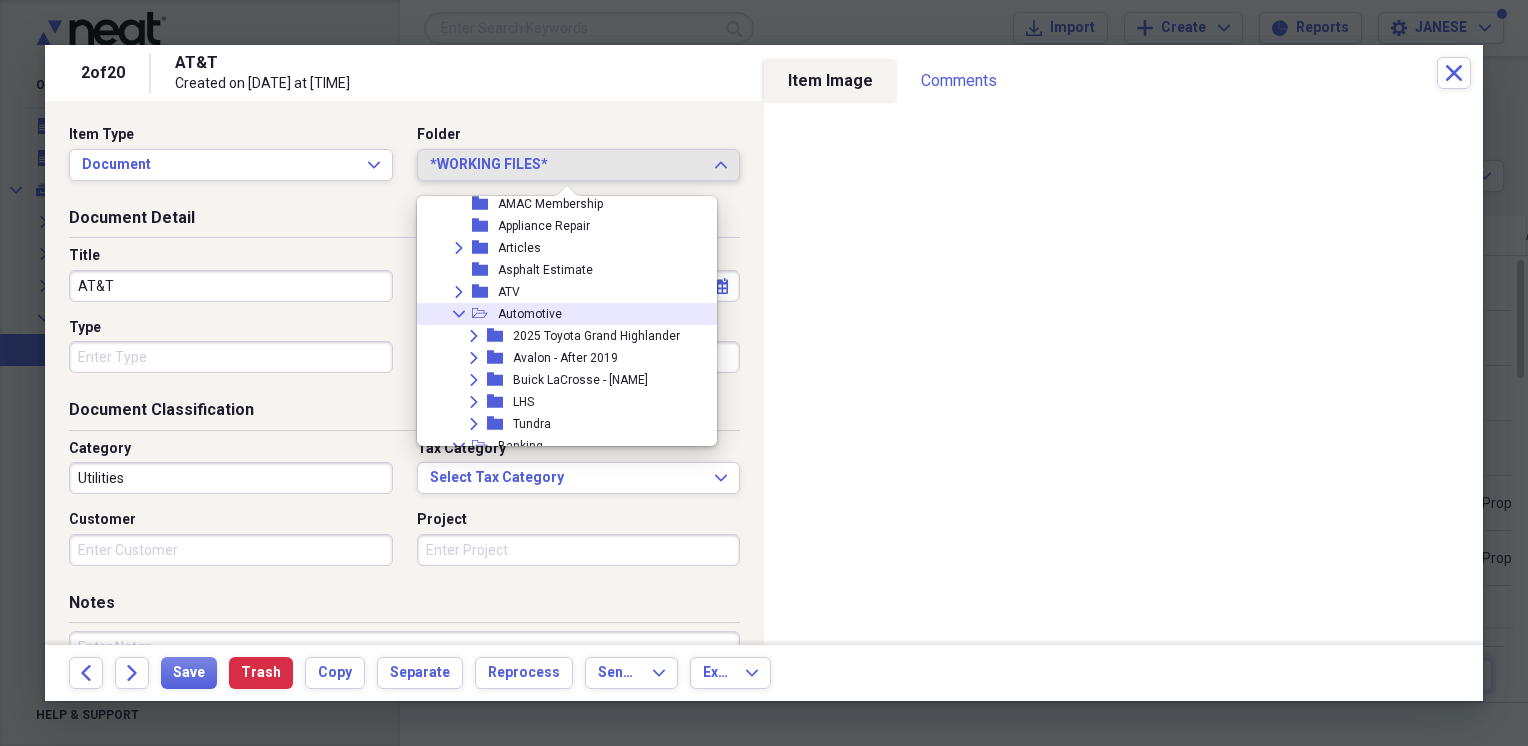 click on "Collapse" 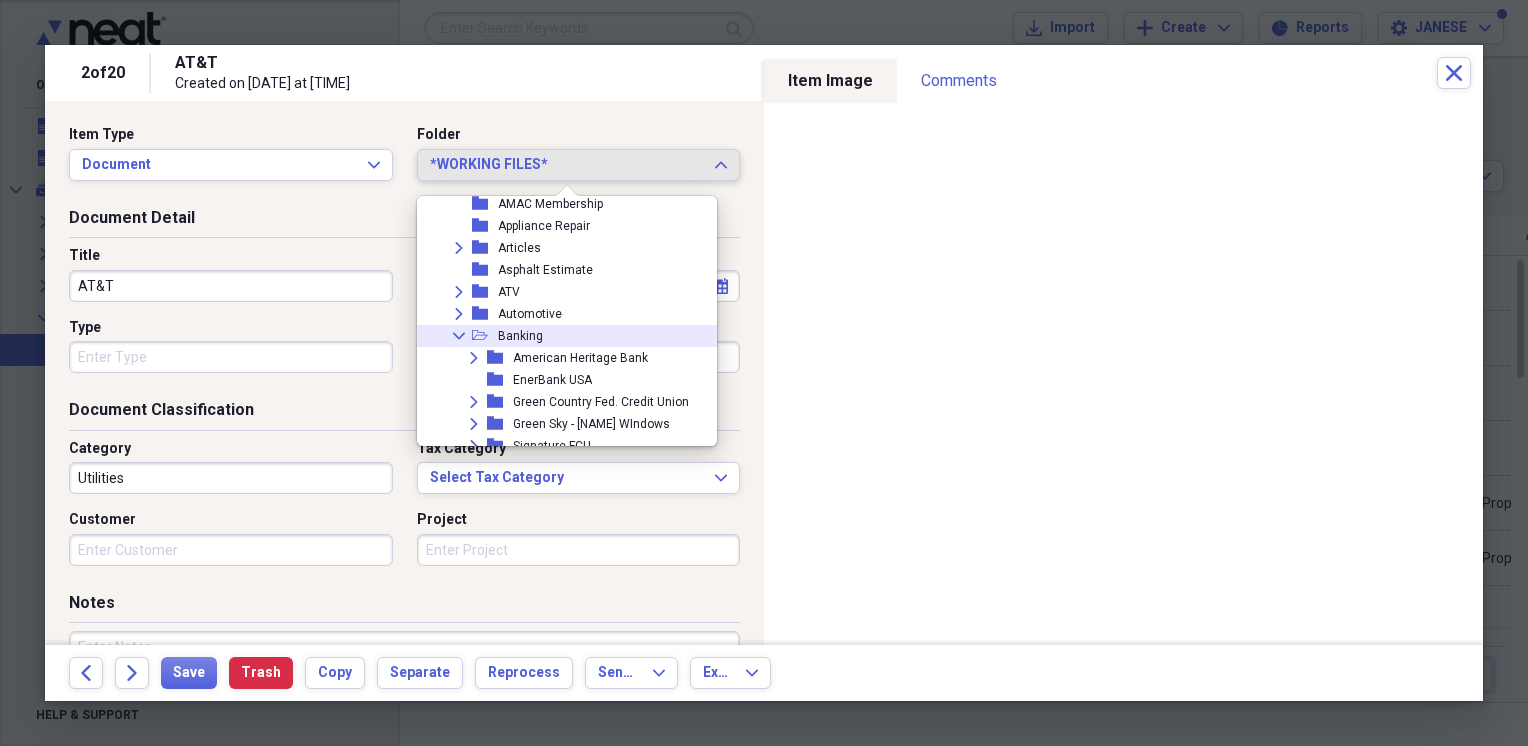 click on "Collapse" 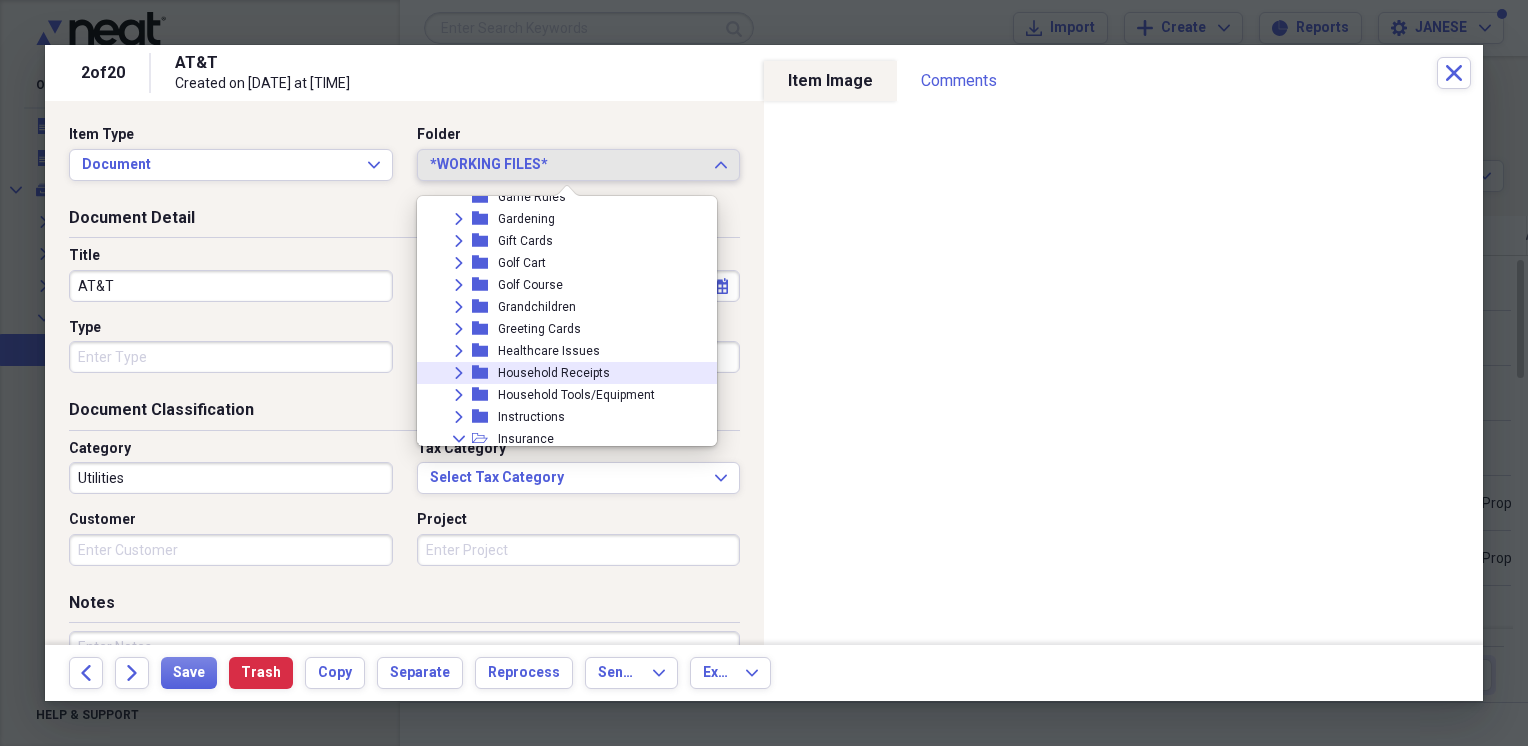 scroll, scrollTop: 5097, scrollLeft: 0, axis: vertical 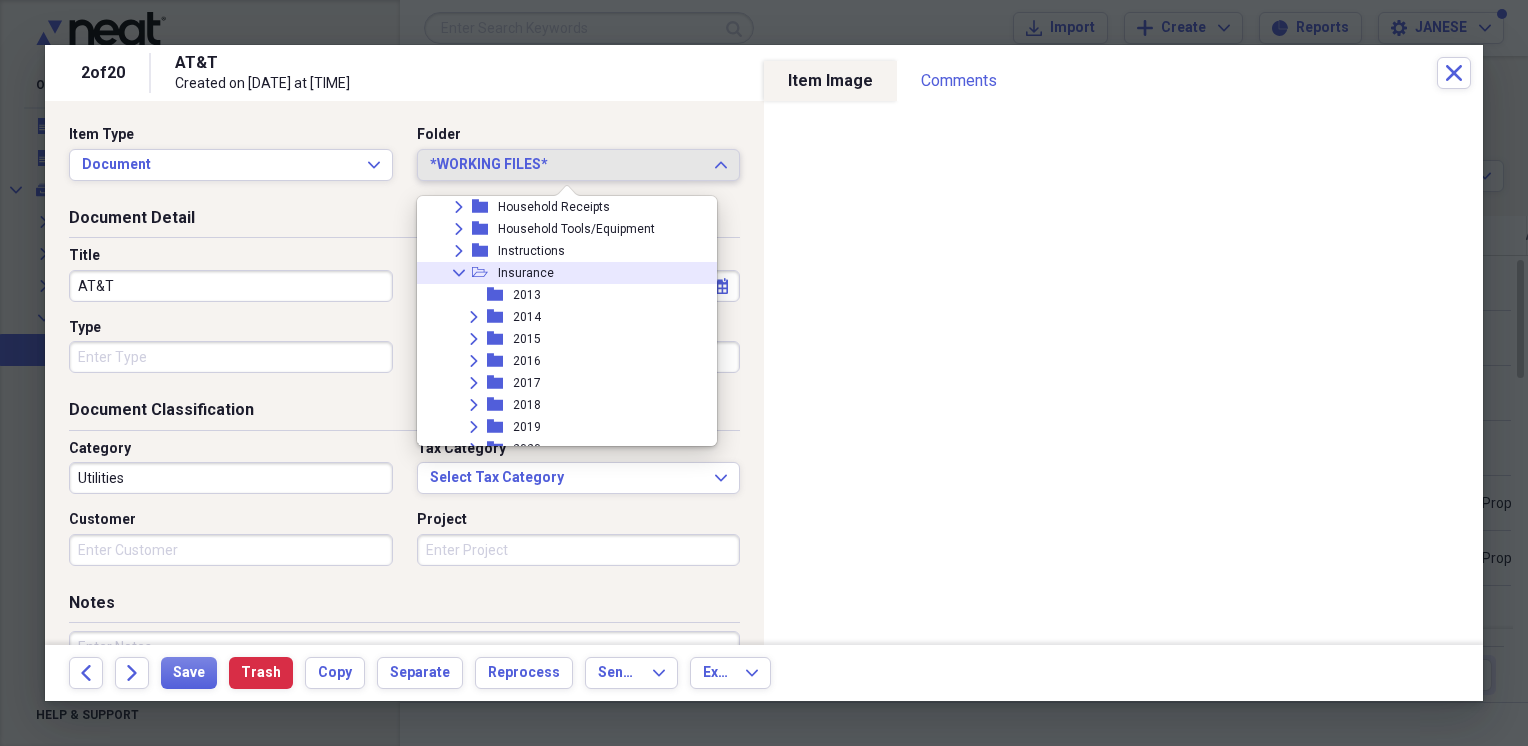 click on "Collapse" 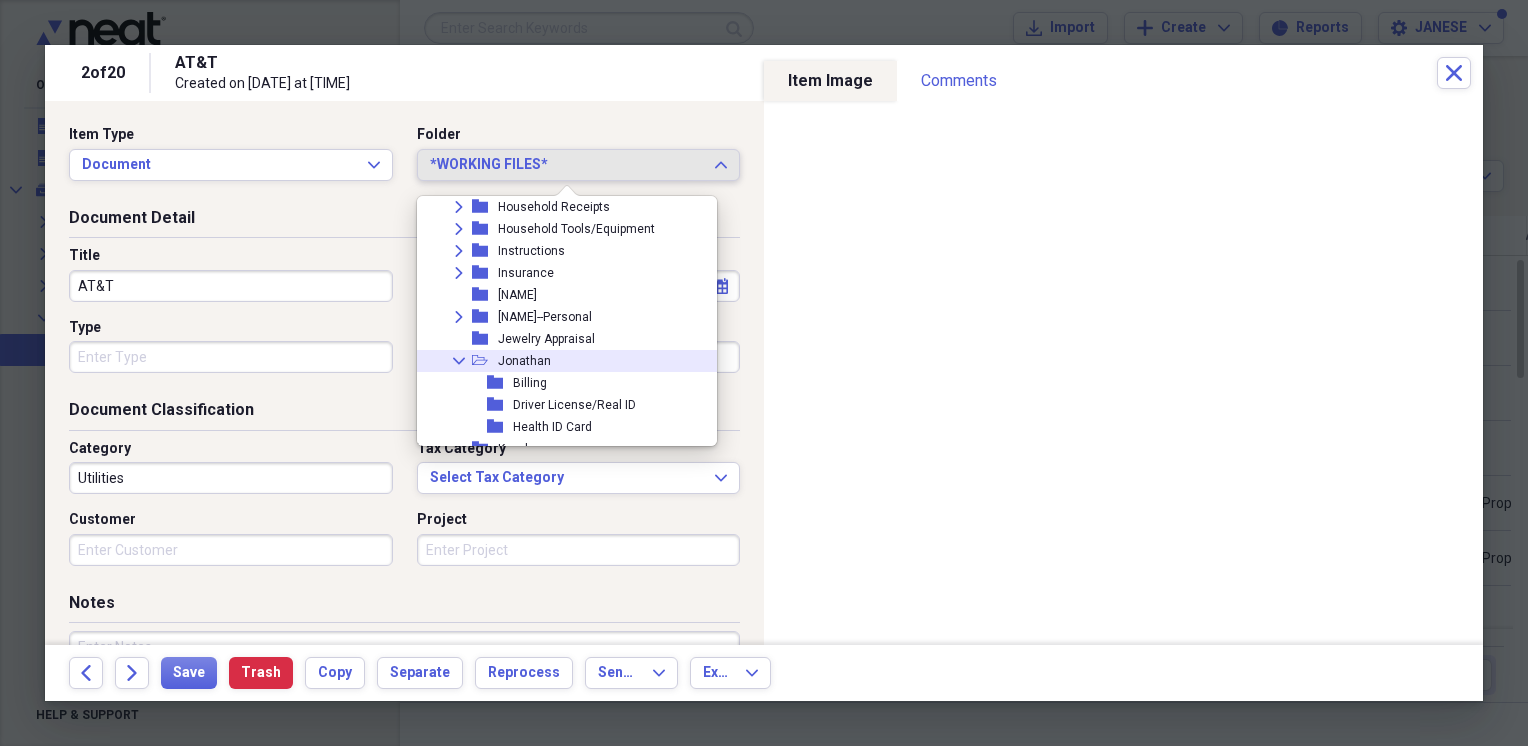 click on "Collapse" 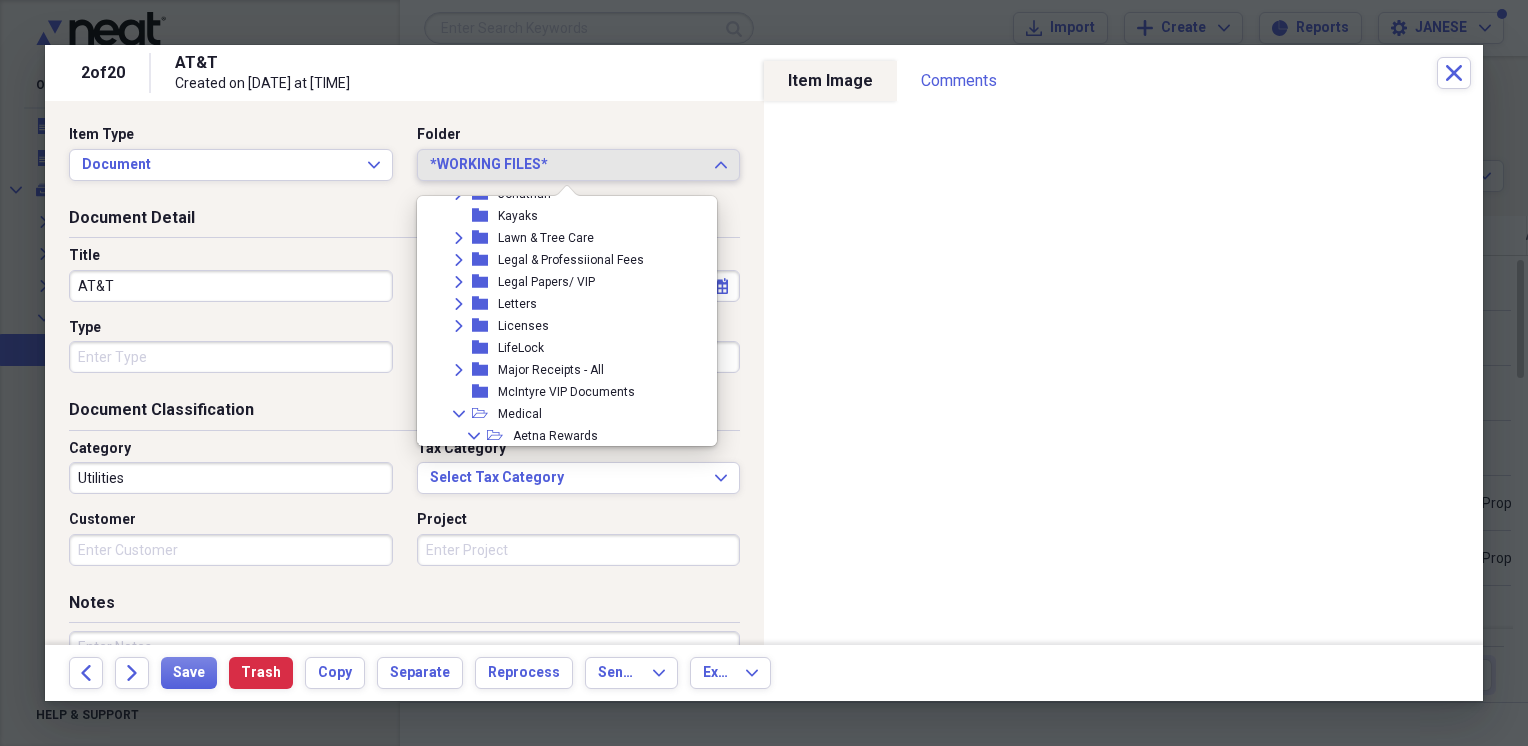 scroll, scrollTop: 5431, scrollLeft: 0, axis: vertical 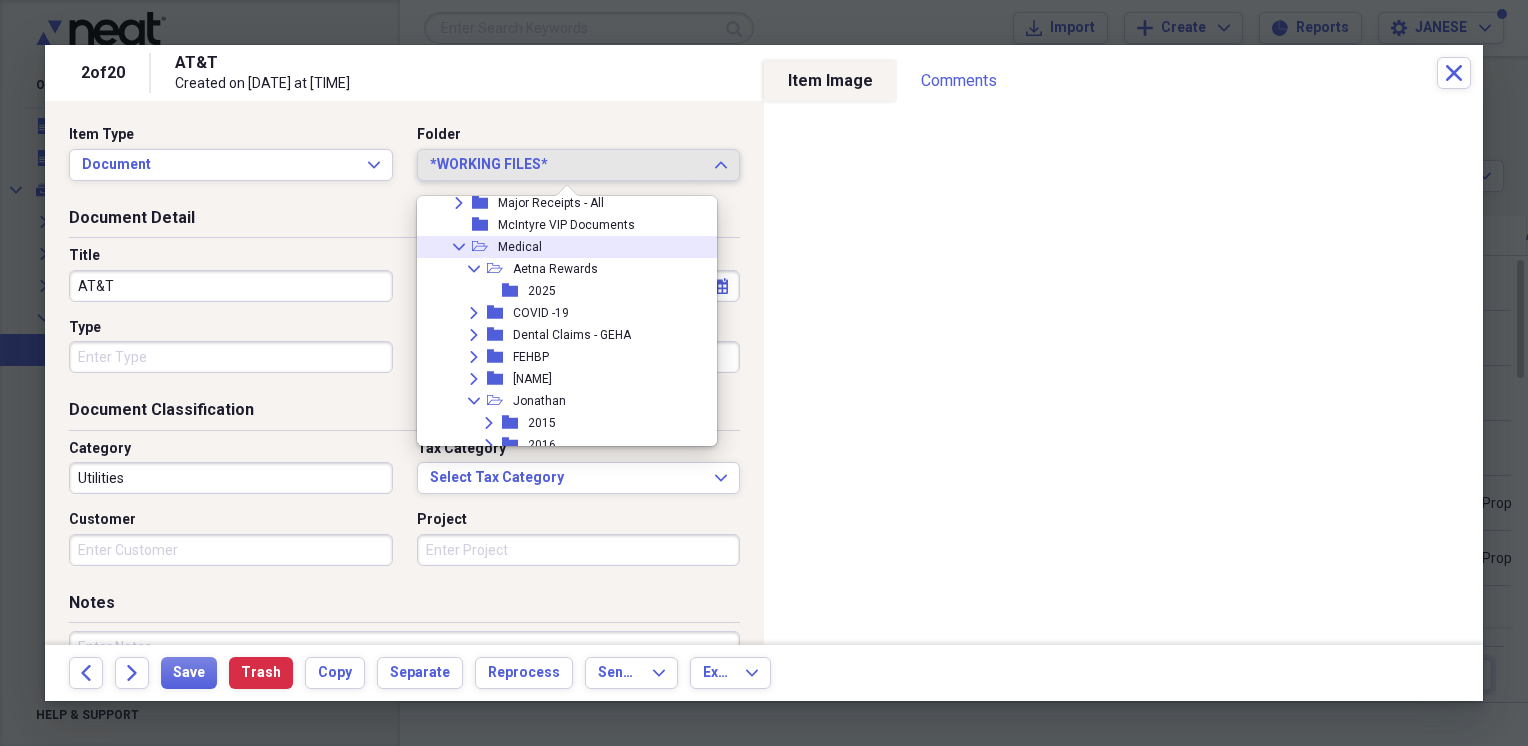 click on "Collapse" 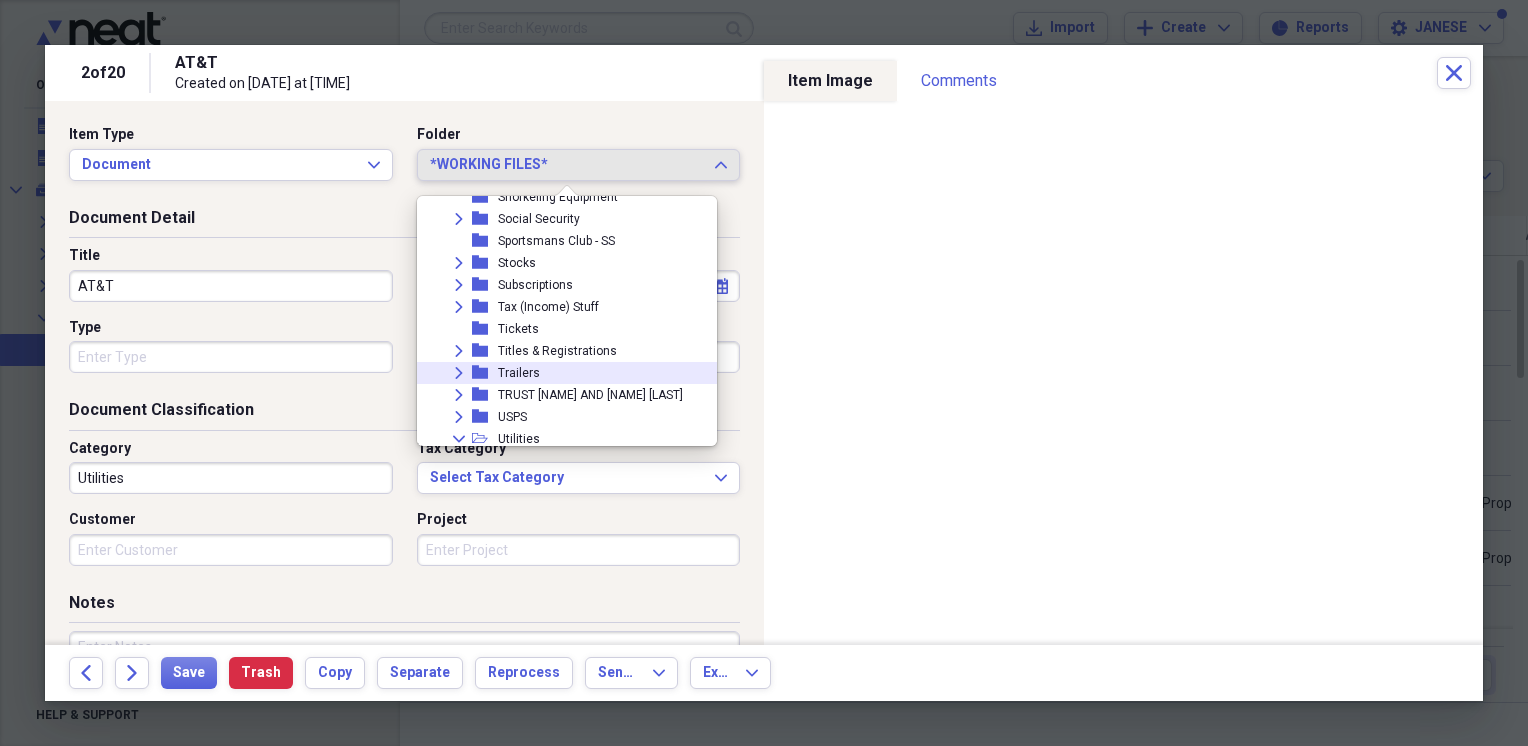 scroll, scrollTop: 6264, scrollLeft: 0, axis: vertical 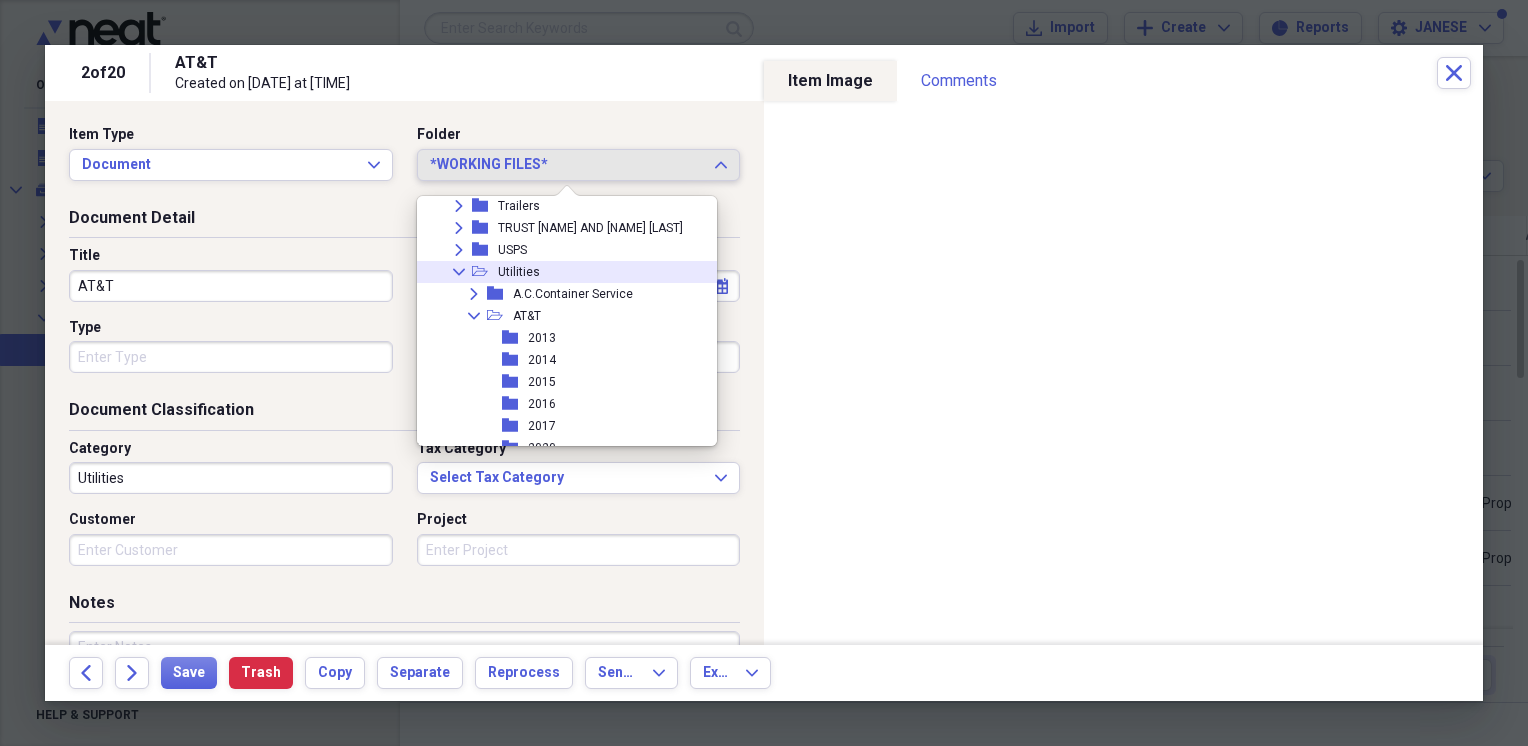 click on "Collapse" at bounding box center (459, 272) 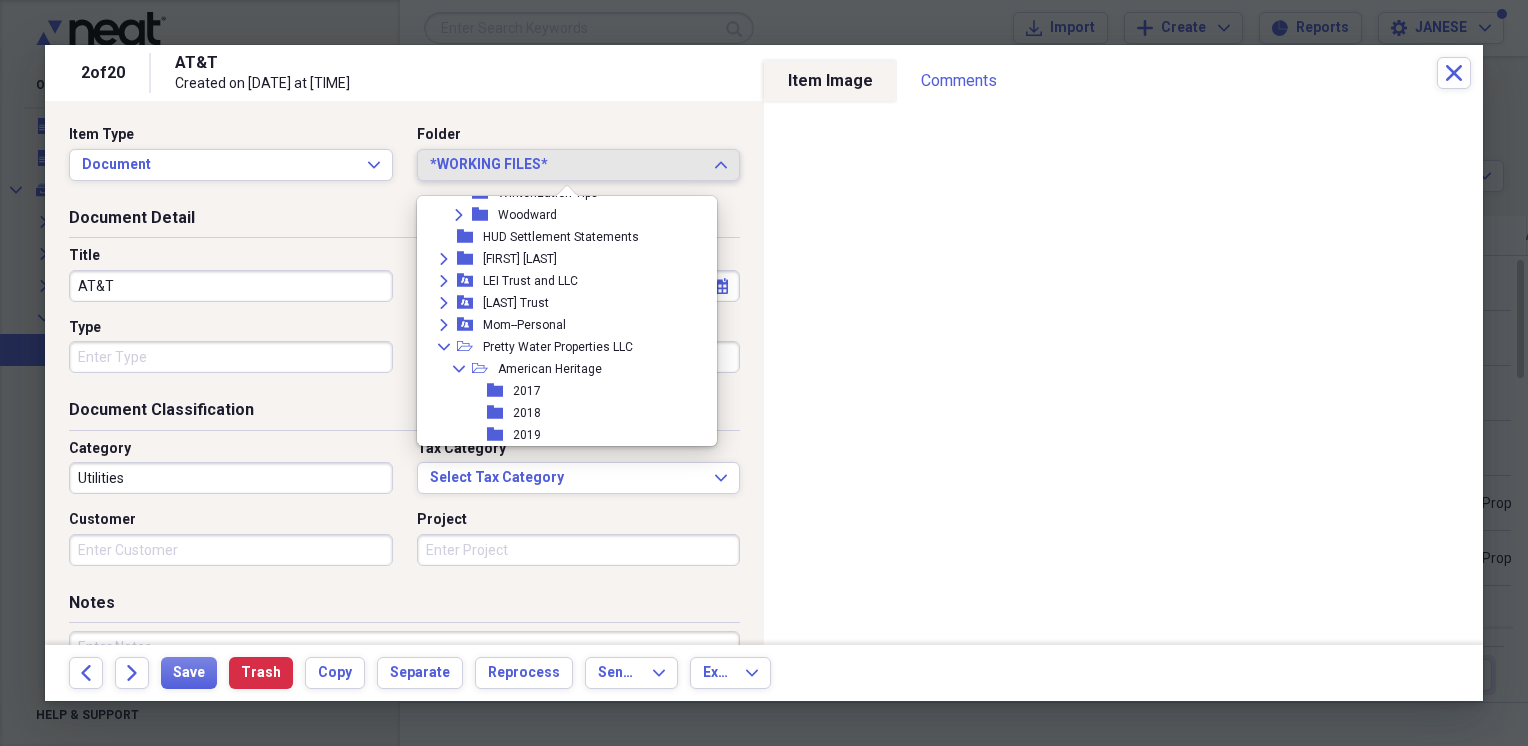 scroll, scrollTop: 6597, scrollLeft: 0, axis: vertical 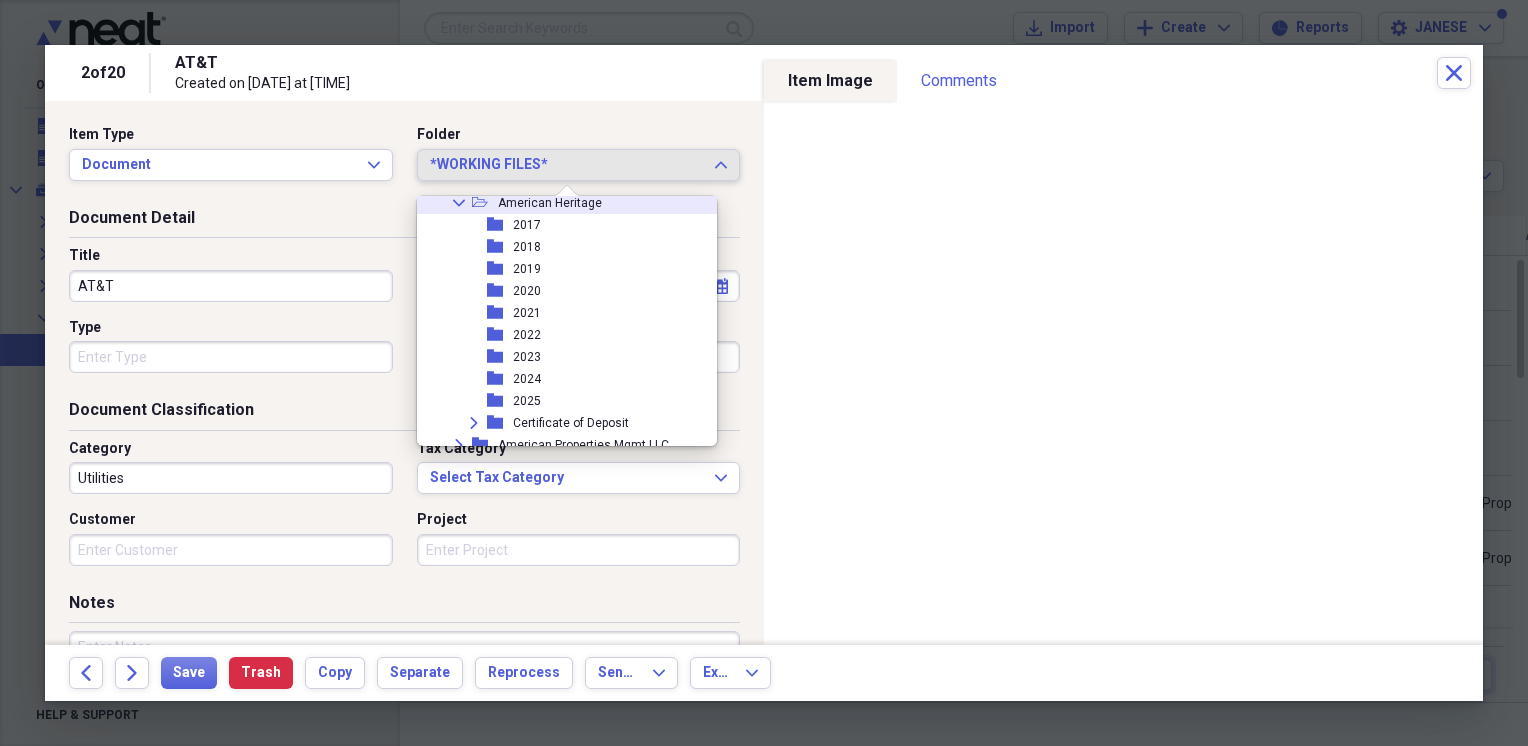 click 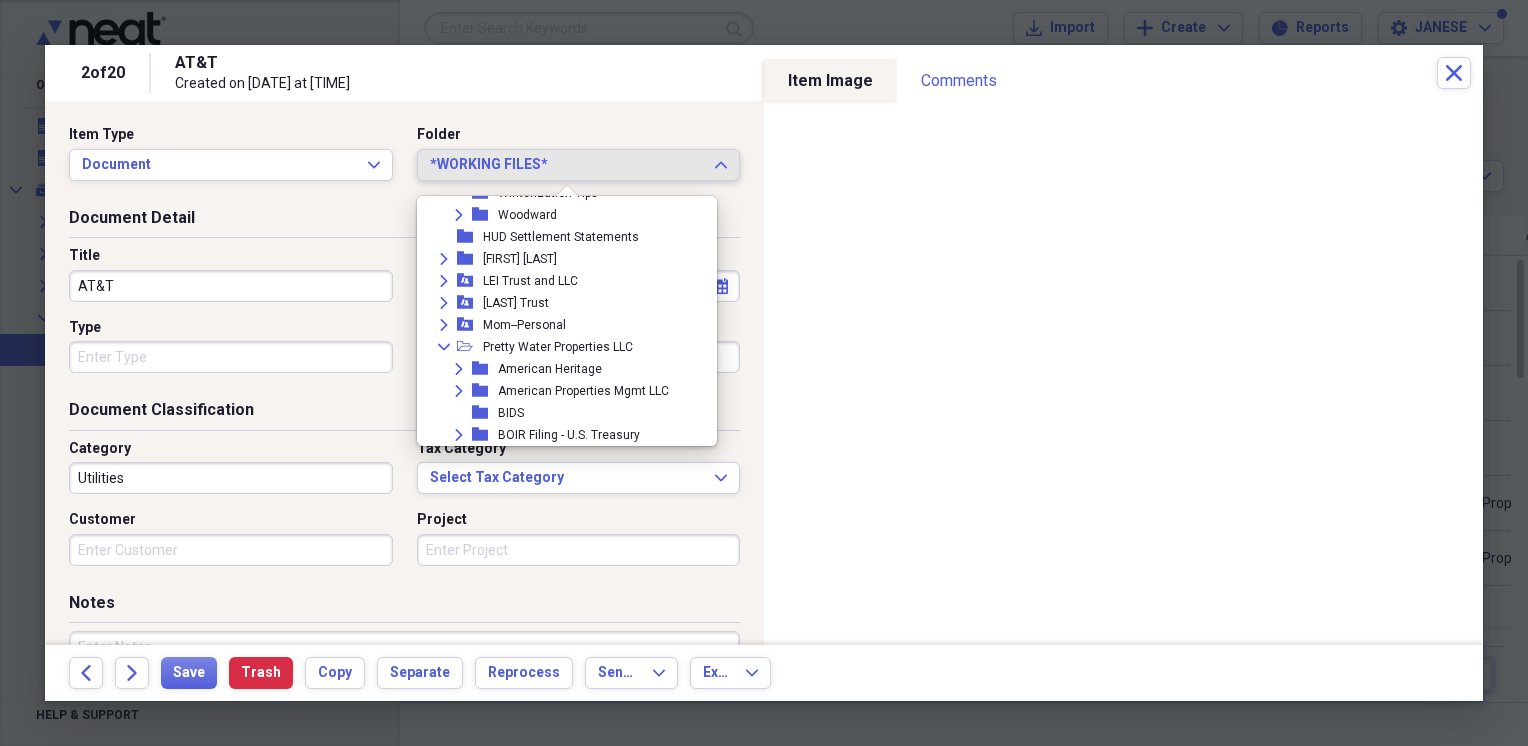scroll, scrollTop: 6597, scrollLeft: 0, axis: vertical 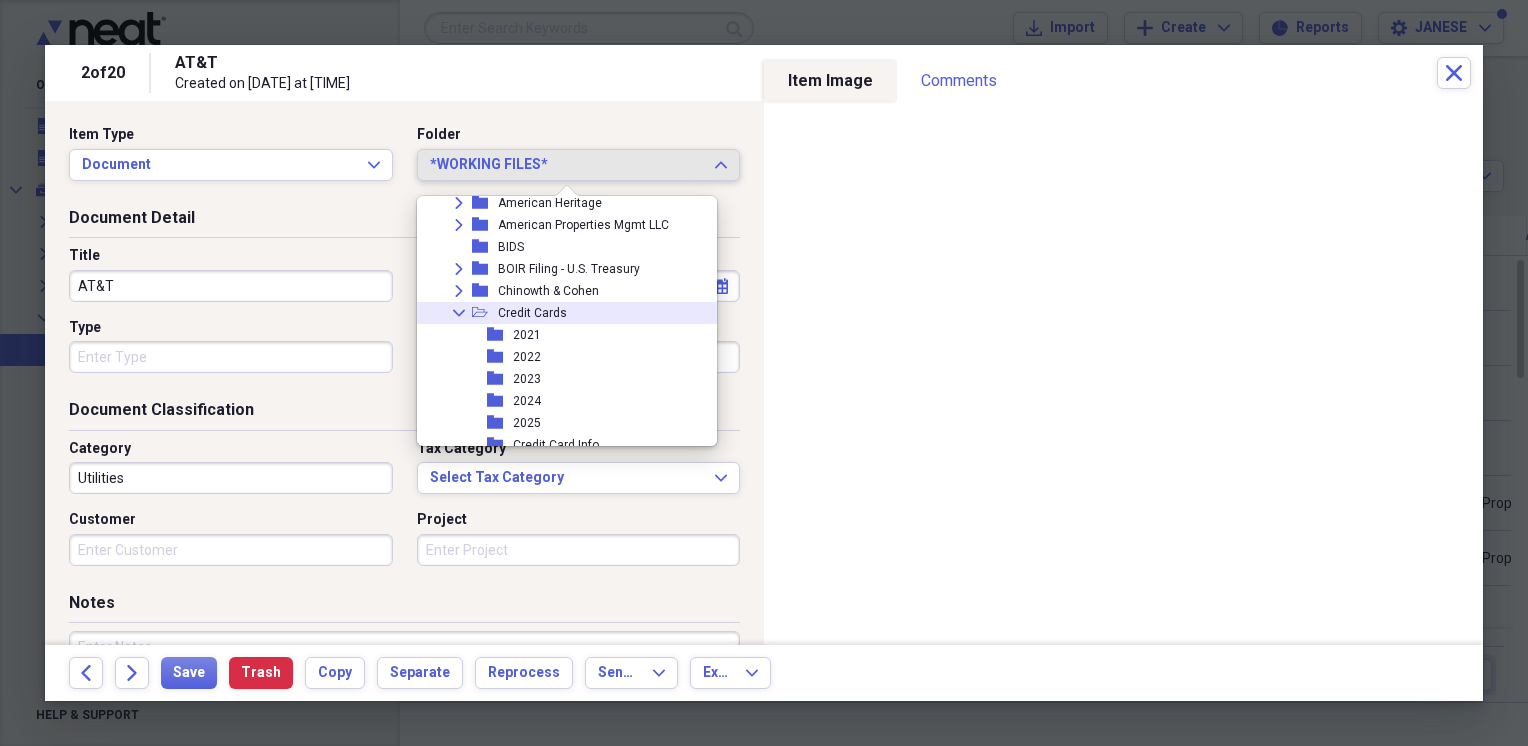 click on "Collapse" 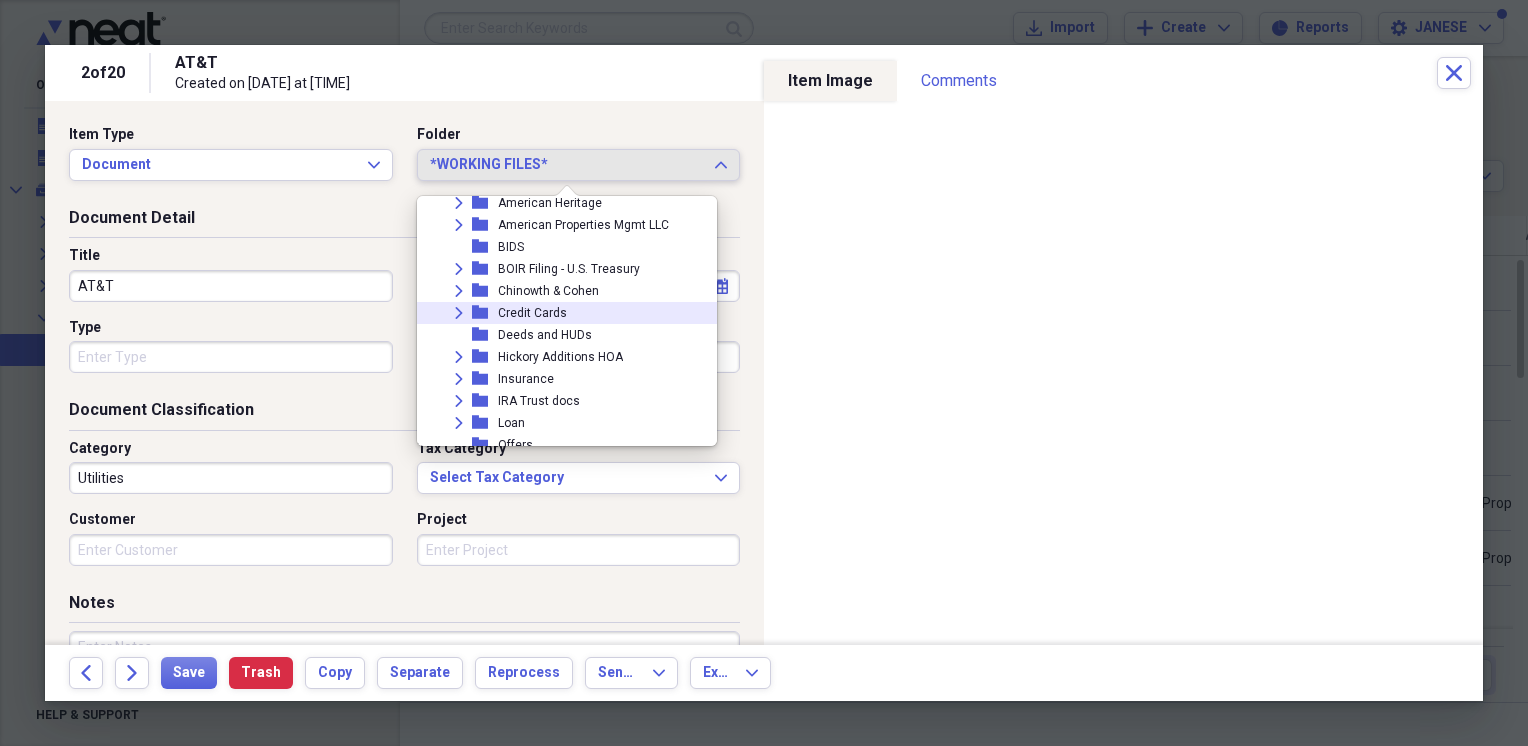 scroll, scrollTop: 6431, scrollLeft: 0, axis: vertical 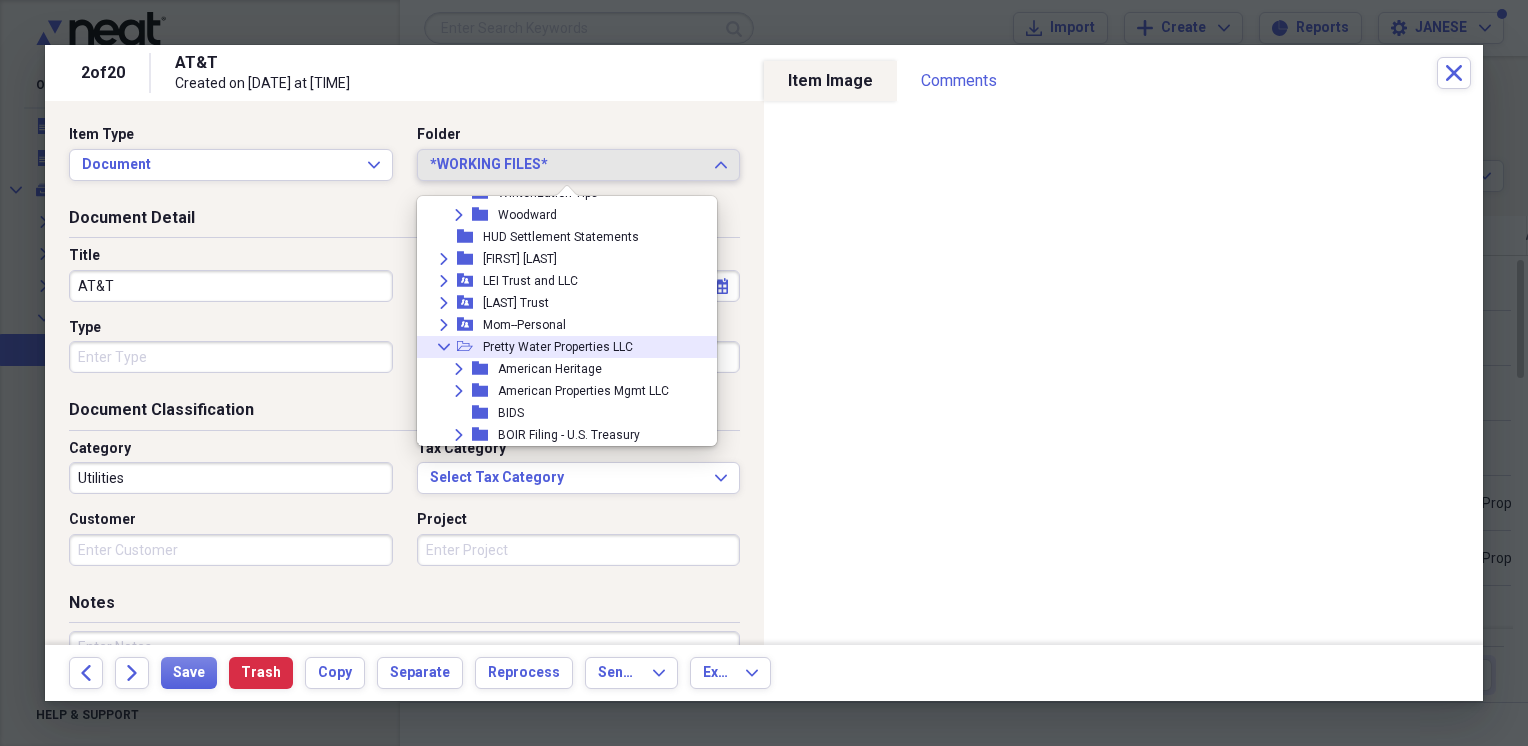 click on "Collapse" at bounding box center [444, 347] 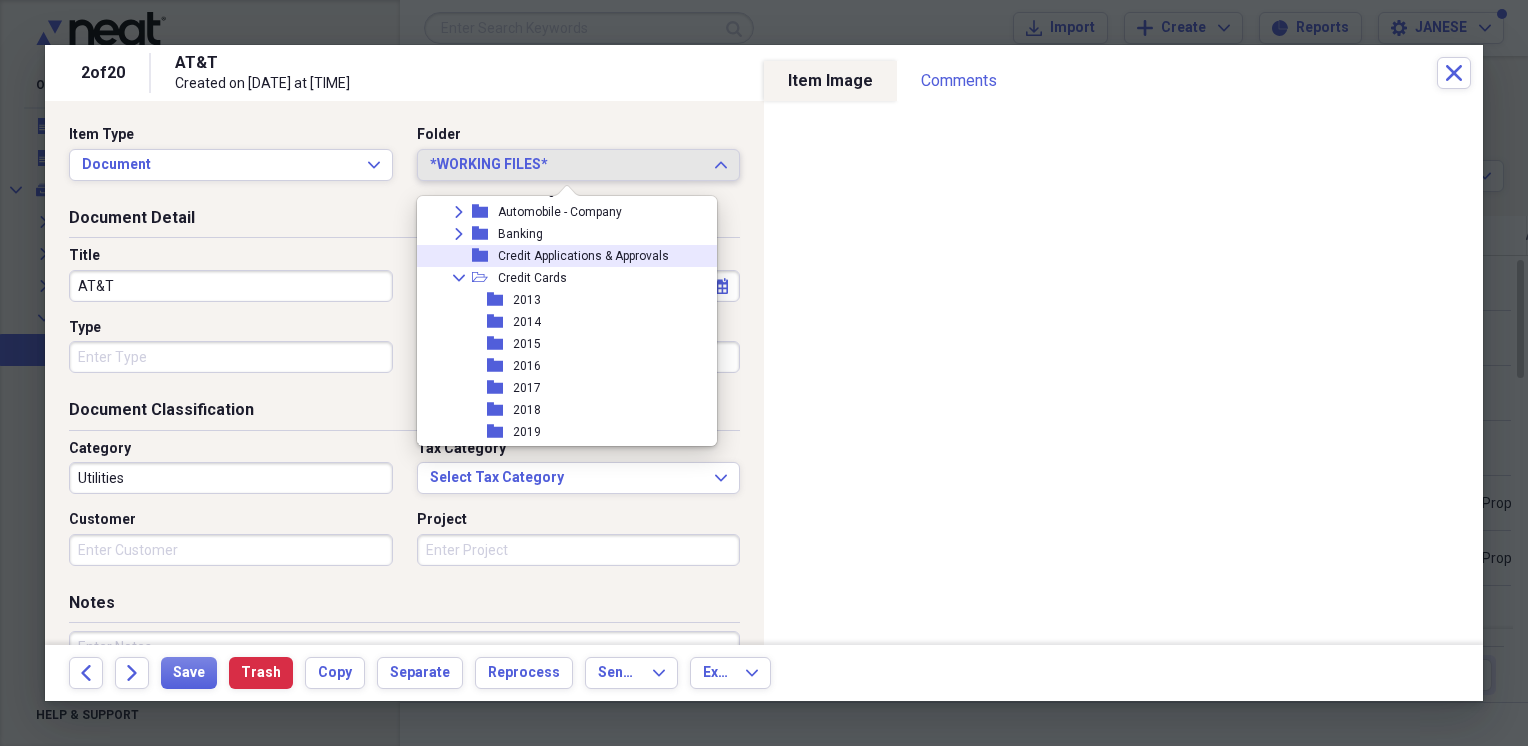 scroll, scrollTop: 6597, scrollLeft: 0, axis: vertical 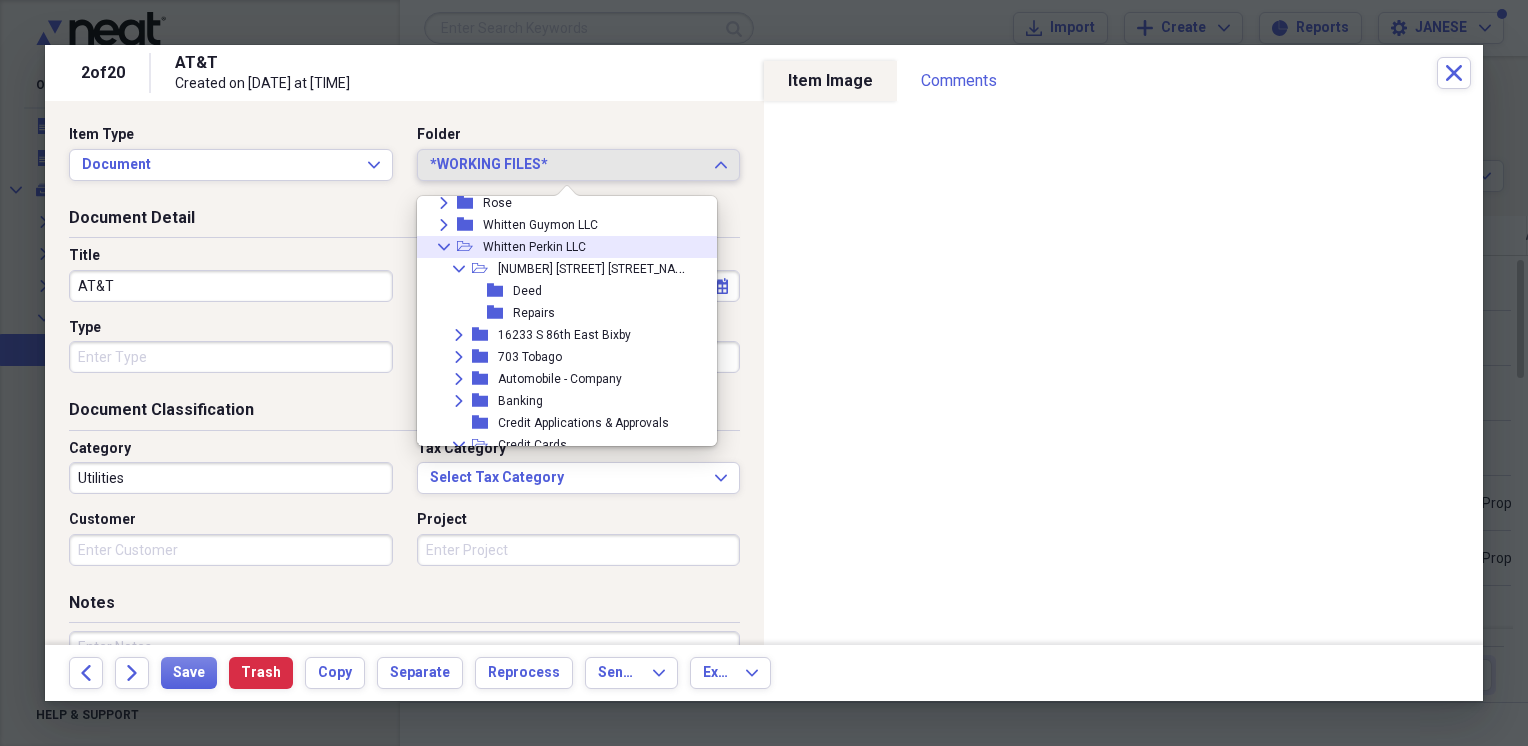 click on "Collapse" at bounding box center [444, 247] 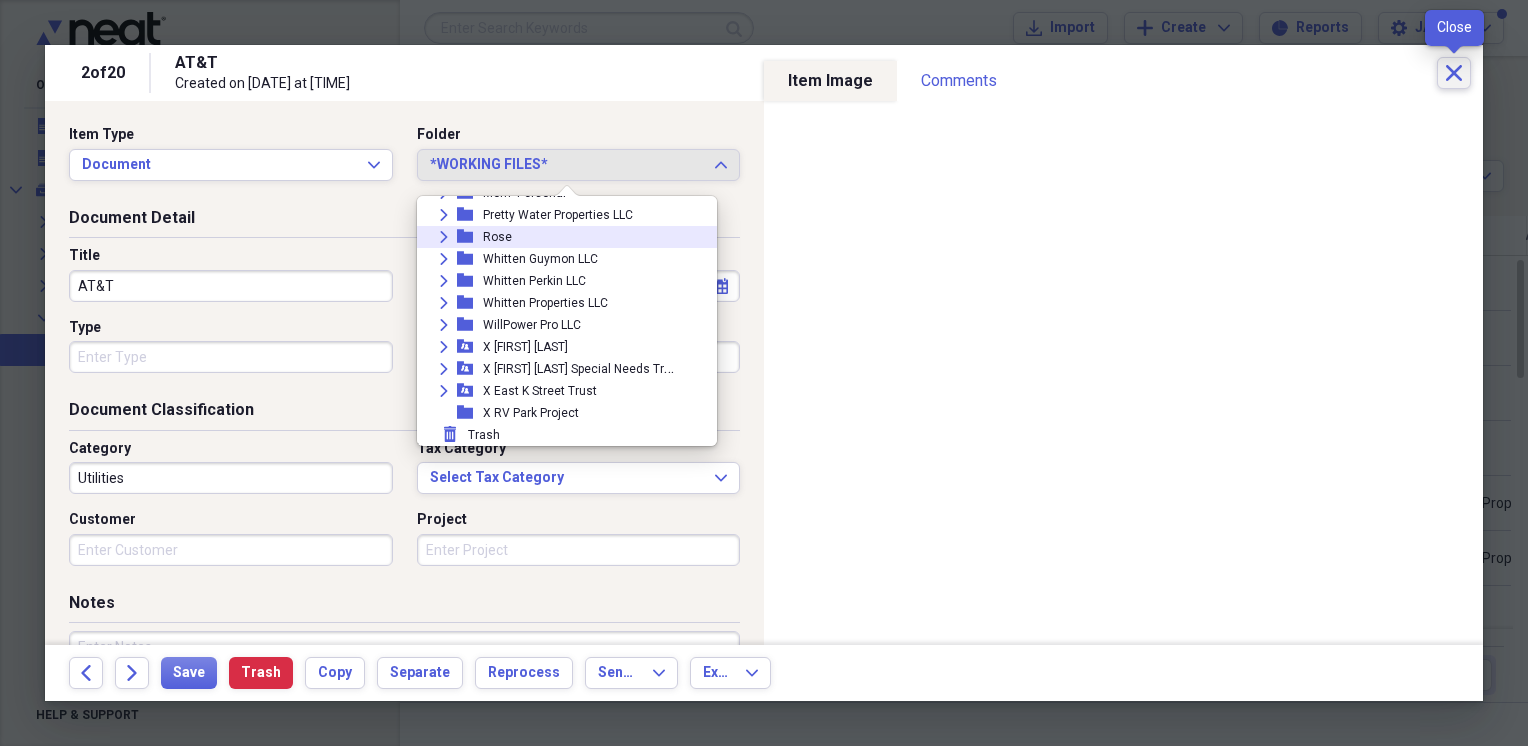 scroll, scrollTop: 4022, scrollLeft: 0, axis: vertical 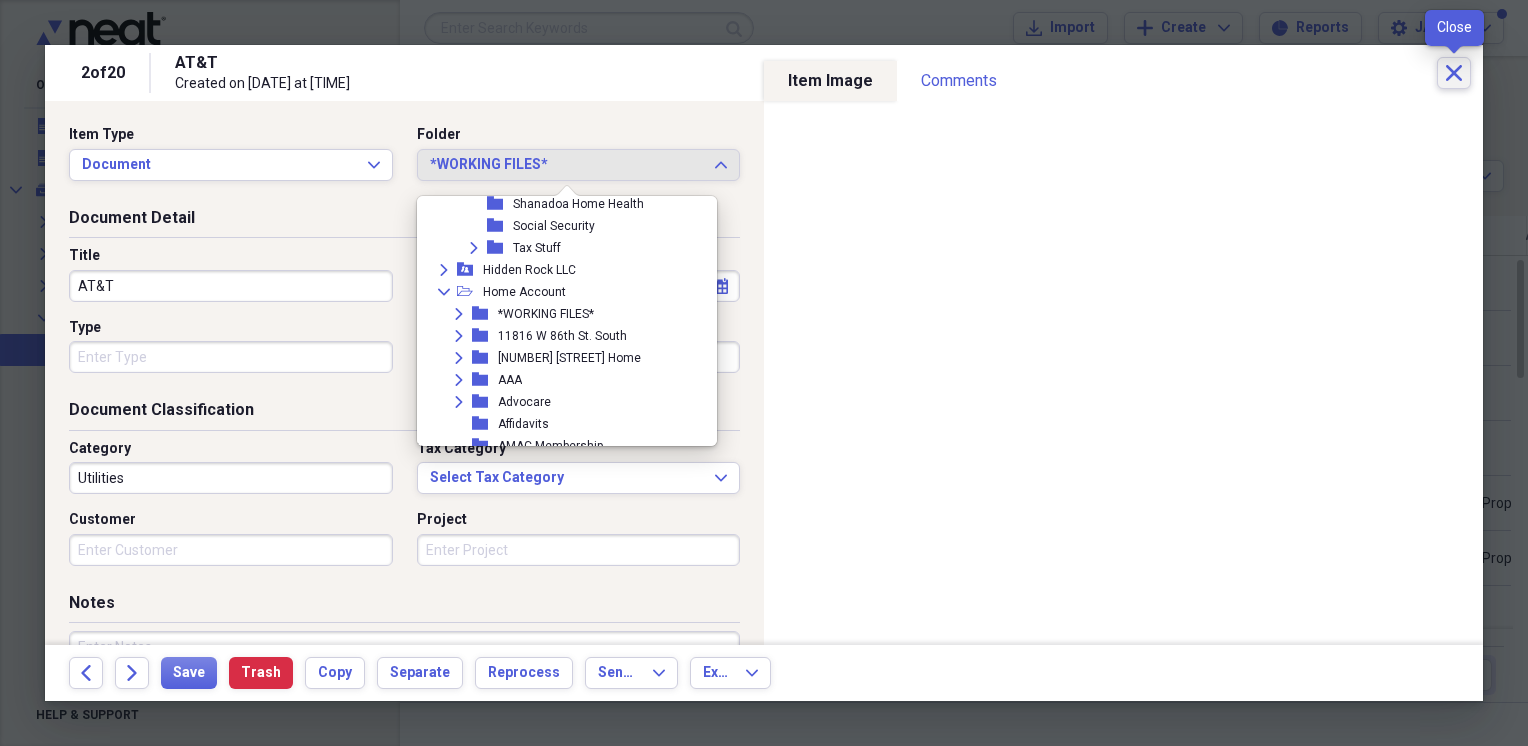 click on "Close" at bounding box center [1454, 73] 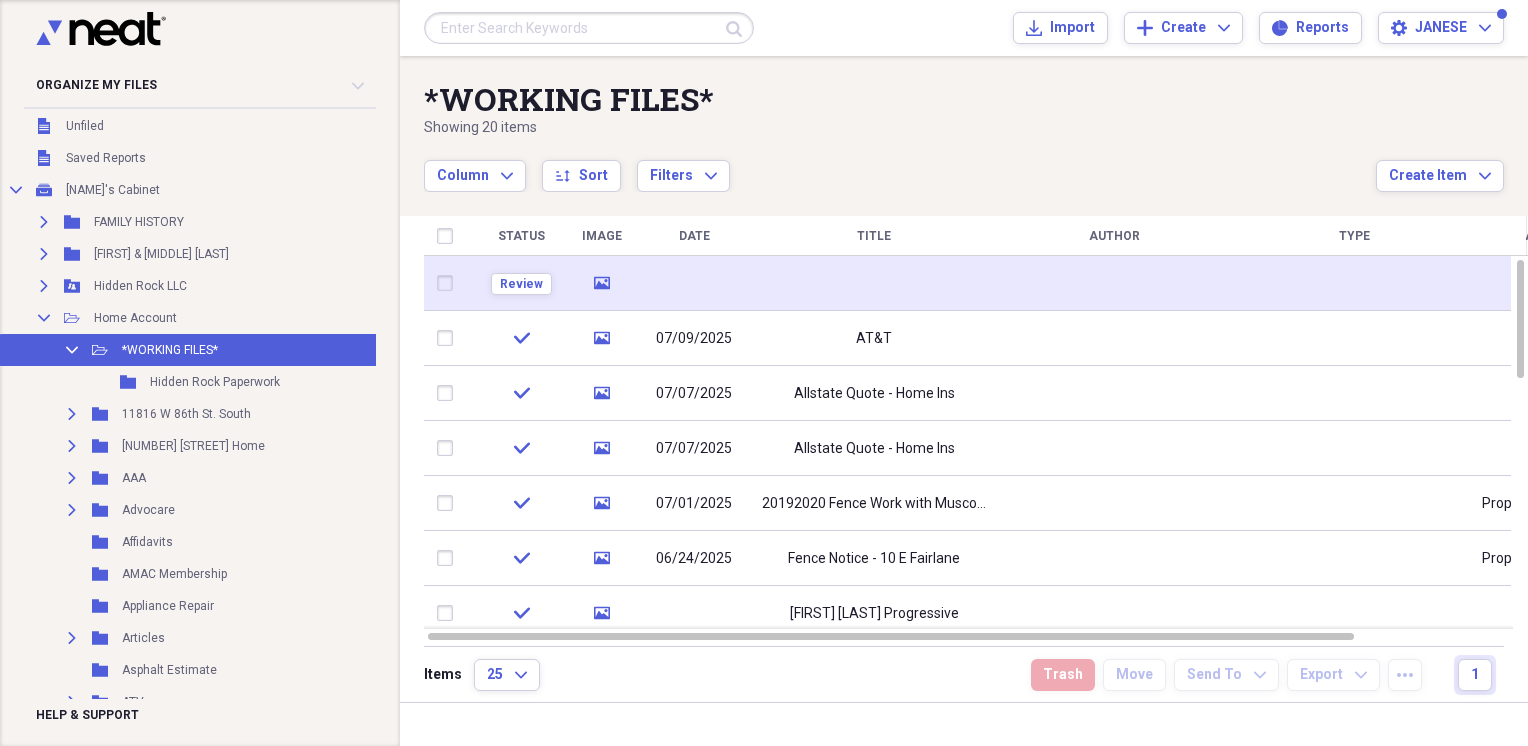 click at bounding box center [694, 283] 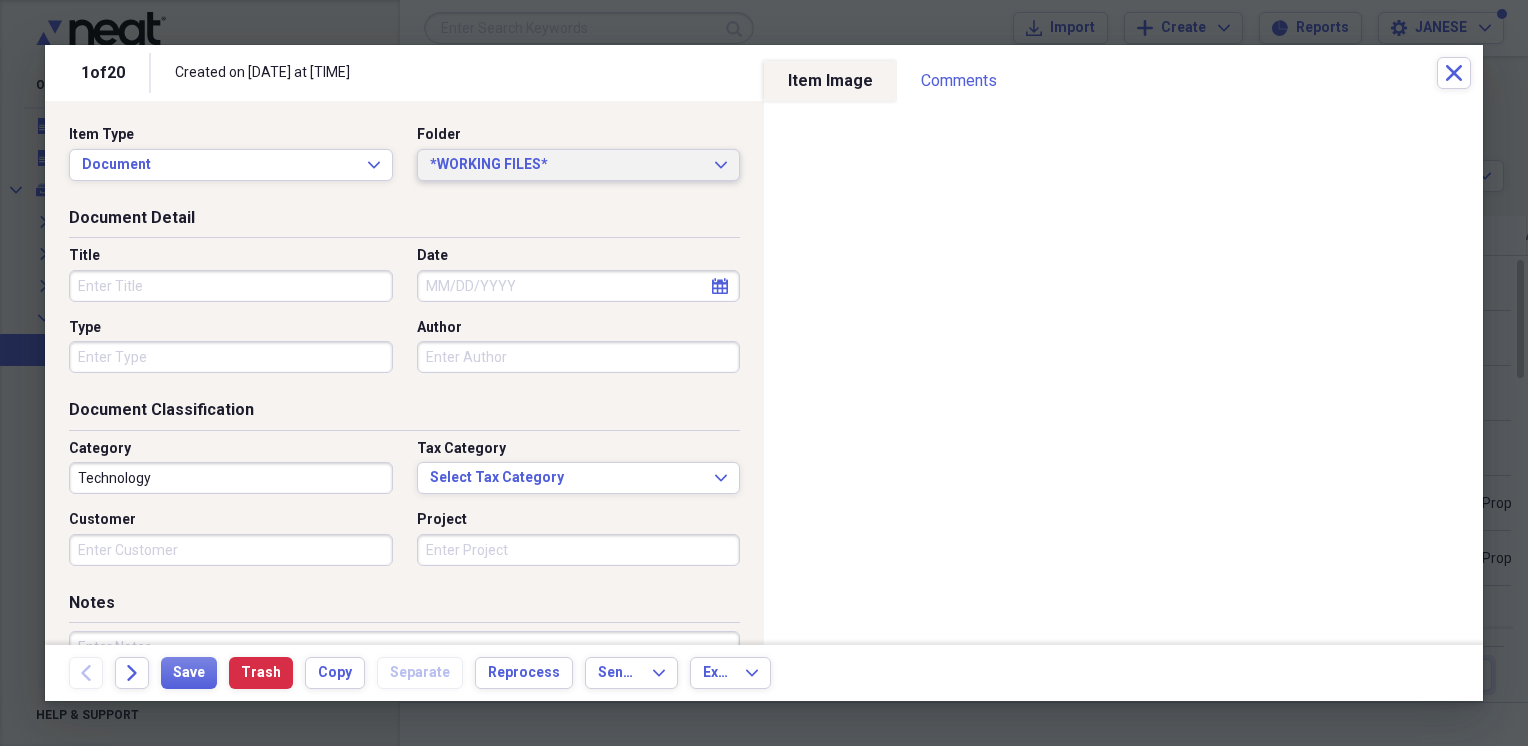 click on "Expand" 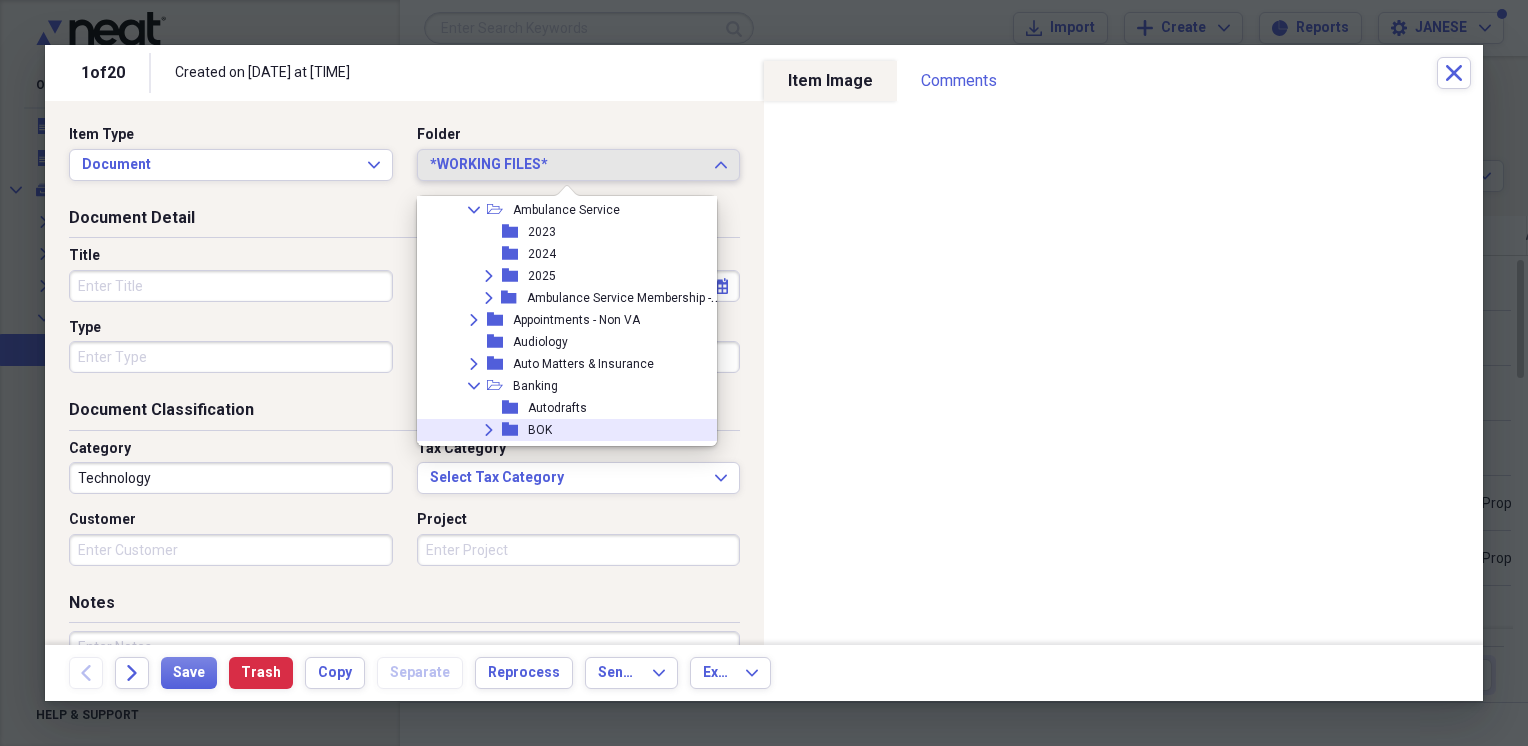 scroll, scrollTop: 0, scrollLeft: 0, axis: both 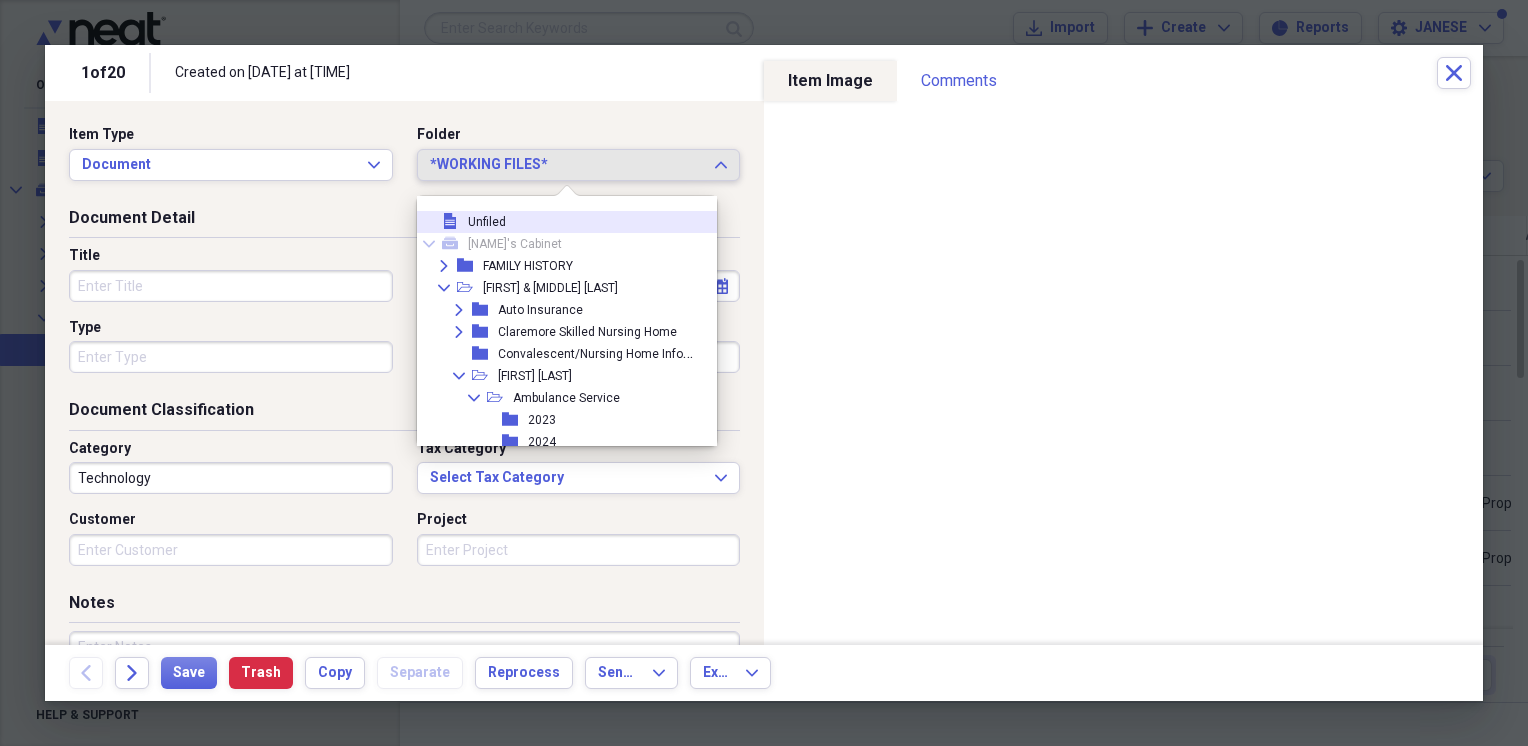 click on "Unfiled" at bounding box center [487, 222] 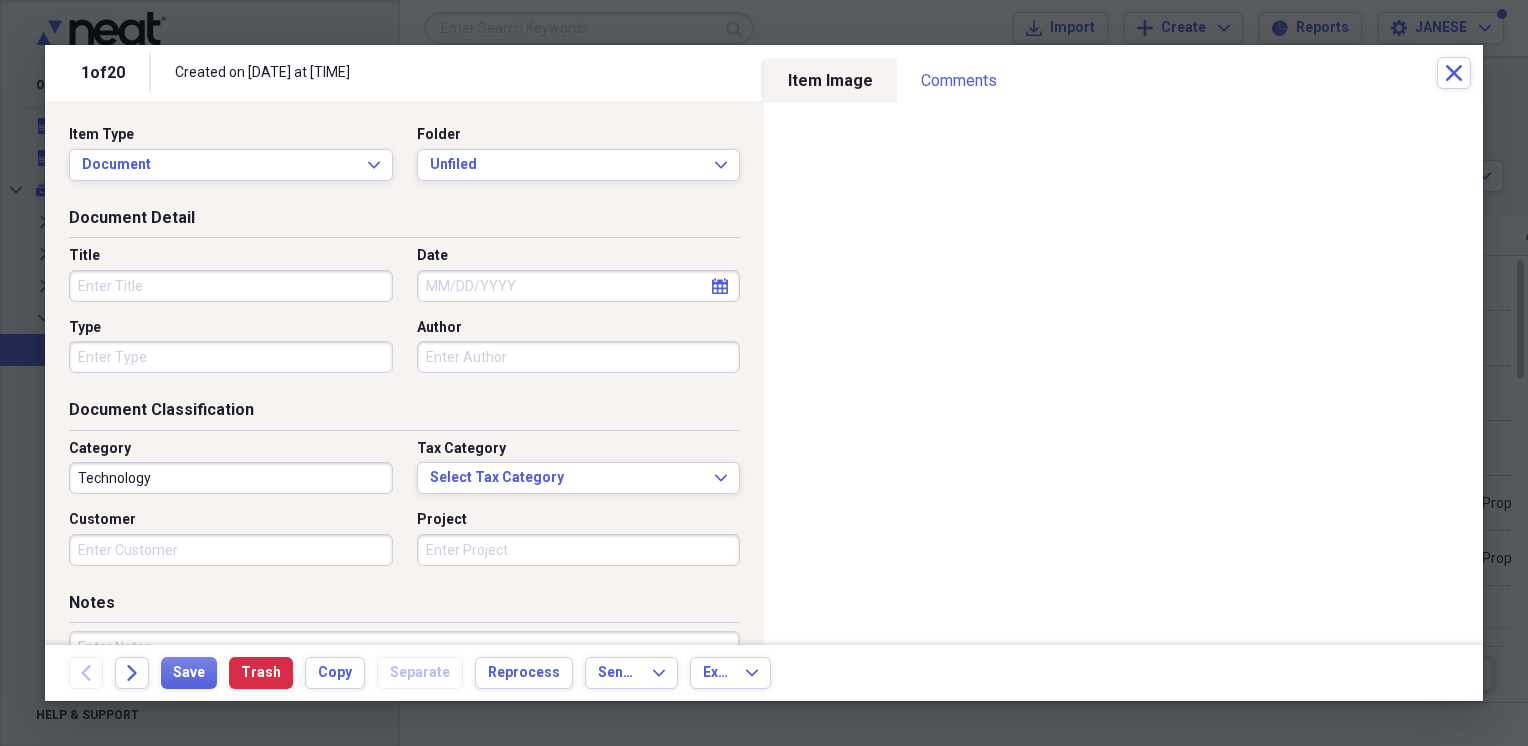 click on "Technology" at bounding box center (231, 478) 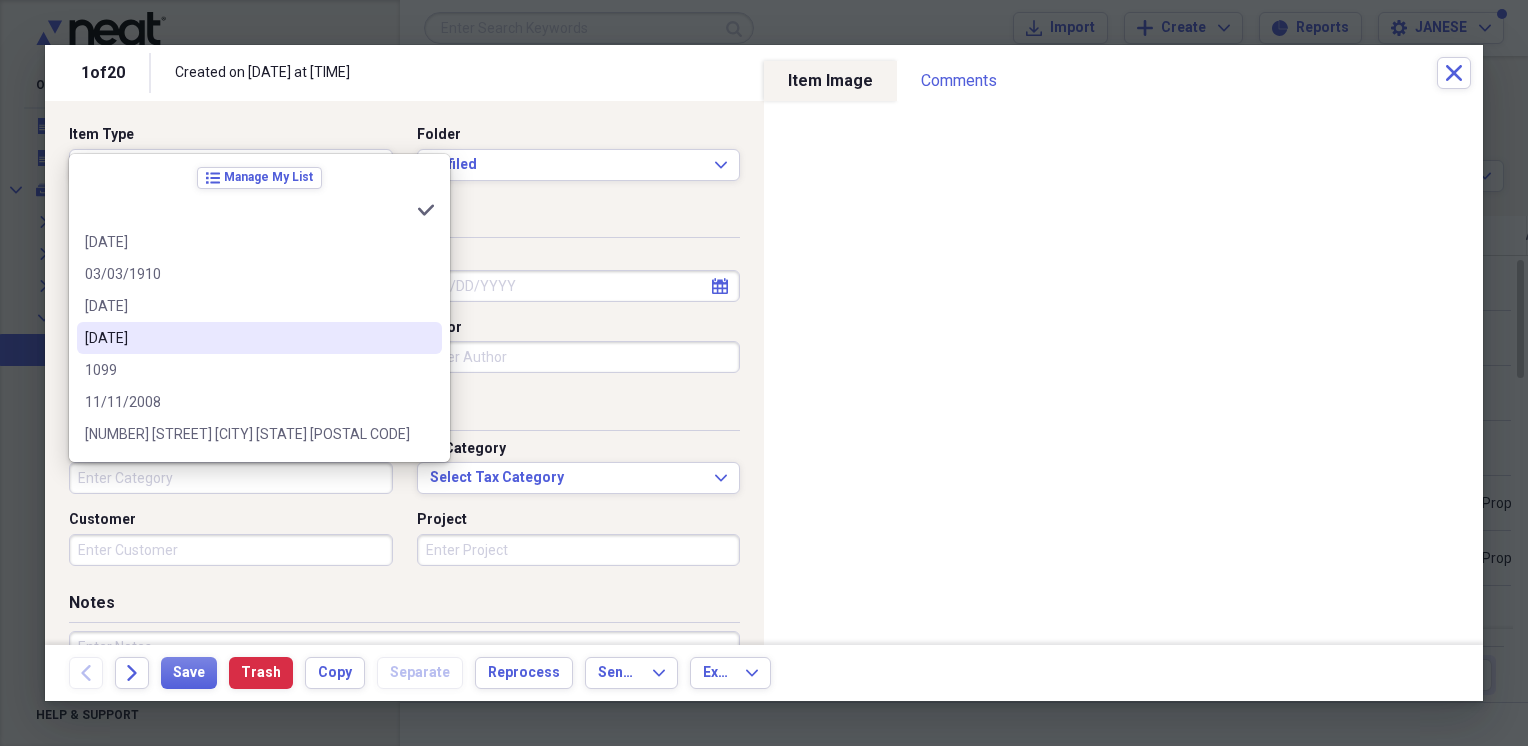 type 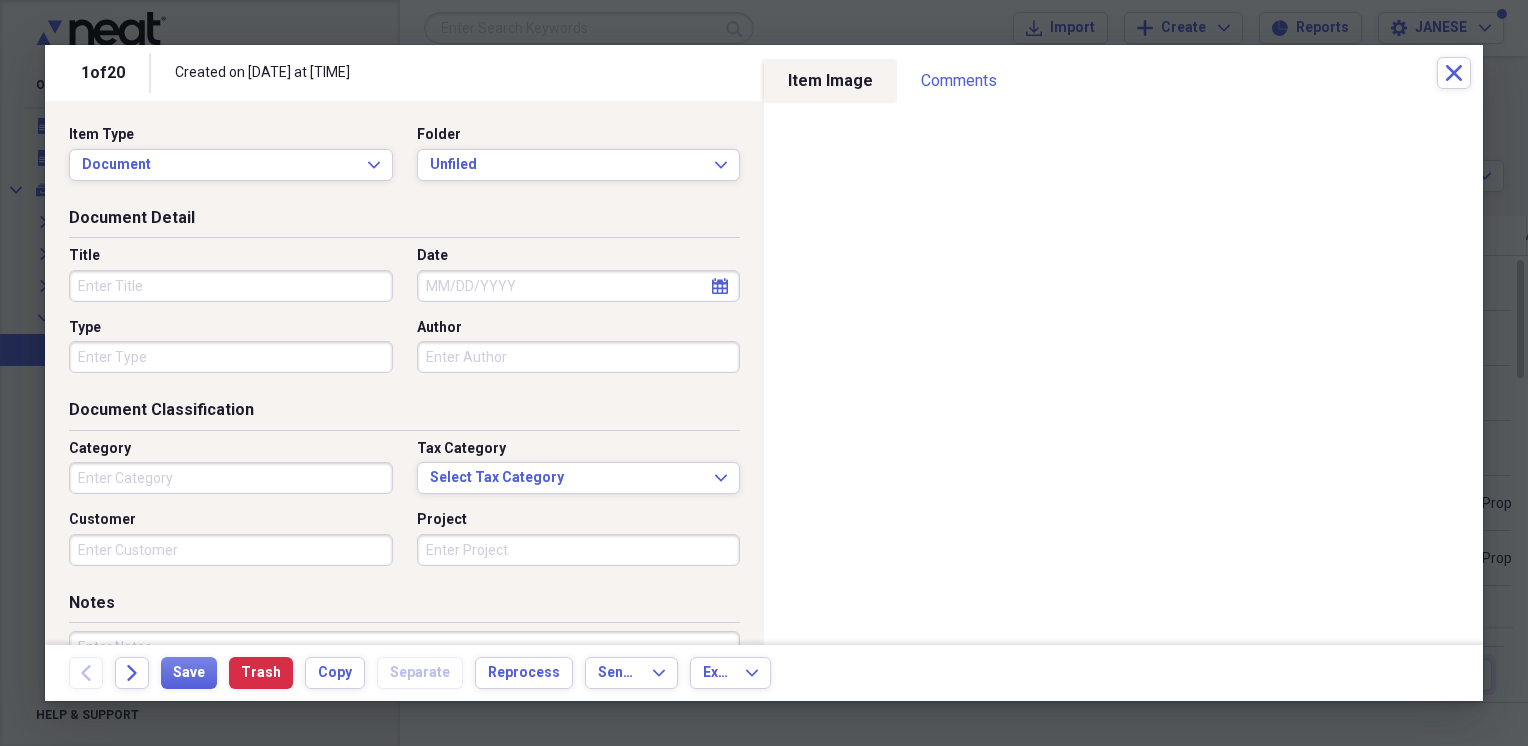 click on "Title Date calendar Calendar Type Author" at bounding box center [404, 317] 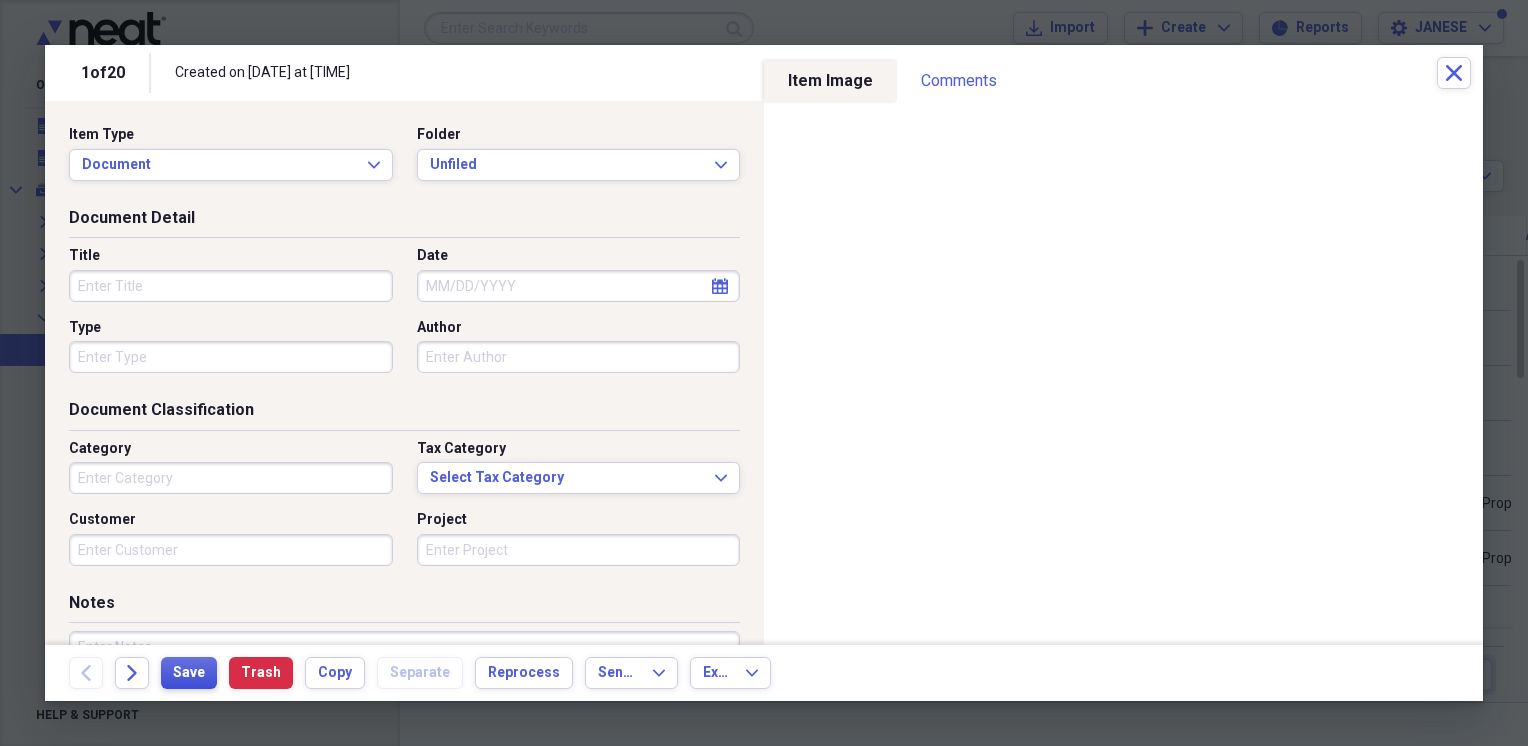 click on "Save" at bounding box center (189, 673) 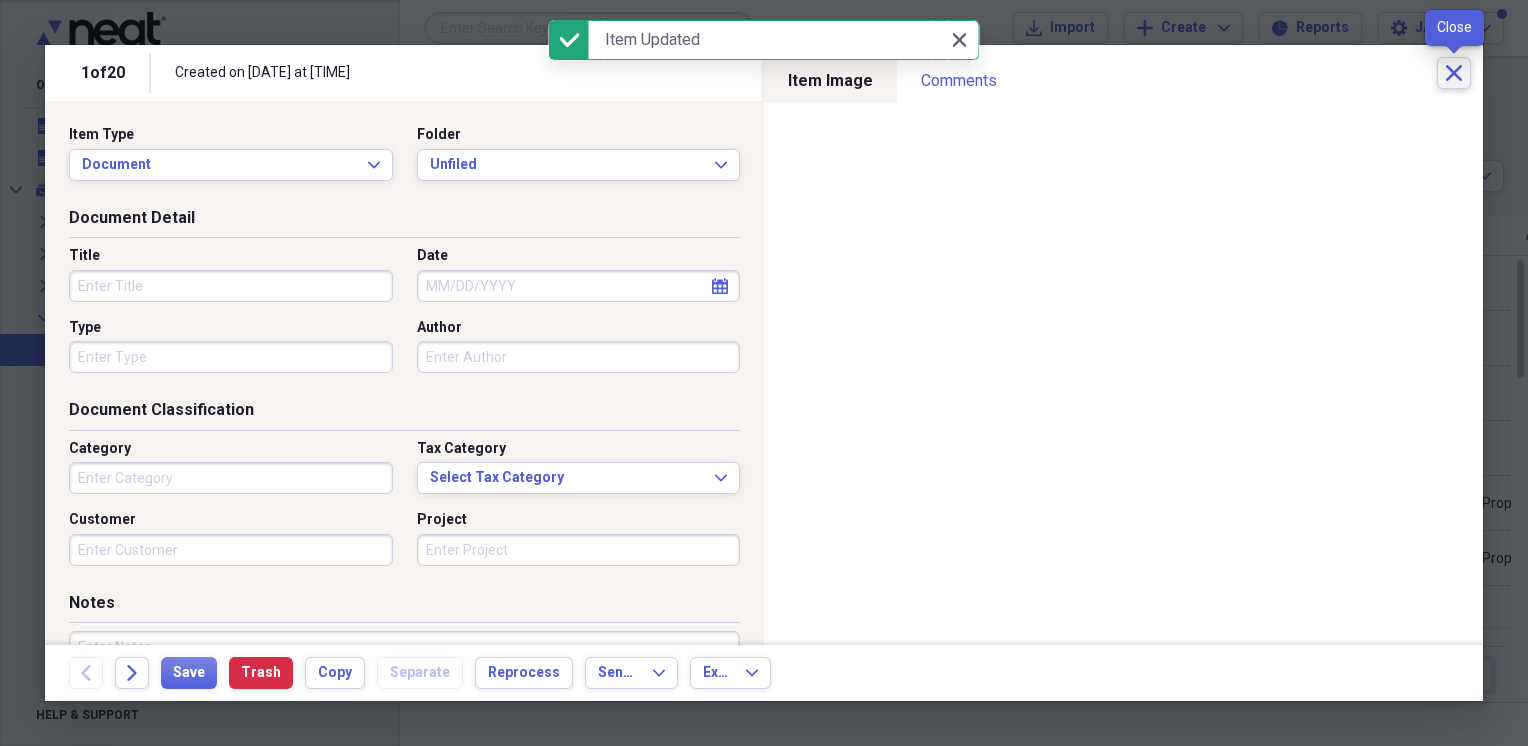 click on "Close" 